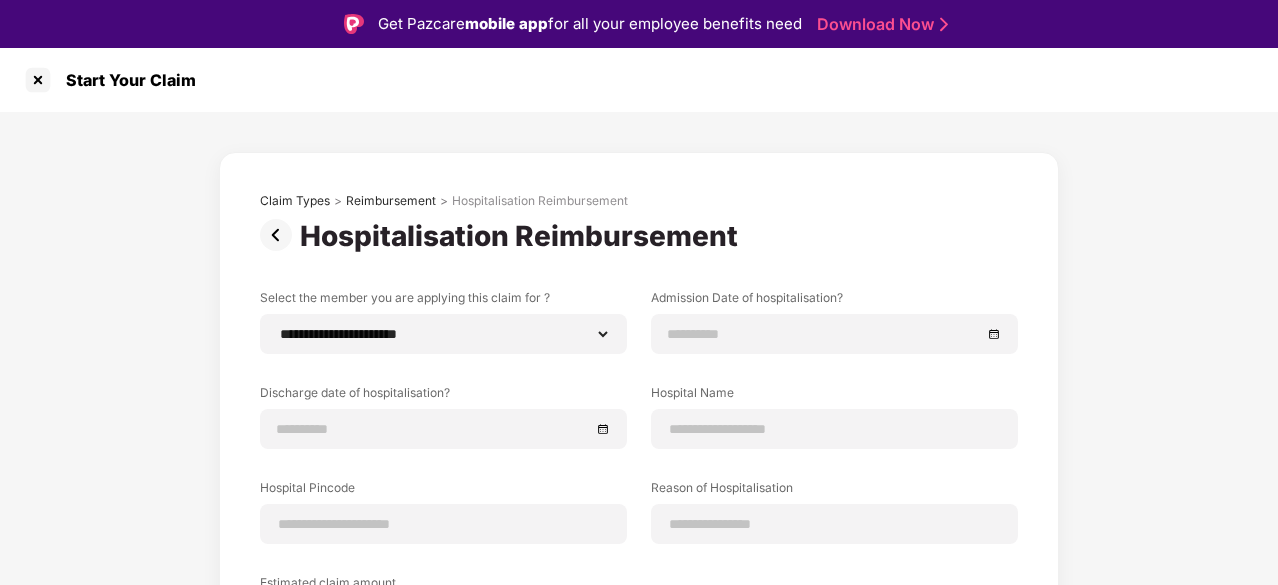 select on "**********" 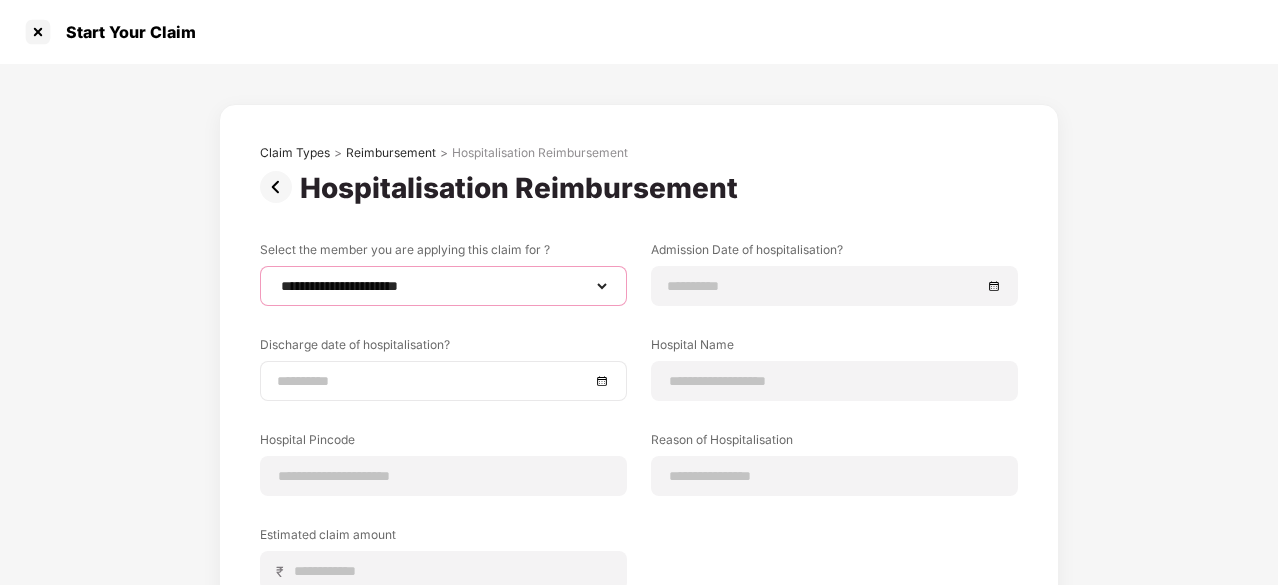 scroll, scrollTop: 48, scrollLeft: 0, axis: vertical 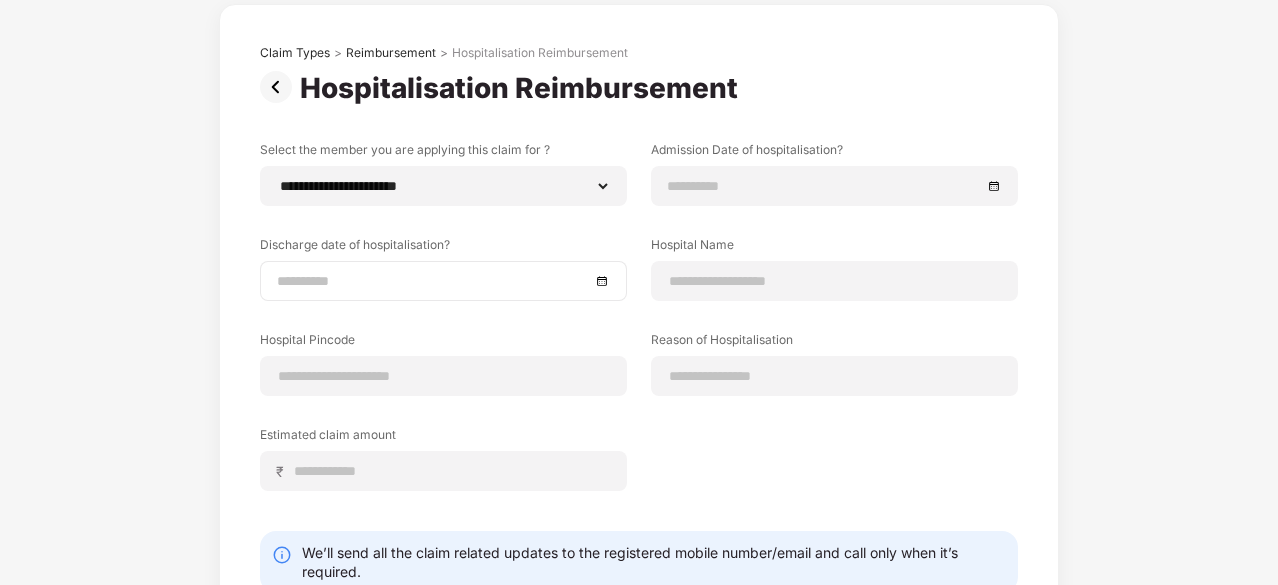 click at bounding box center [433, 281] 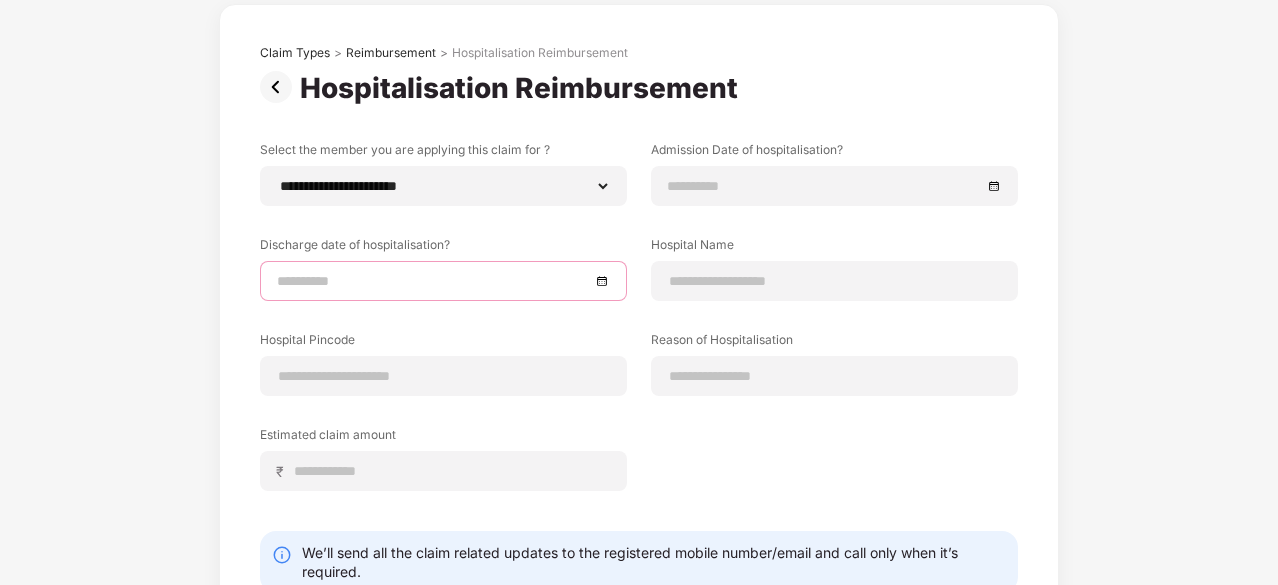 click at bounding box center [433, 281] 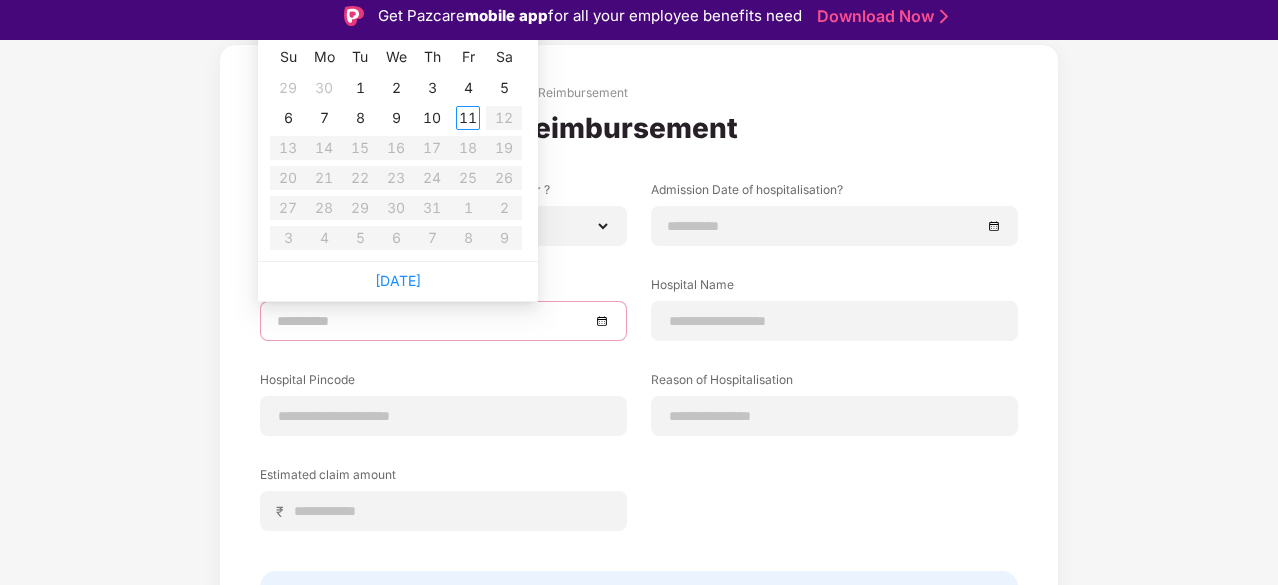 scroll, scrollTop: 0, scrollLeft: 0, axis: both 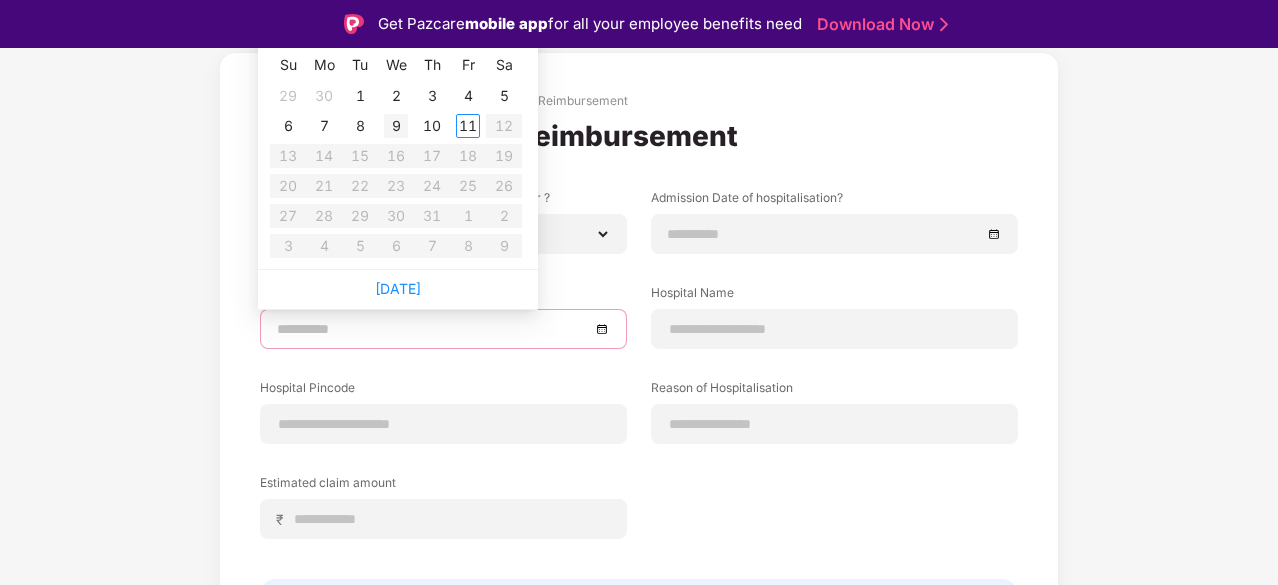 type on "**********" 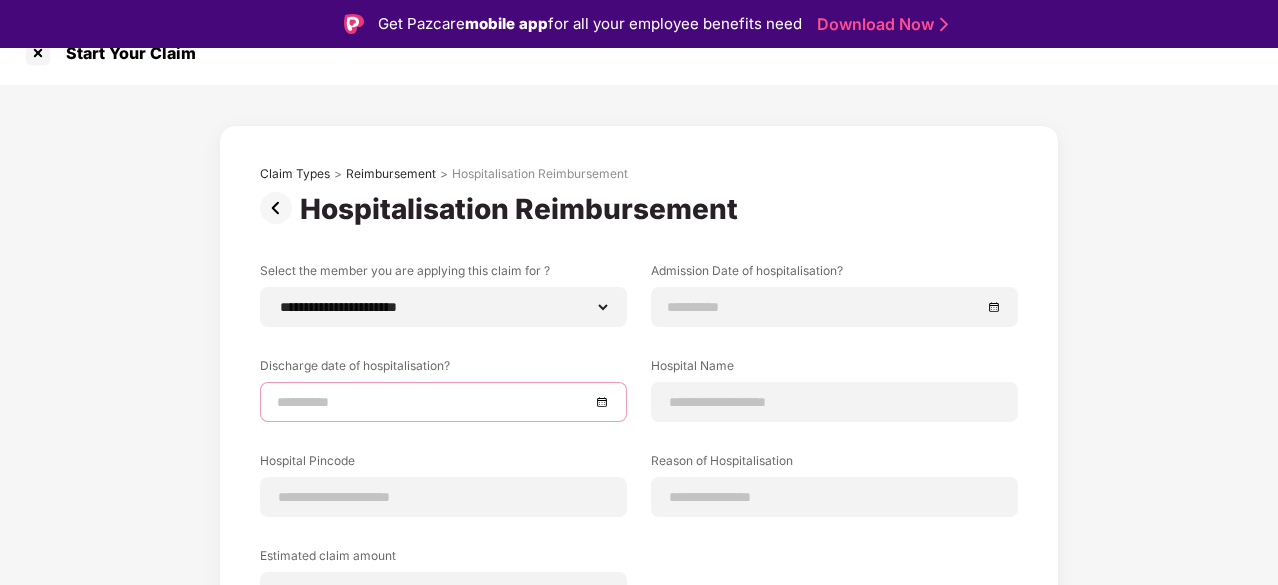 scroll, scrollTop: 0, scrollLeft: 0, axis: both 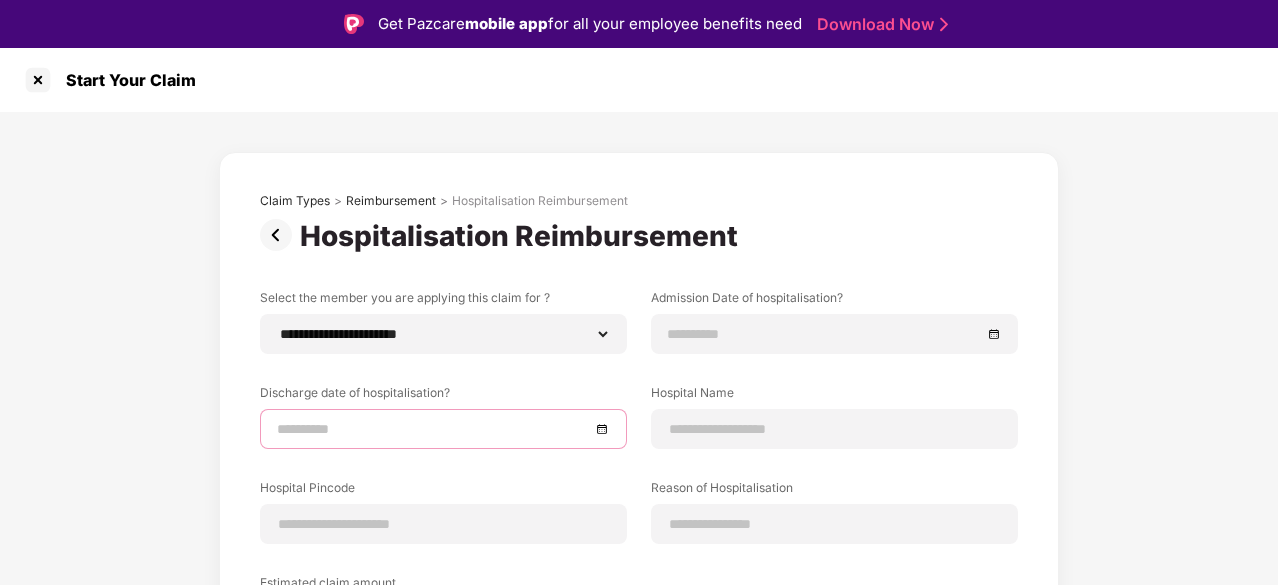 click at bounding box center (443, 429) 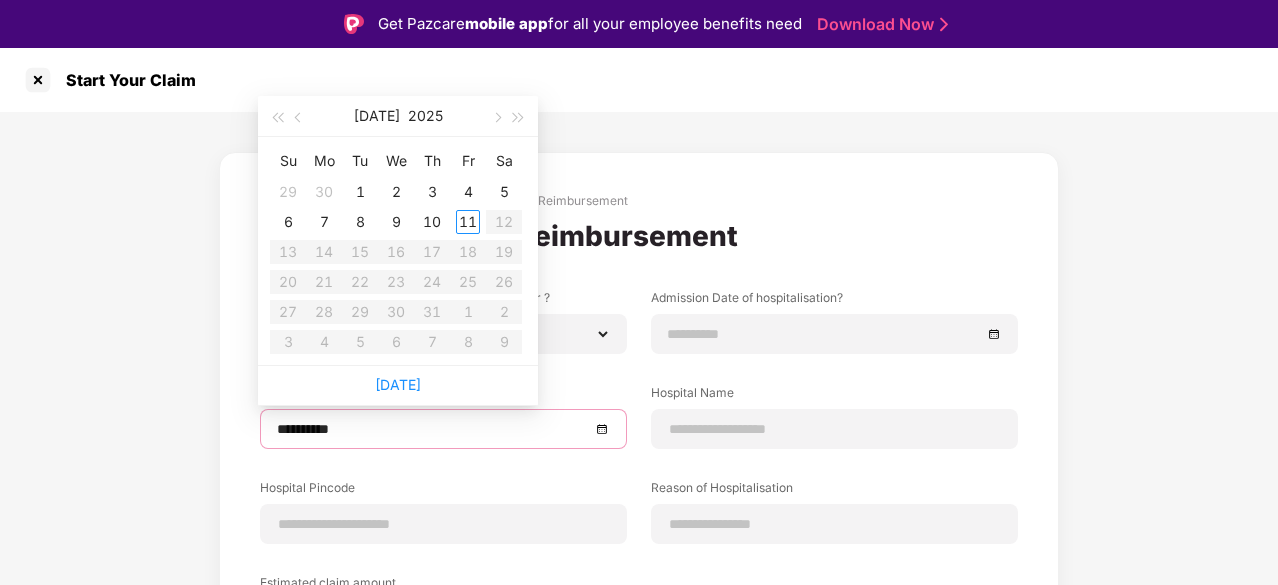 type on "**********" 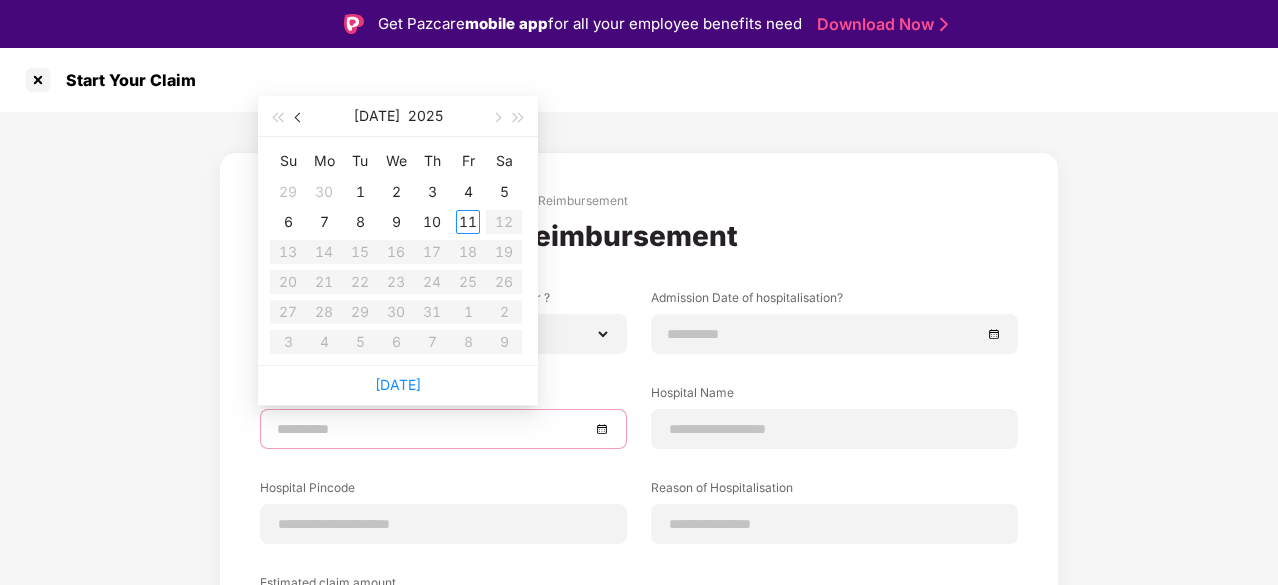 click at bounding box center [299, 116] 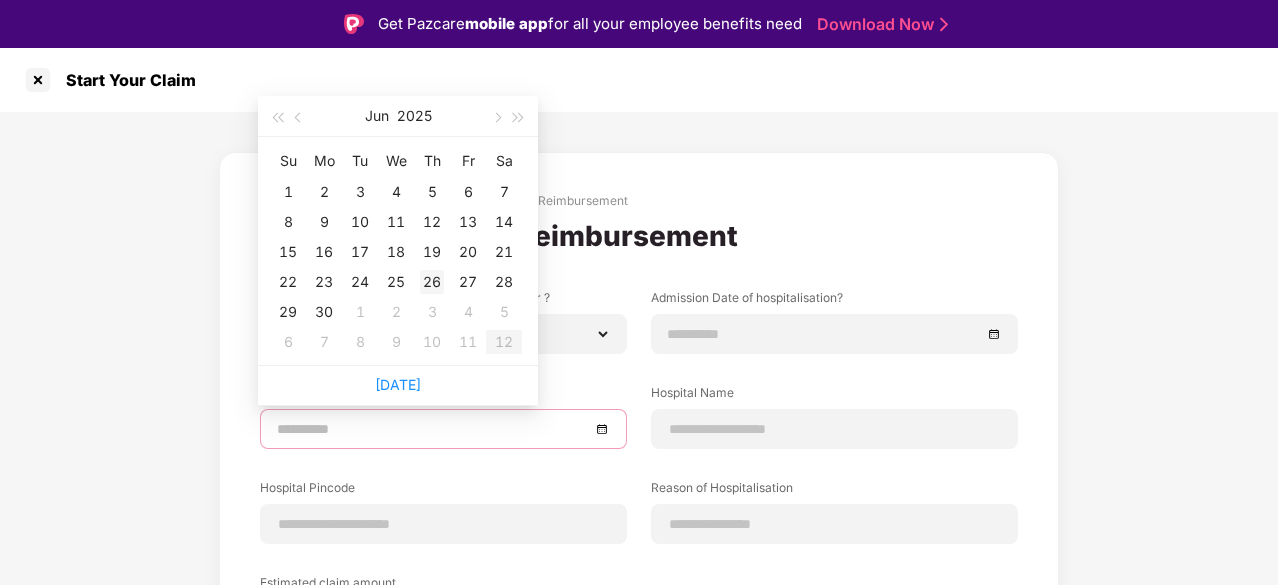 type on "**********" 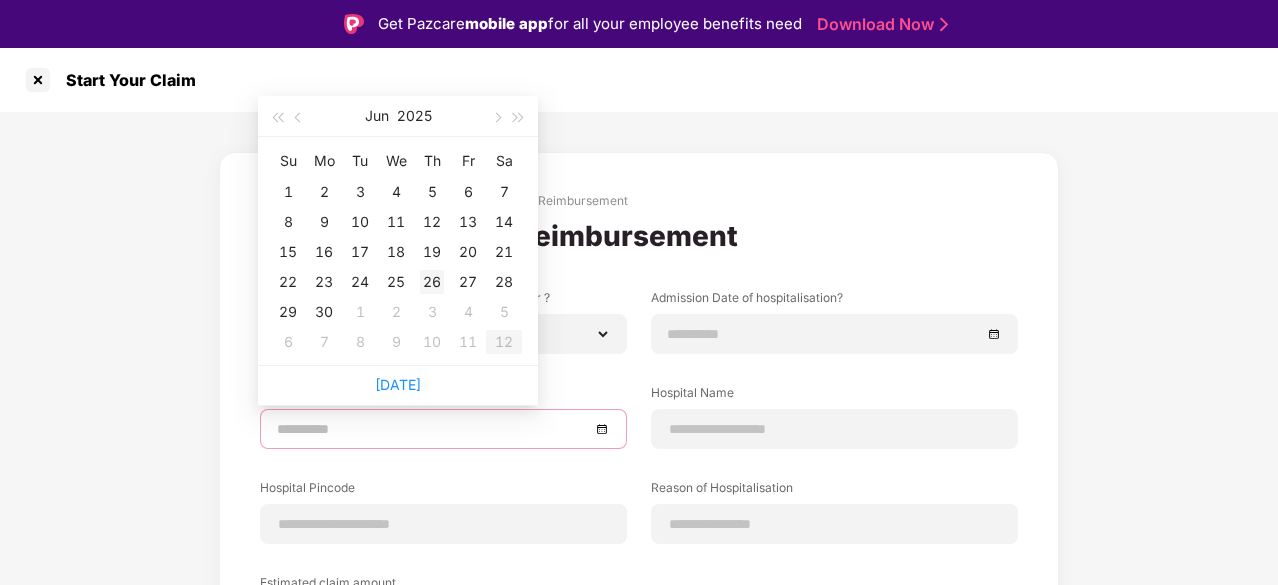 click on "26" at bounding box center (432, 282) 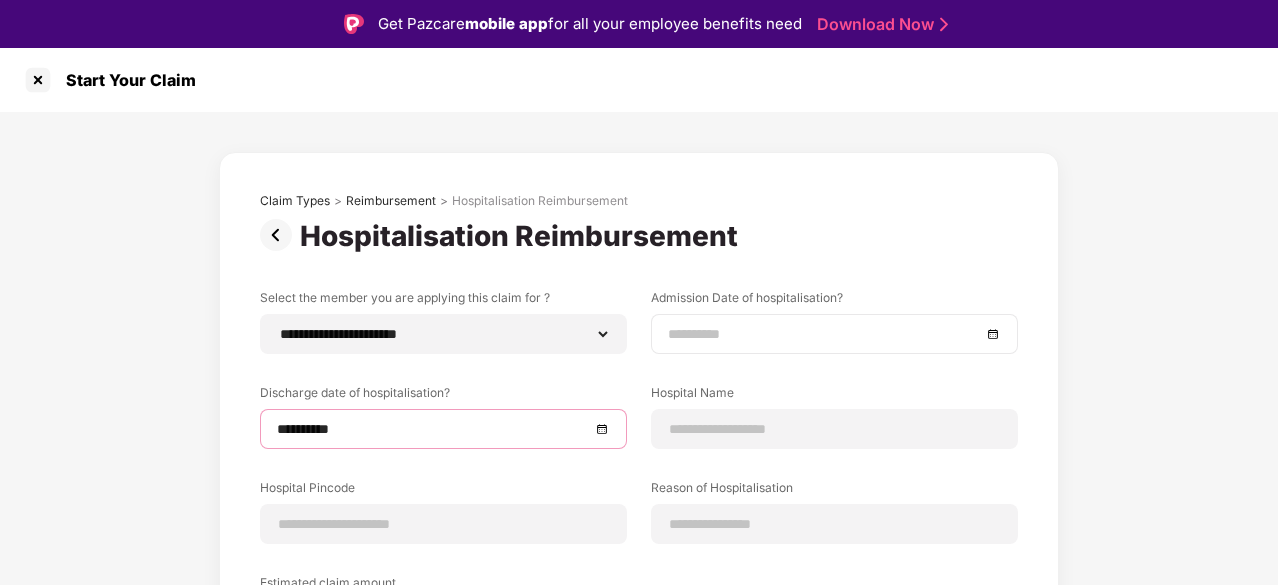 click at bounding box center (824, 334) 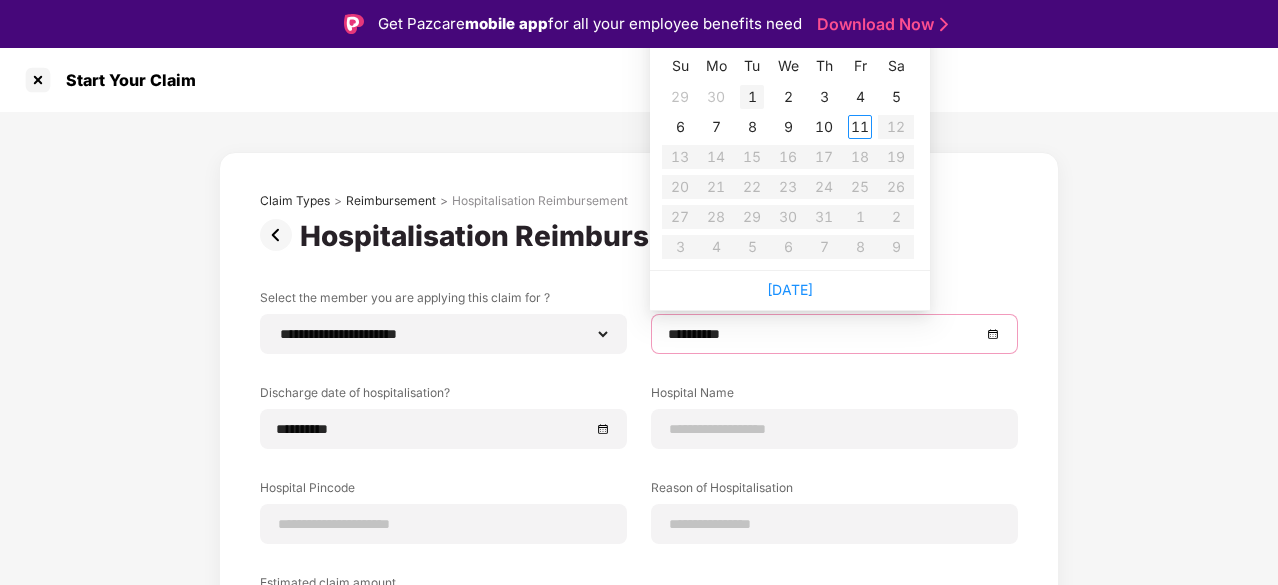 type on "**********" 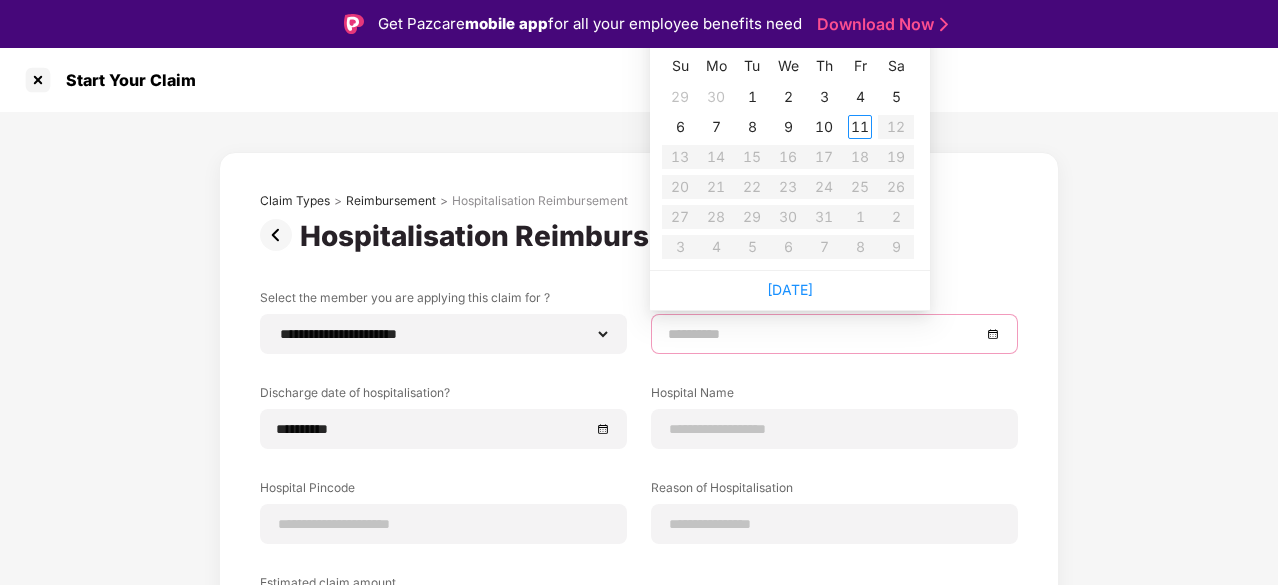 type on "**********" 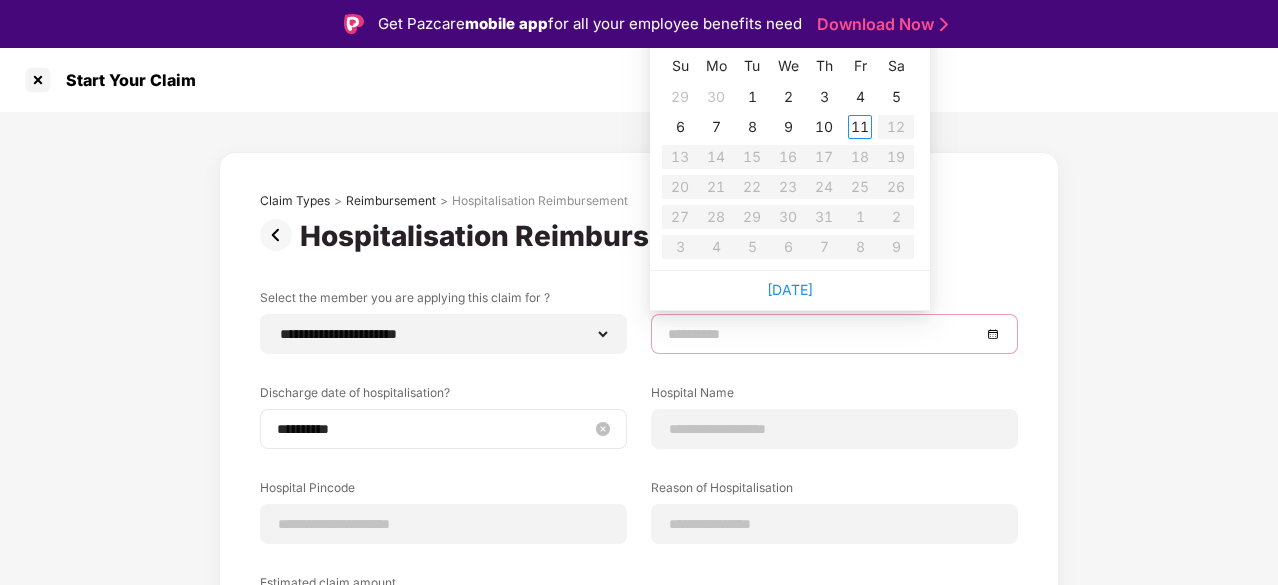 click on "**********" at bounding box center (443, 429) 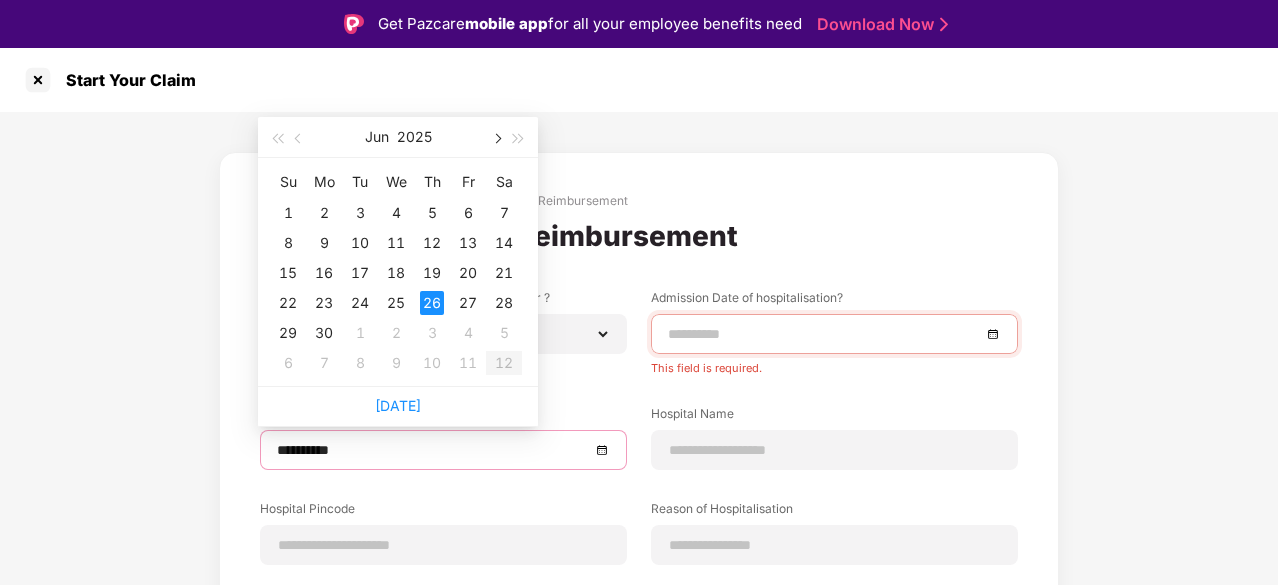 click at bounding box center [496, 139] 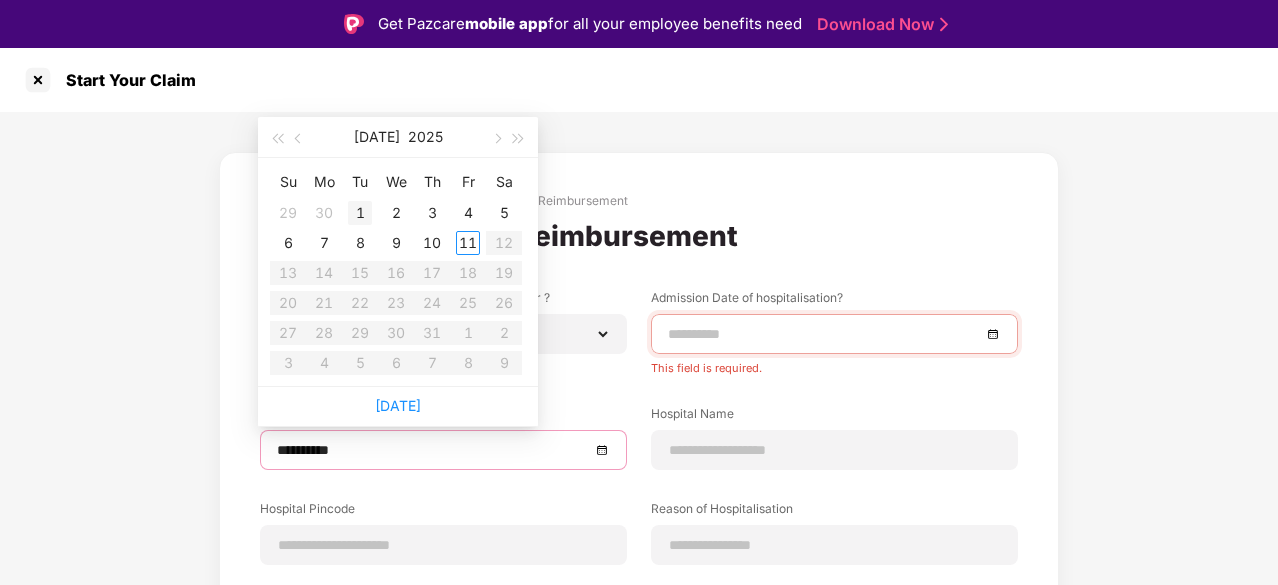 type on "**********" 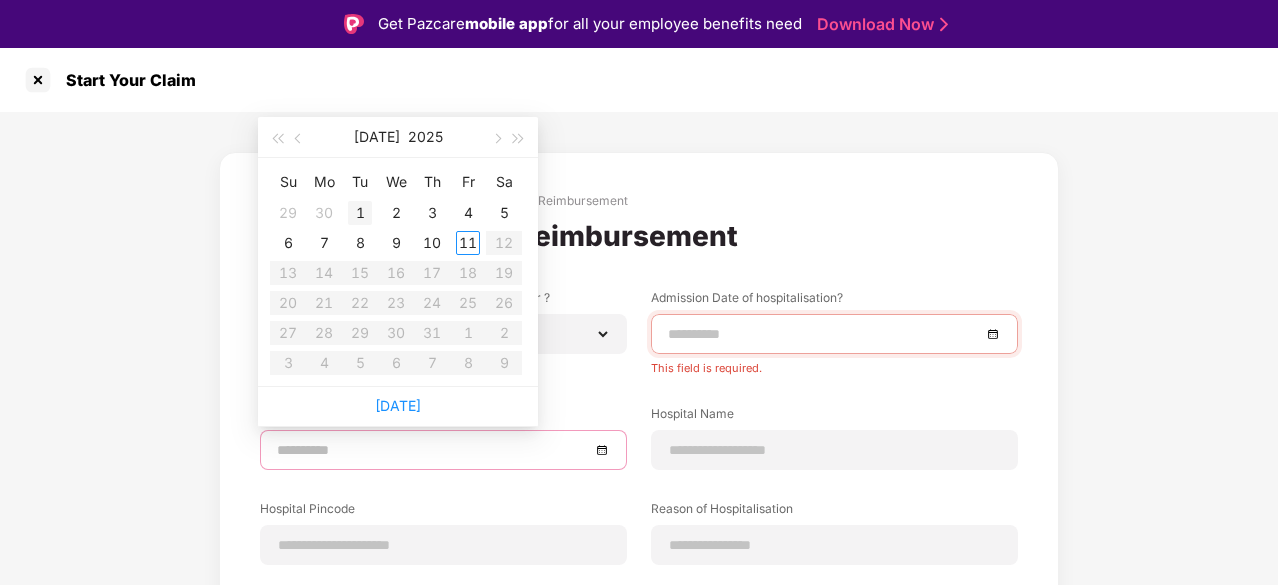 click on "1" at bounding box center (360, 213) 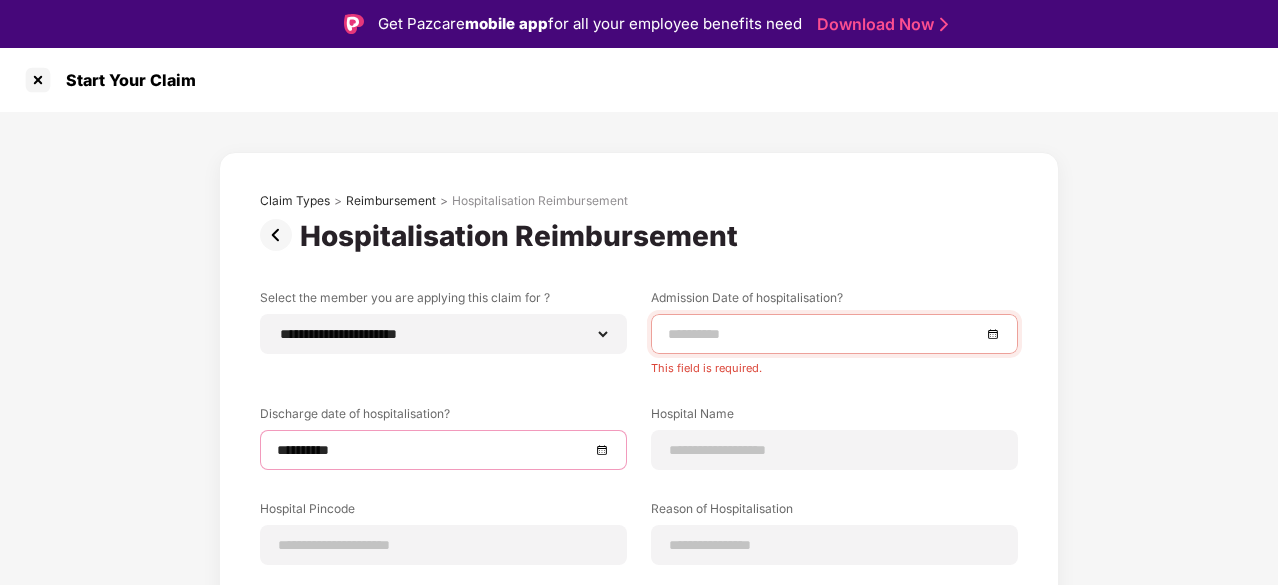 click at bounding box center [824, 334] 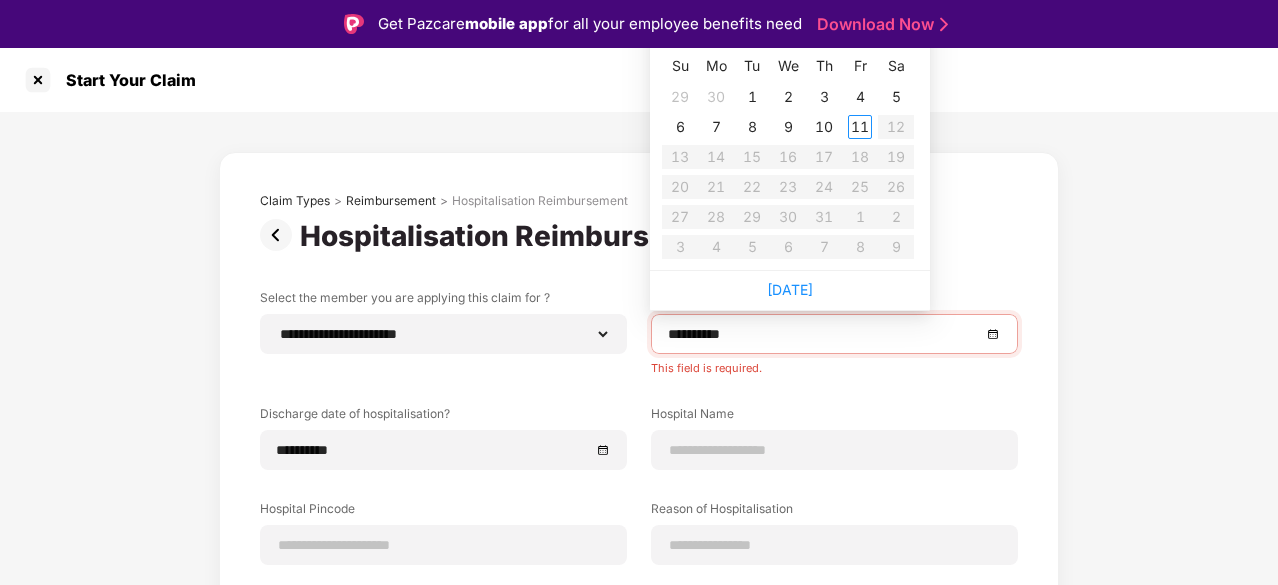 type on "**********" 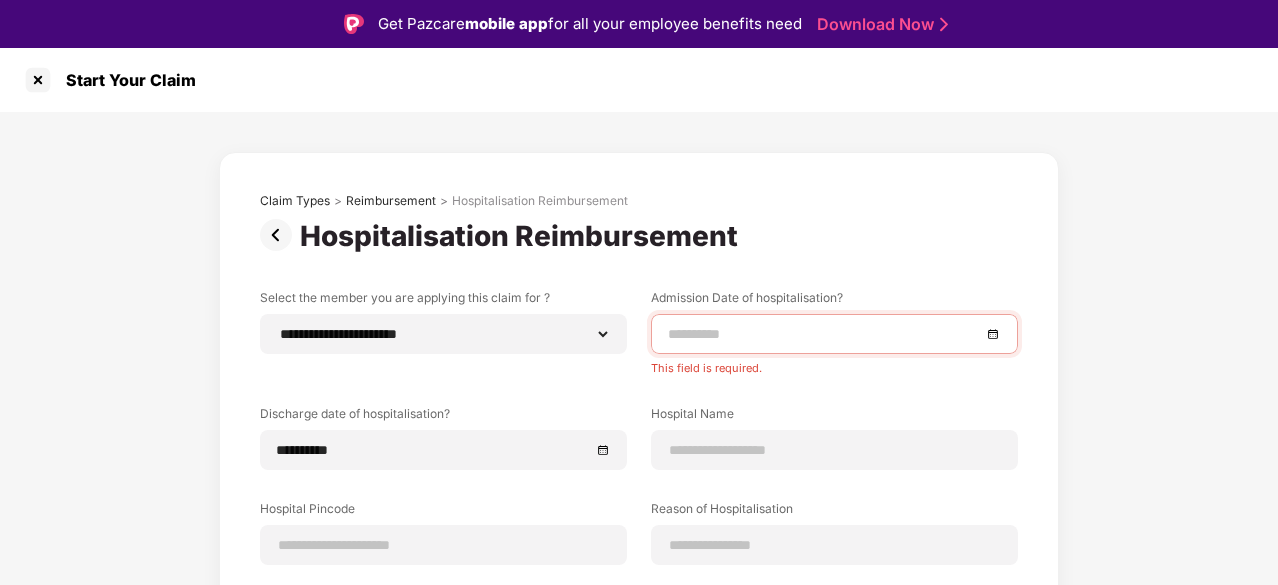 click at bounding box center (834, 334) 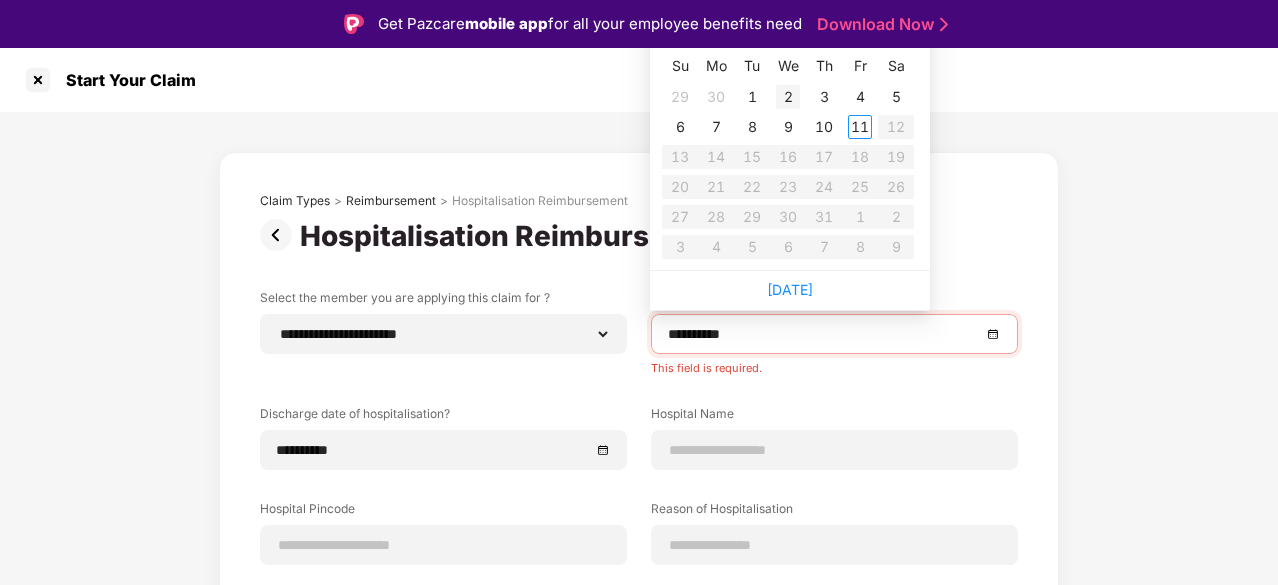 type on "**********" 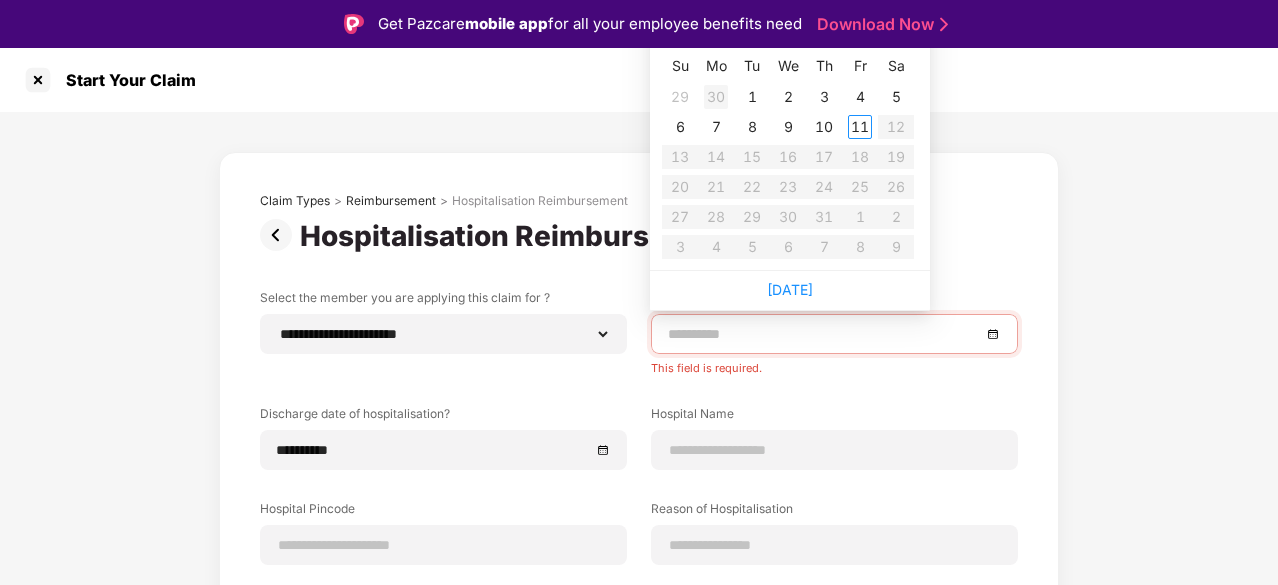 click on "30" at bounding box center [716, 97] 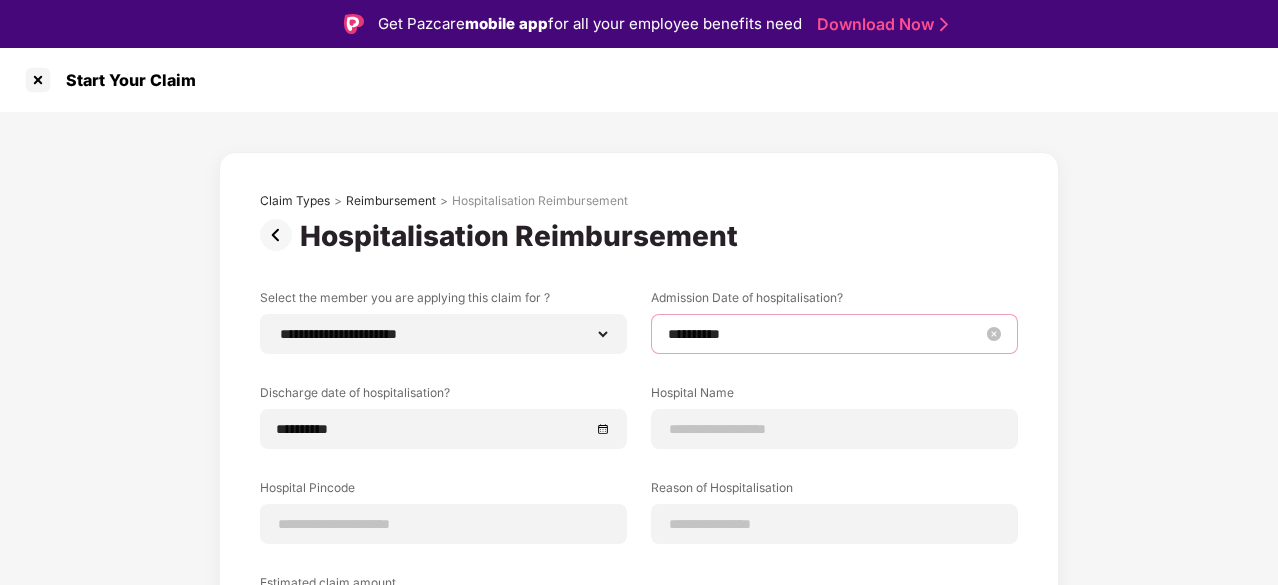 click on "**********" at bounding box center (824, 334) 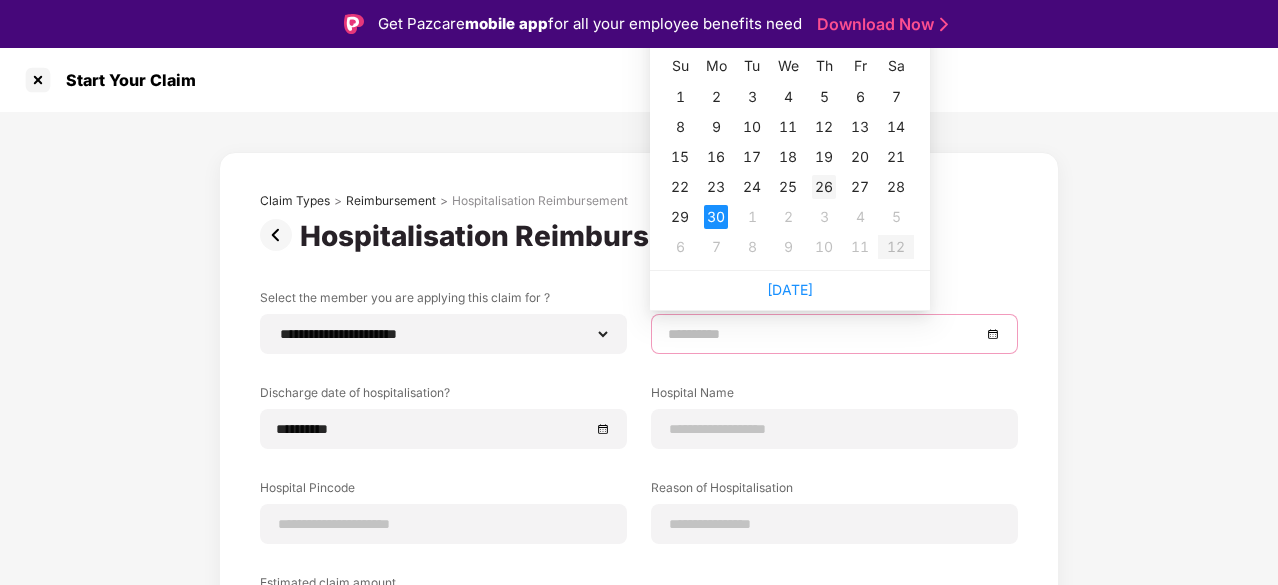 type on "**********" 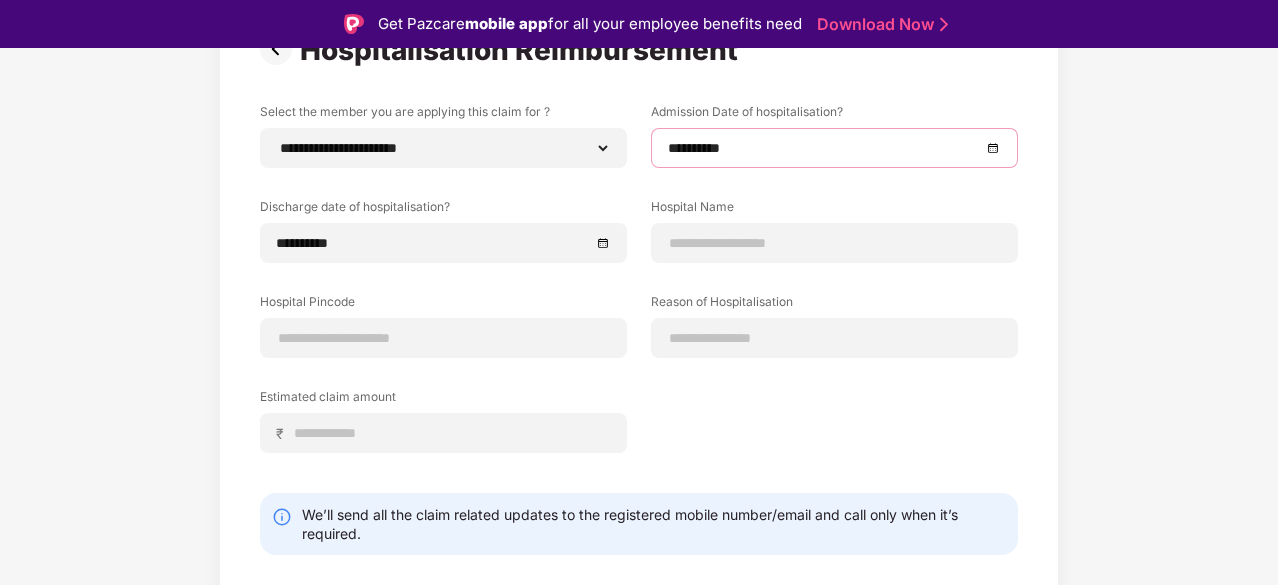 scroll, scrollTop: 200, scrollLeft: 0, axis: vertical 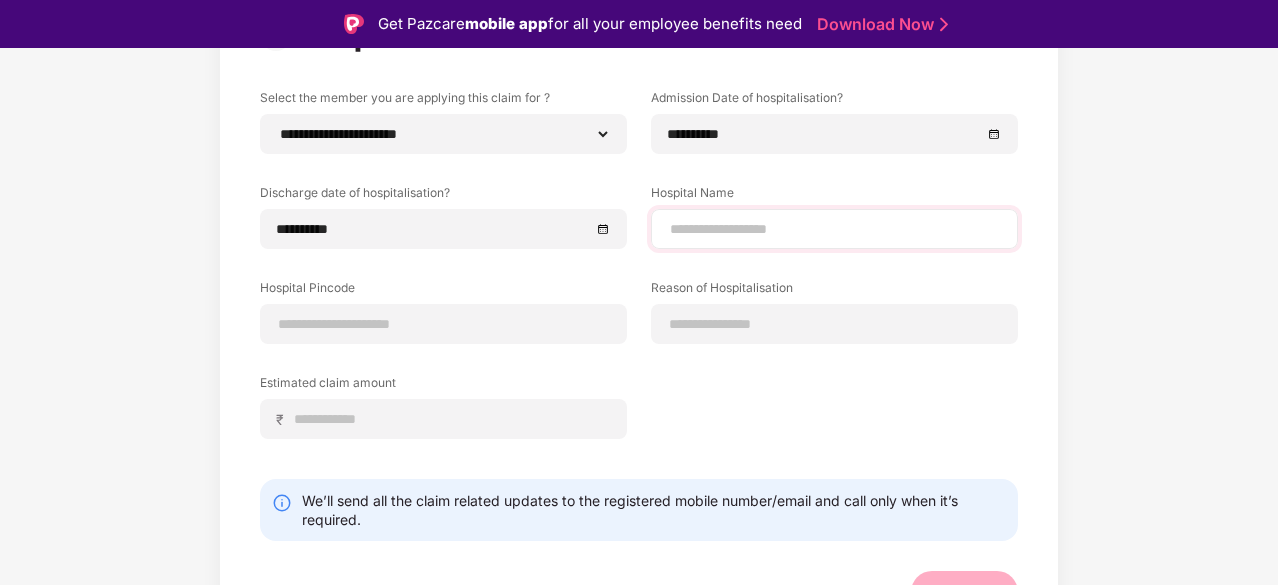 click at bounding box center [834, 229] 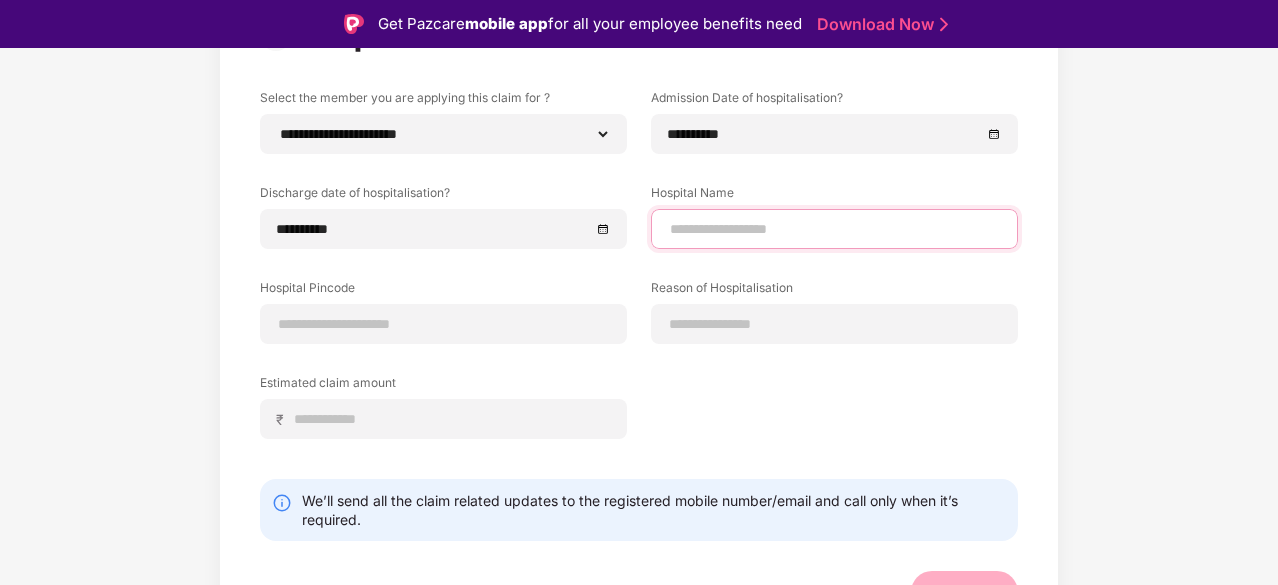 click at bounding box center [834, 229] 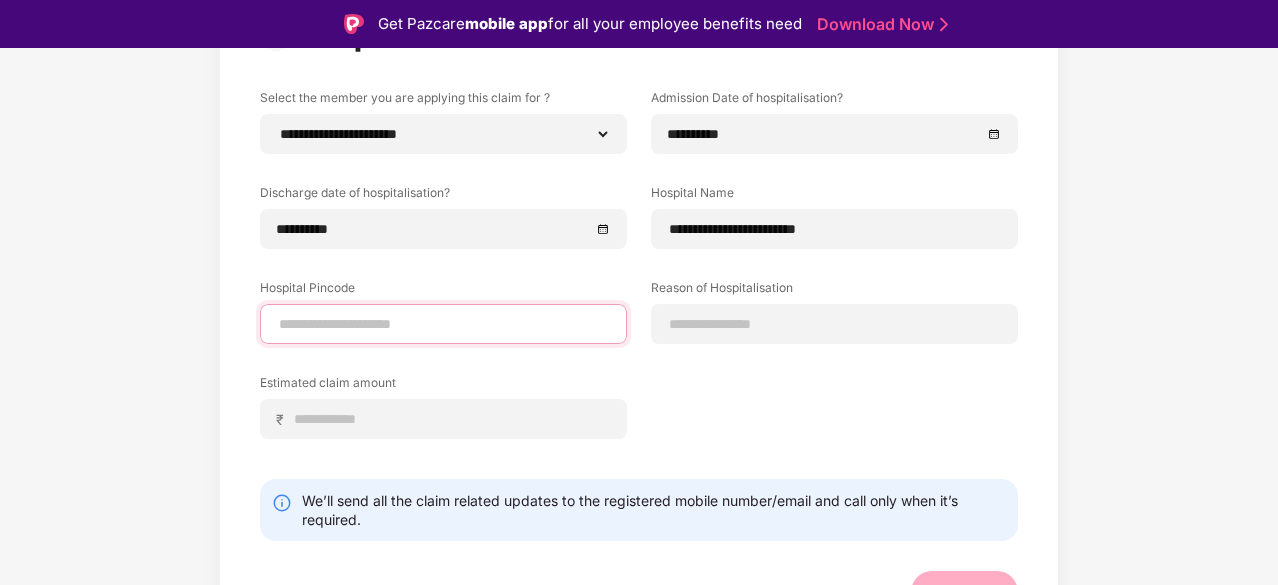 click at bounding box center [443, 324] 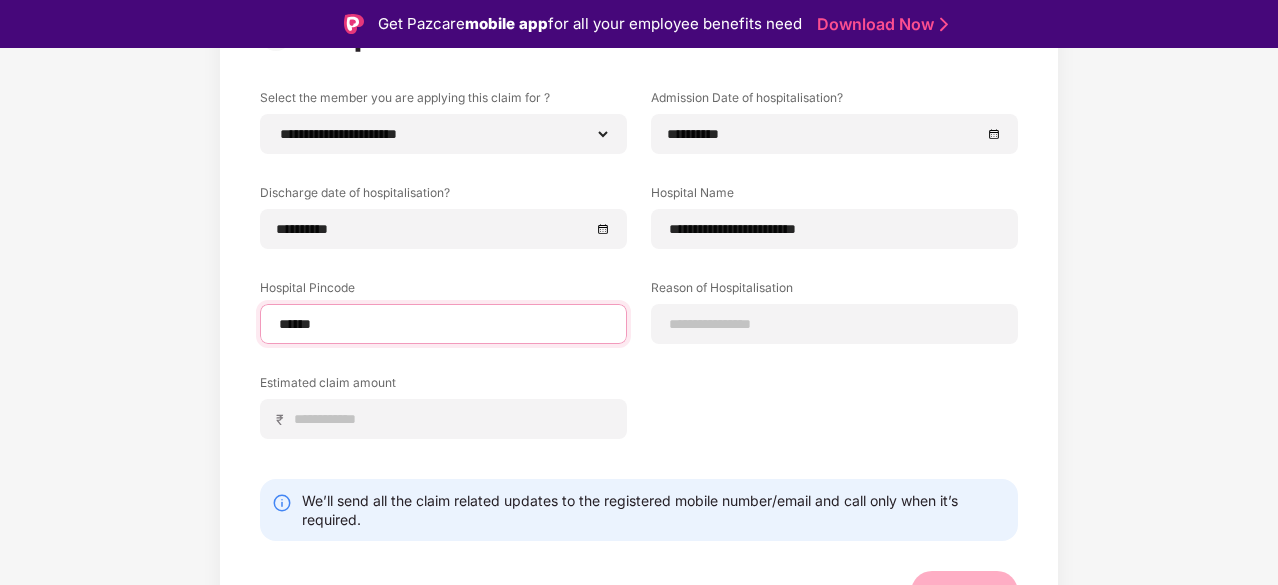select on "**********" 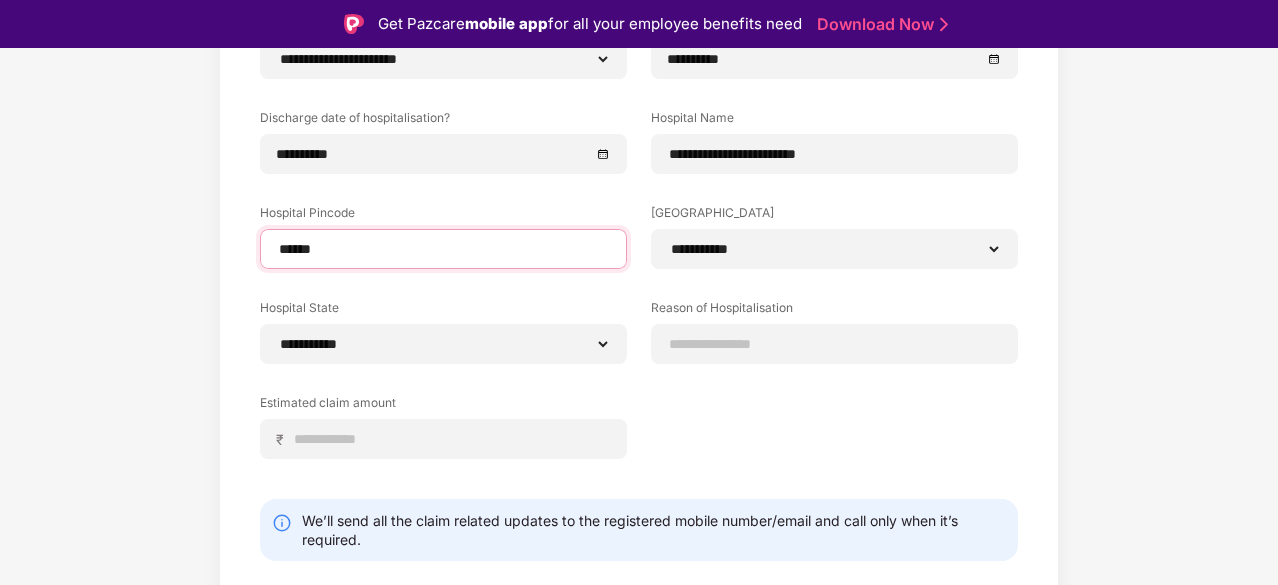 scroll, scrollTop: 300, scrollLeft: 0, axis: vertical 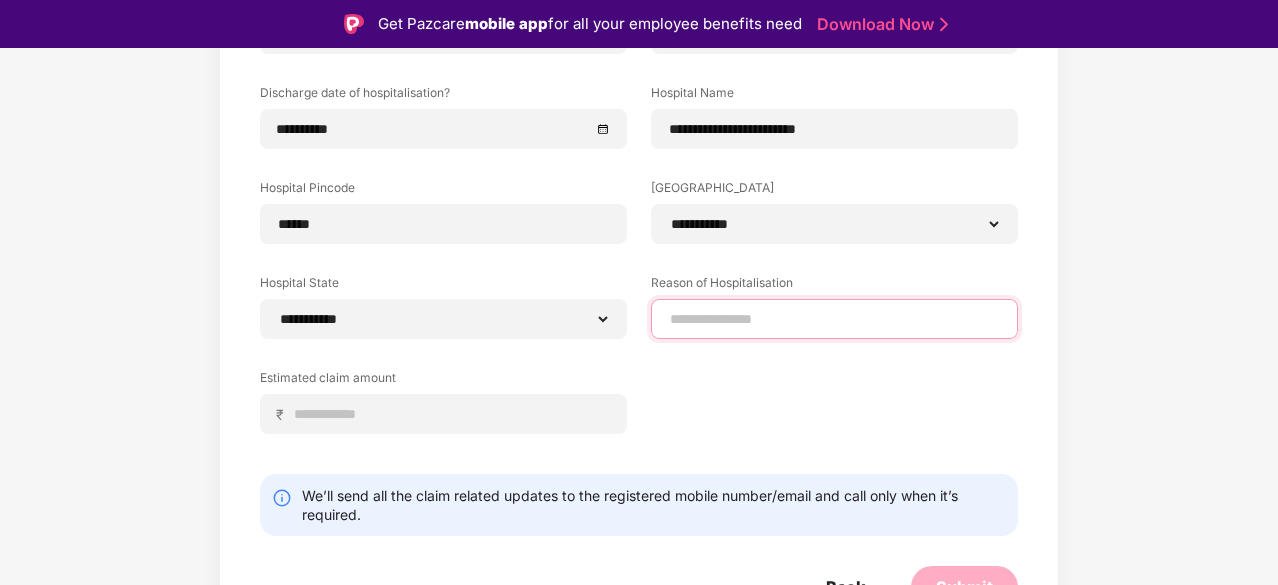 click at bounding box center (834, 319) 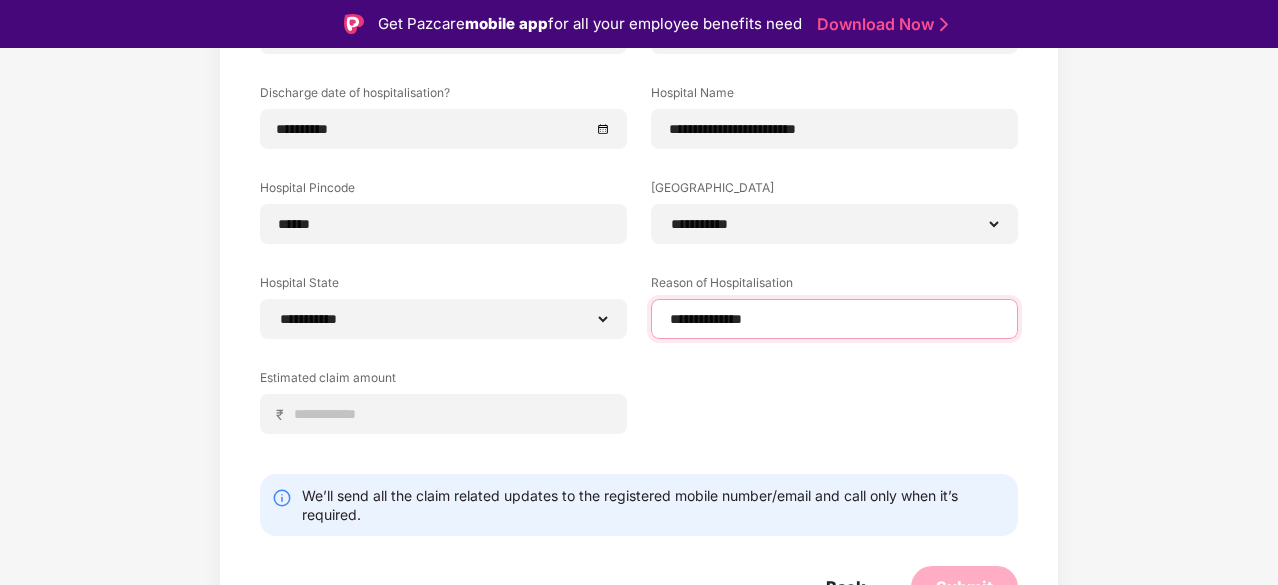 scroll, scrollTop: 325, scrollLeft: 0, axis: vertical 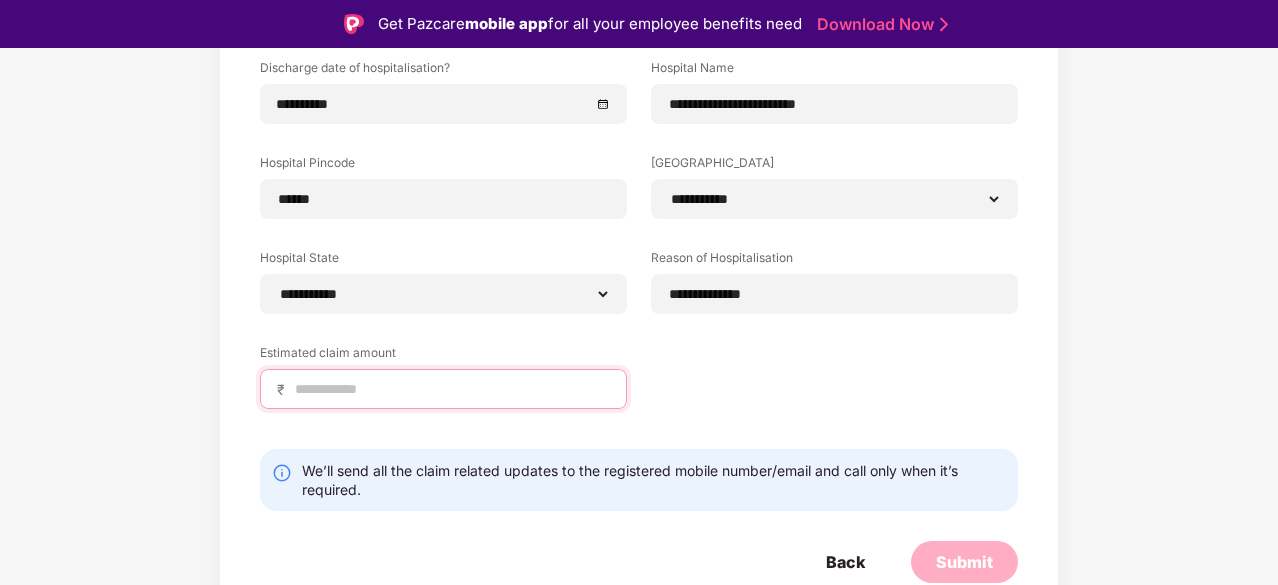 click at bounding box center [451, 389] 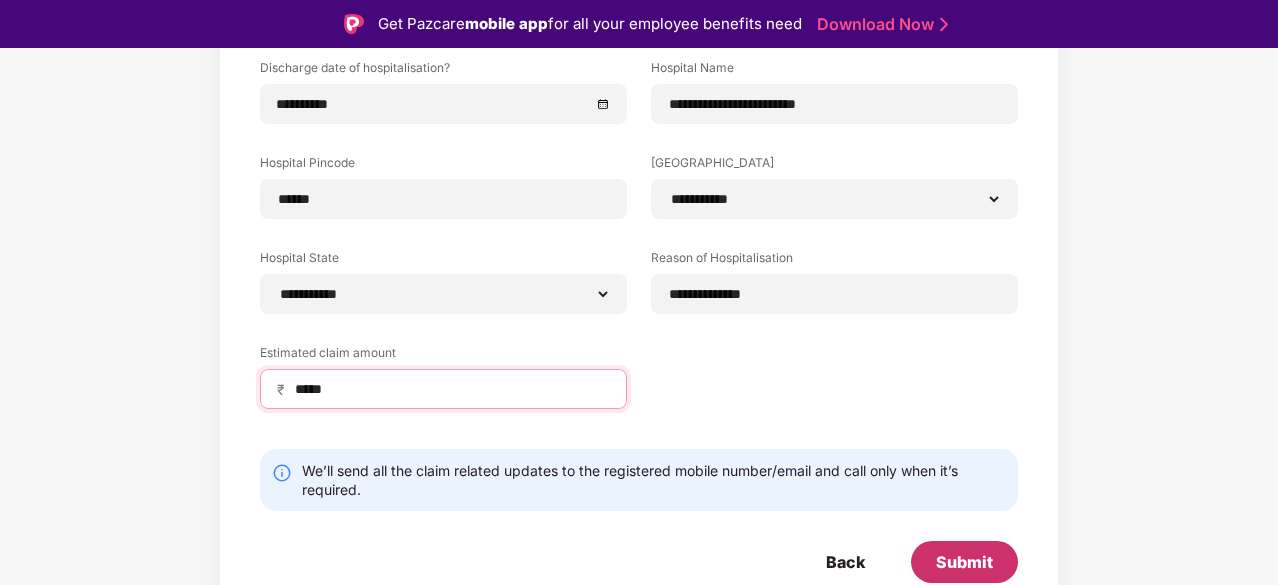 type on "*****" 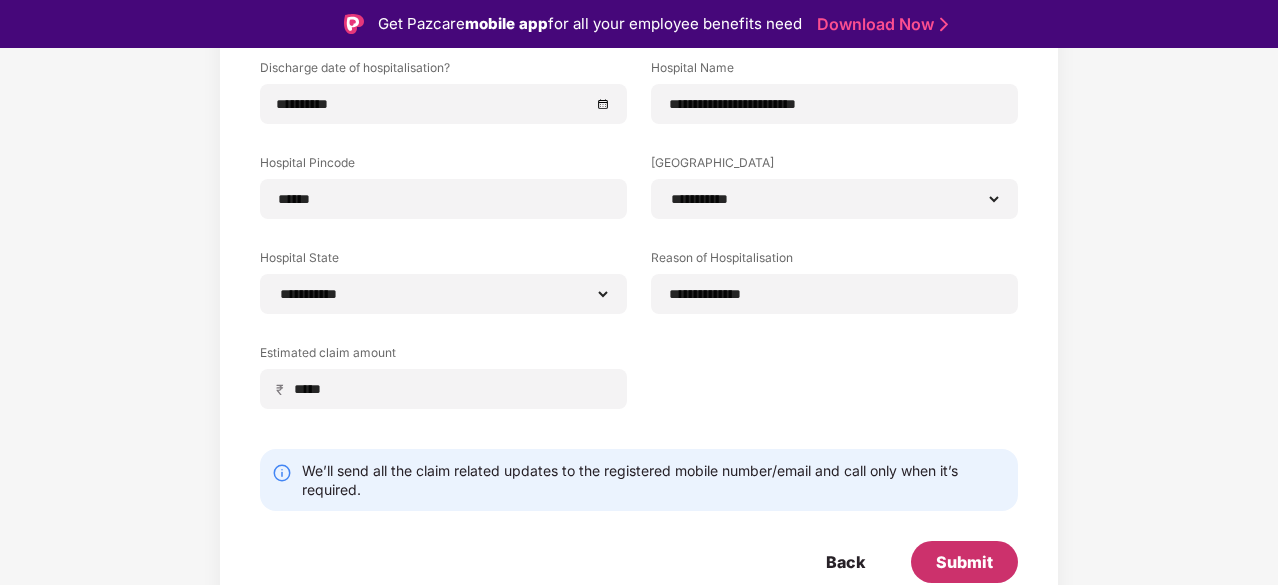 click on "Submit" at bounding box center (964, 562) 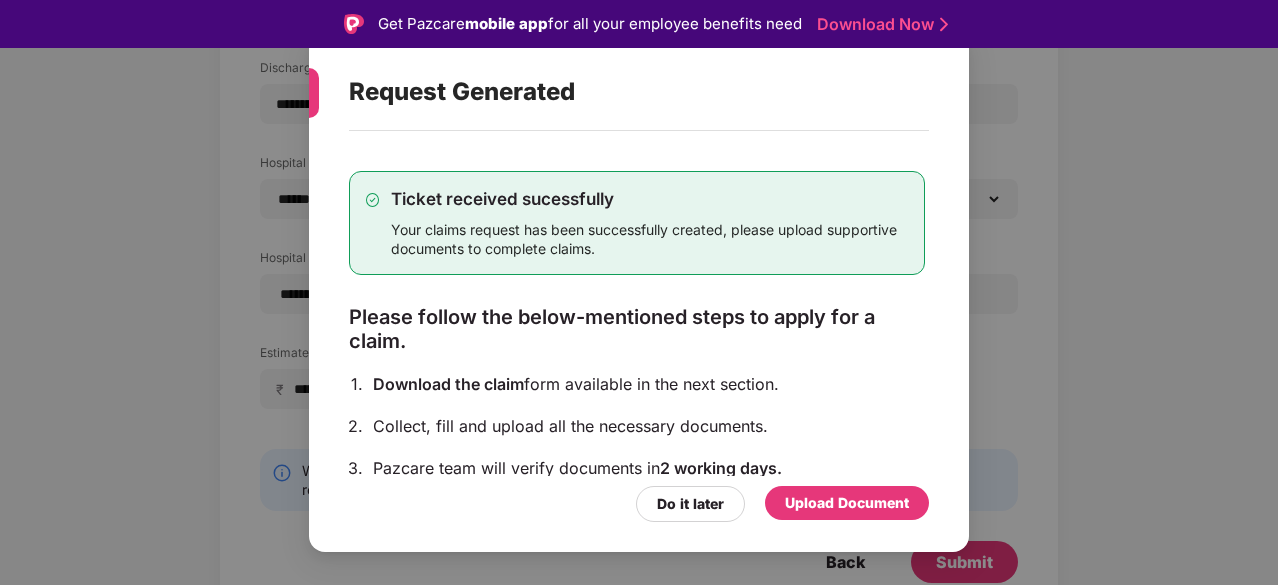 click on "Upload Document" at bounding box center [847, 503] 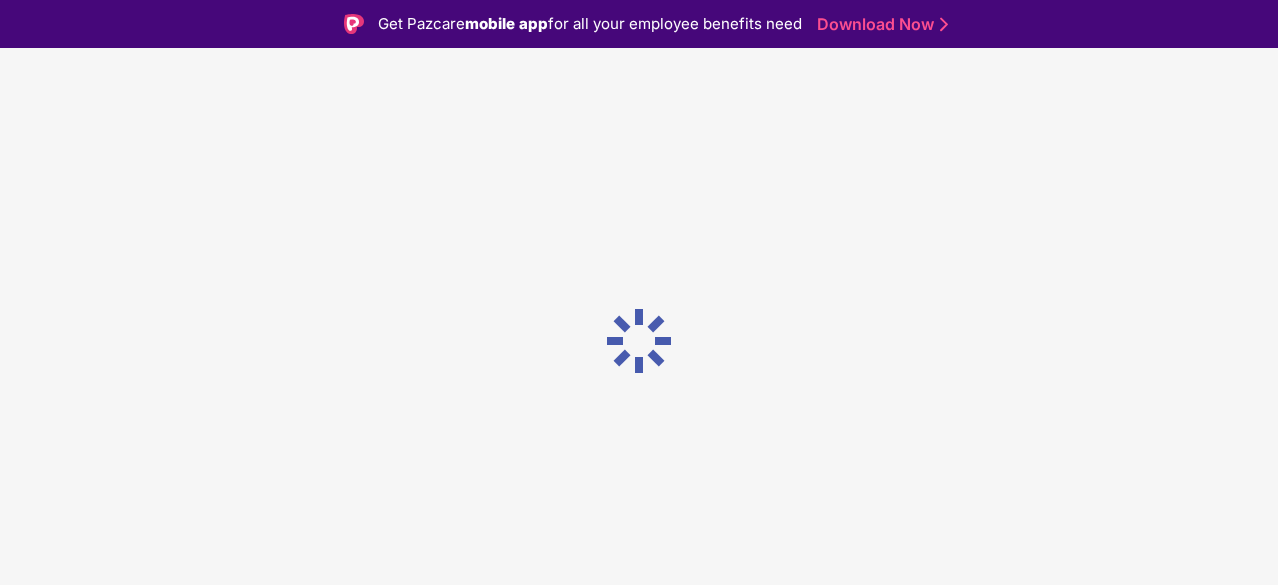 scroll, scrollTop: 0, scrollLeft: 0, axis: both 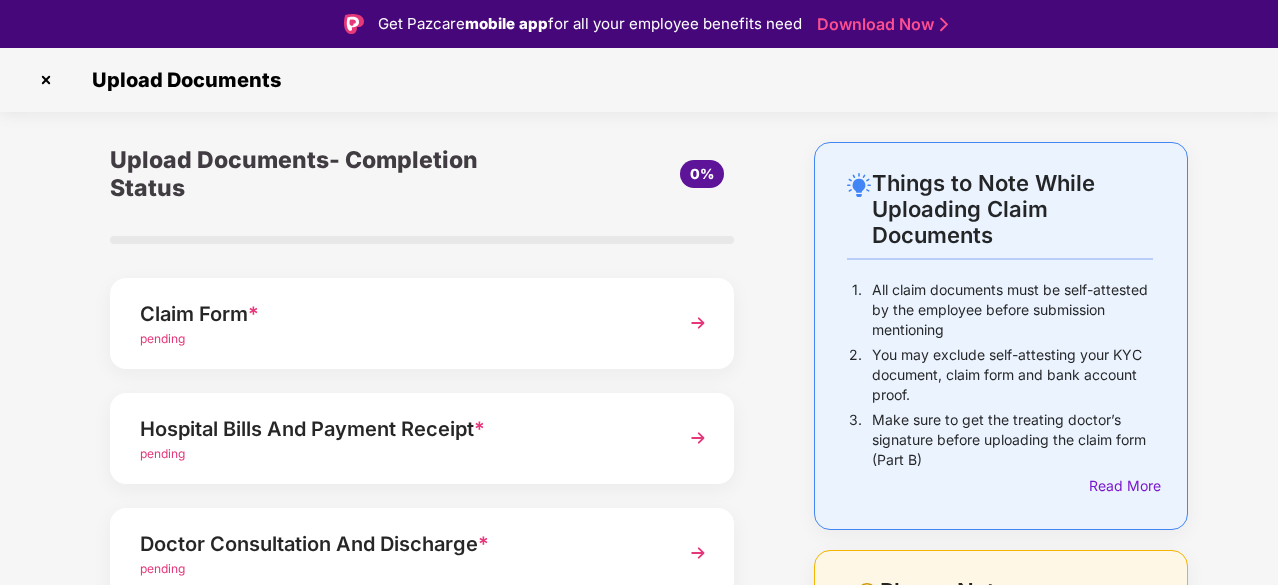 click at bounding box center (698, 438) 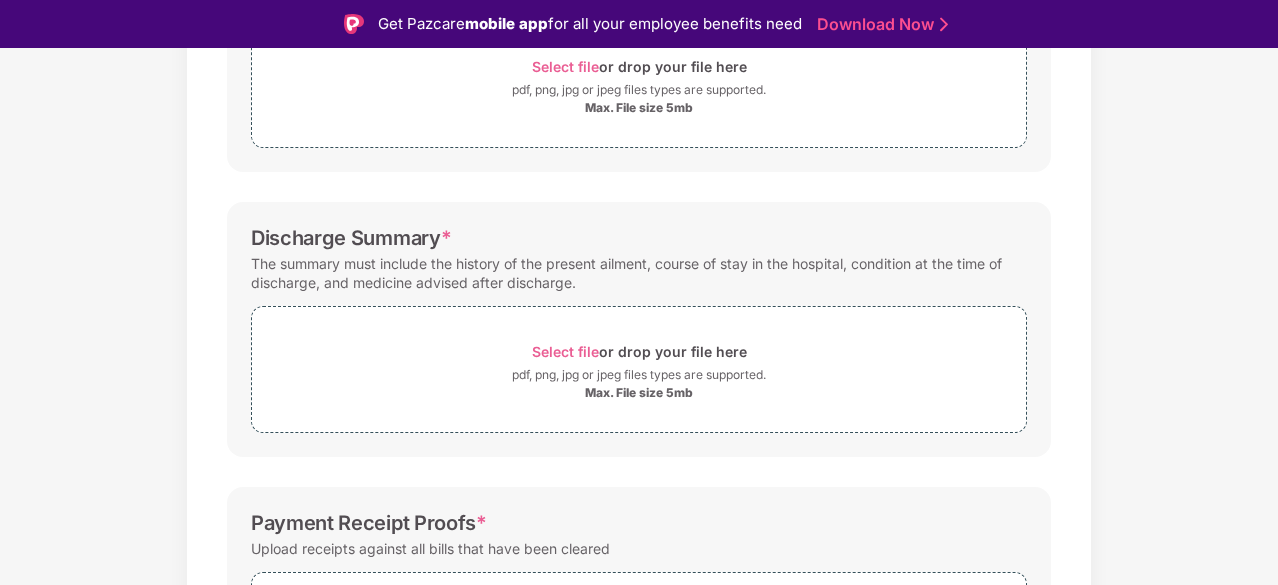 scroll, scrollTop: 227, scrollLeft: 0, axis: vertical 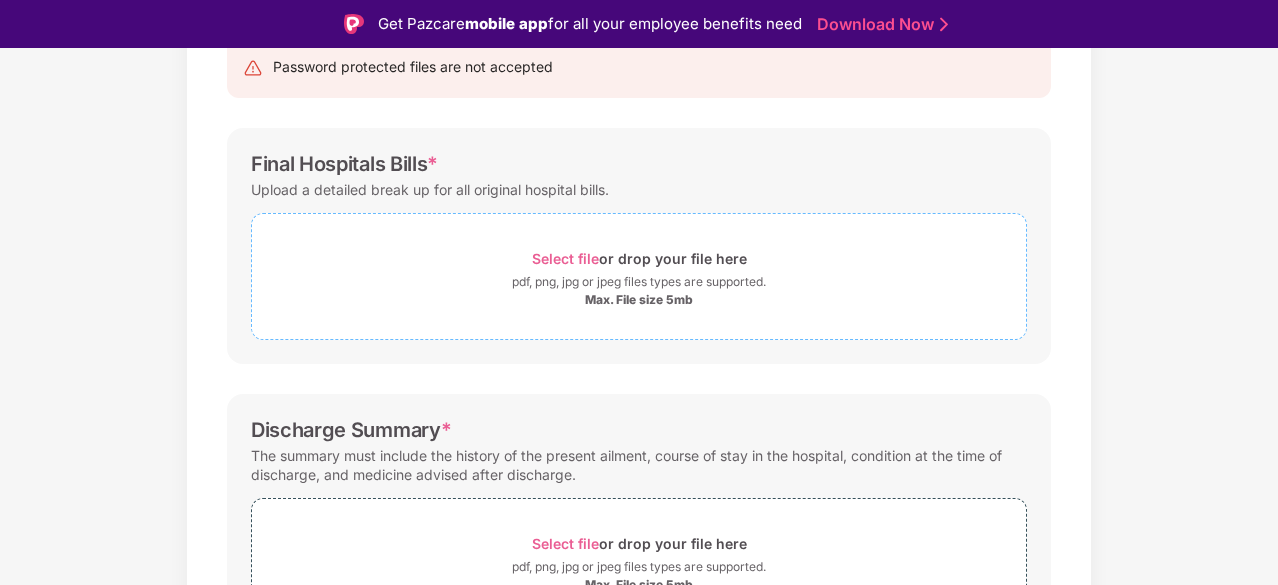 click on "Select file" at bounding box center [565, 258] 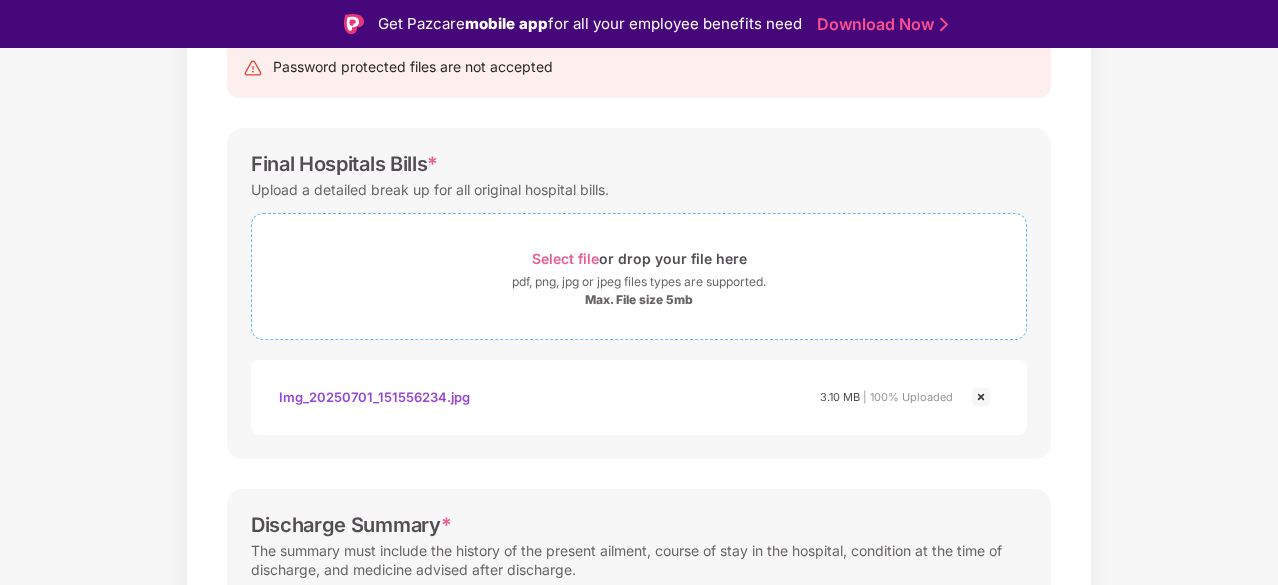 click on "Select file" at bounding box center [565, 258] 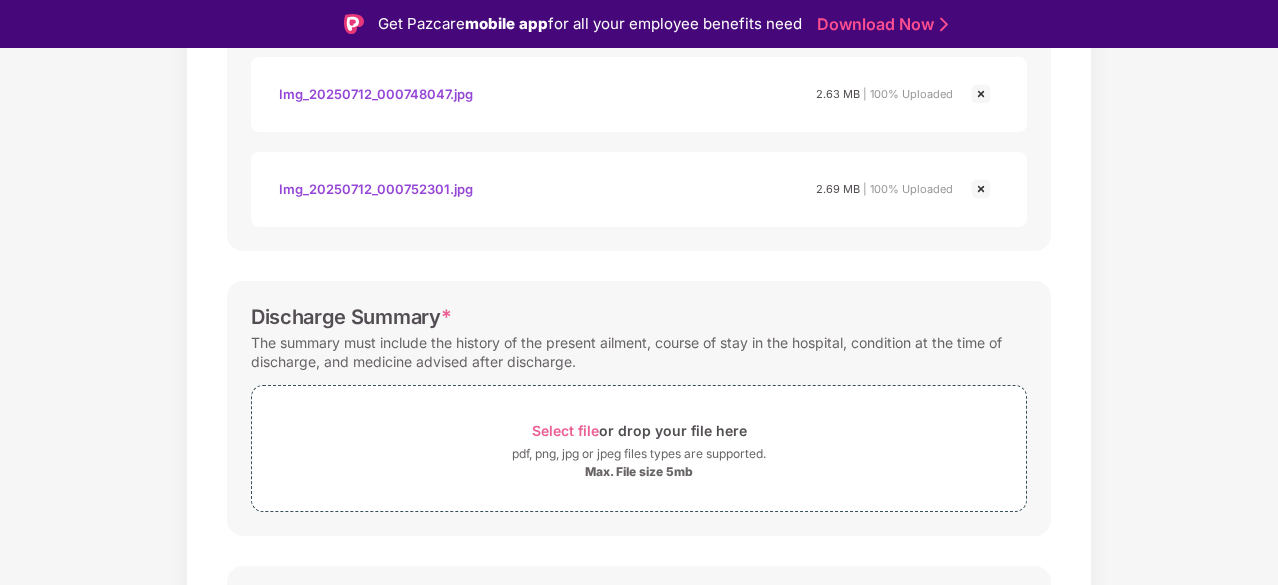 scroll, scrollTop: 1127, scrollLeft: 0, axis: vertical 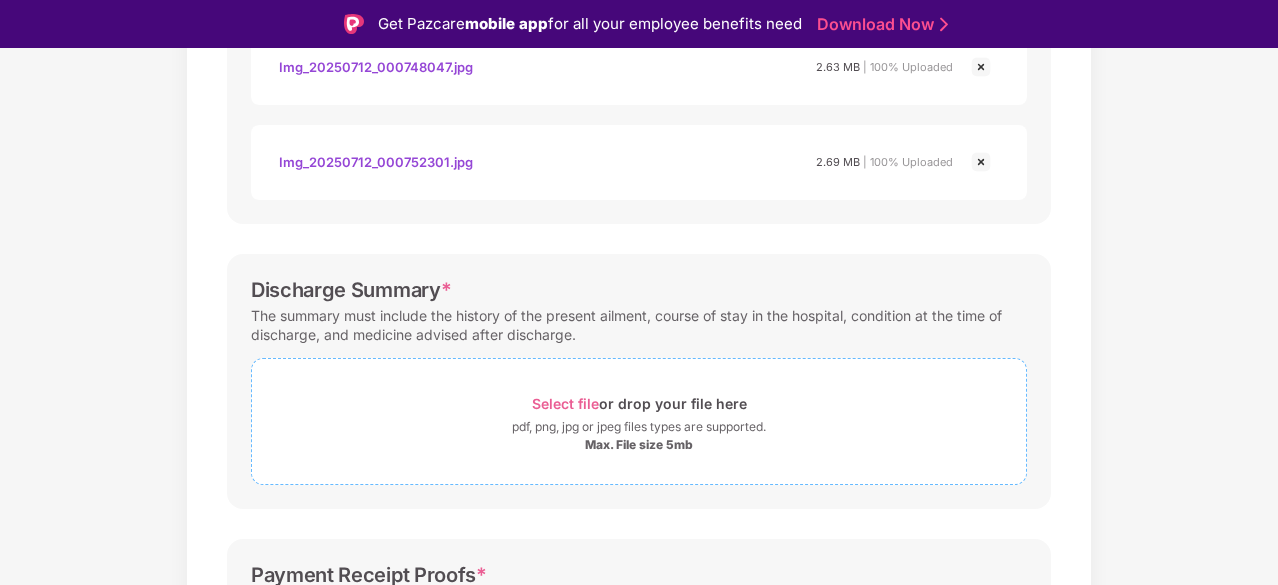click on "Select file" at bounding box center [565, 403] 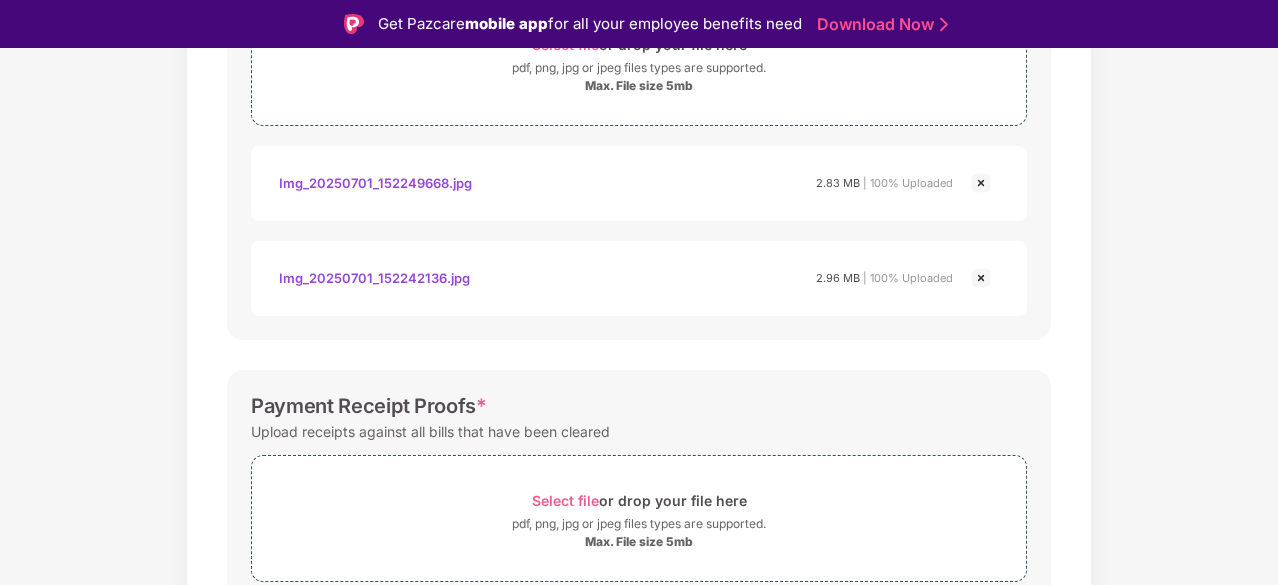 scroll, scrollTop: 1527, scrollLeft: 0, axis: vertical 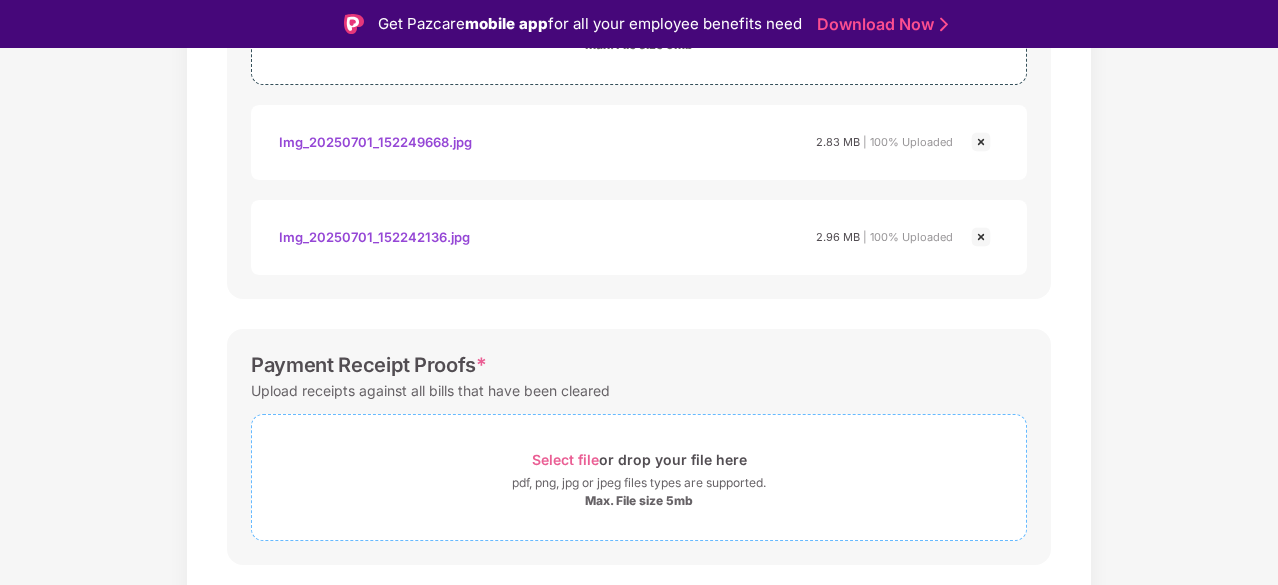 click on "Select file" at bounding box center (565, 459) 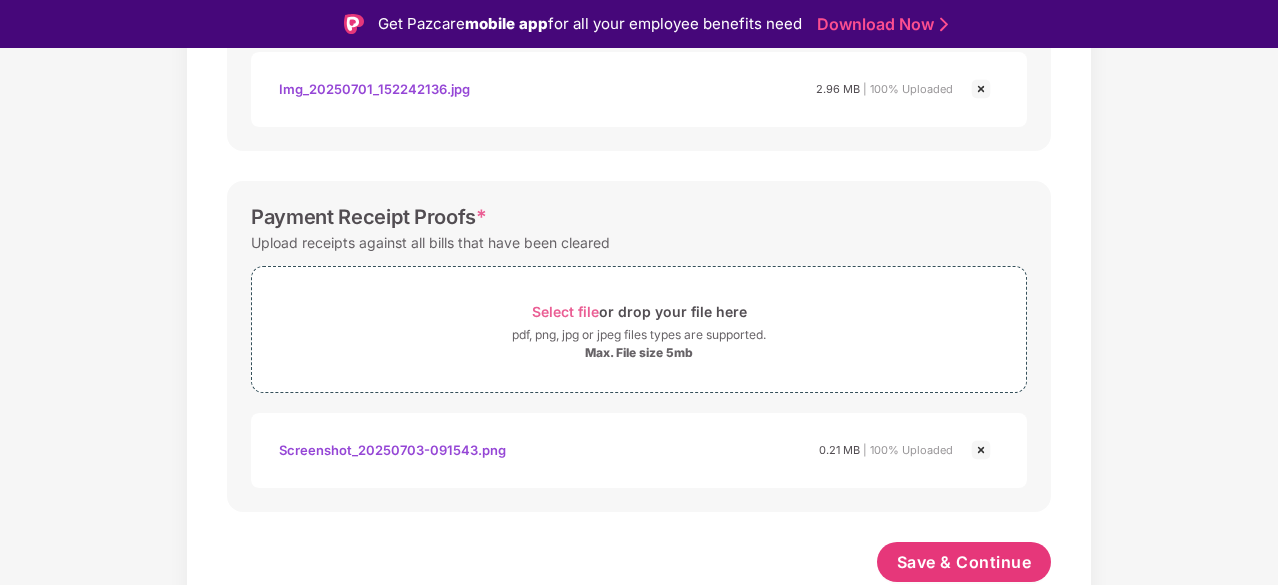 scroll, scrollTop: 1672, scrollLeft: 0, axis: vertical 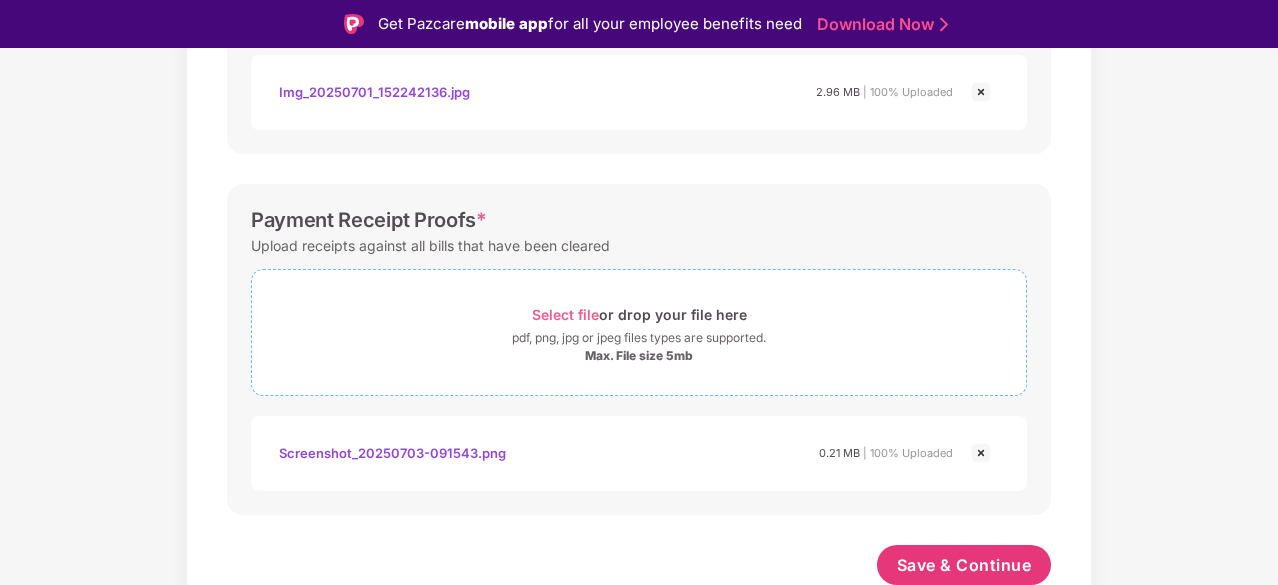 click on "Select file" at bounding box center (565, 314) 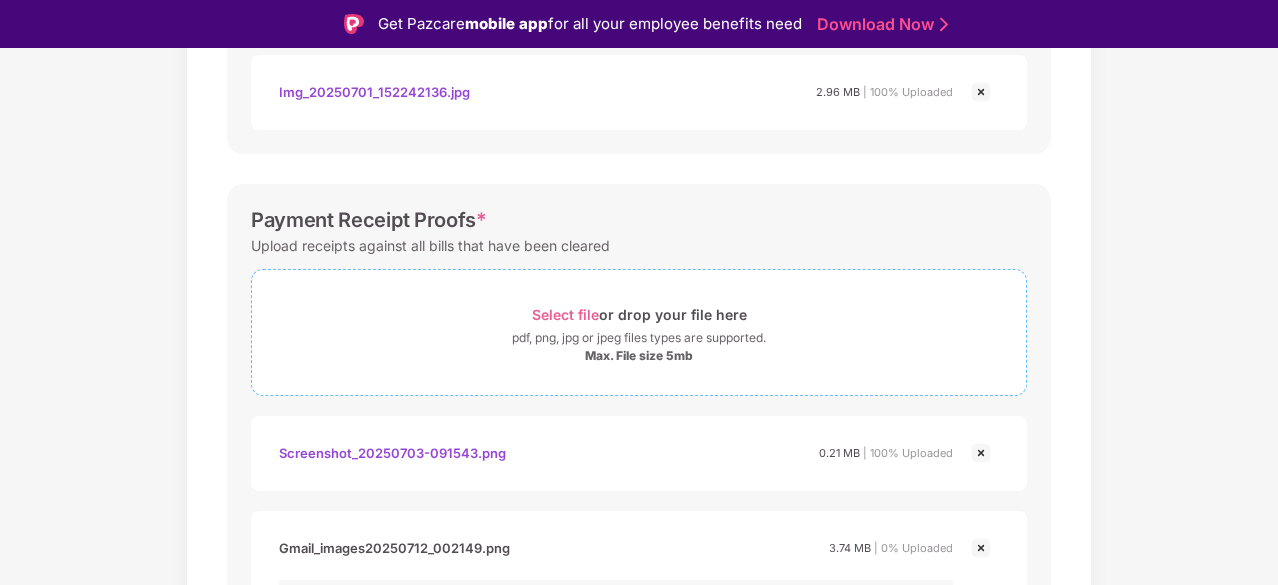scroll, scrollTop: 1679, scrollLeft: 0, axis: vertical 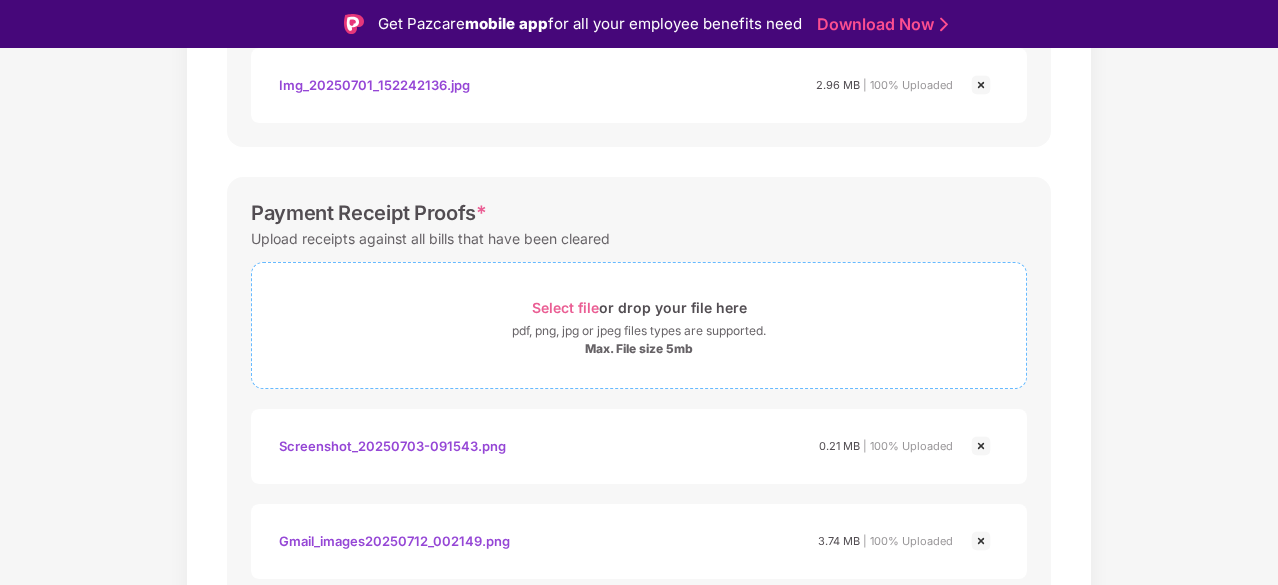 click on "Select file" at bounding box center [565, 307] 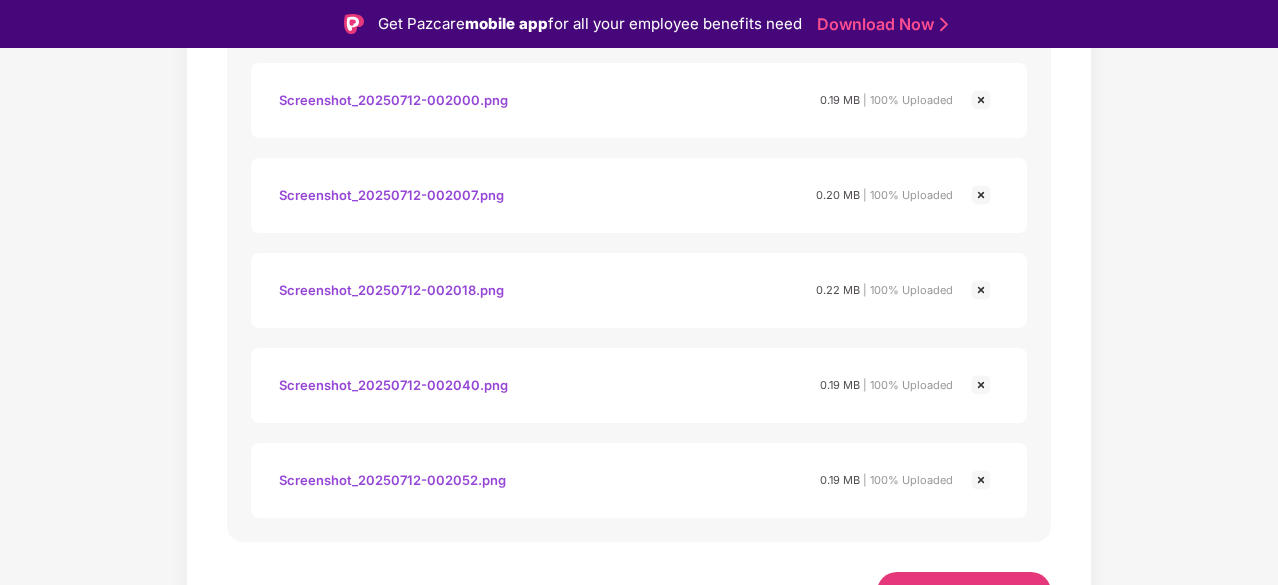 scroll, scrollTop: 2242, scrollLeft: 0, axis: vertical 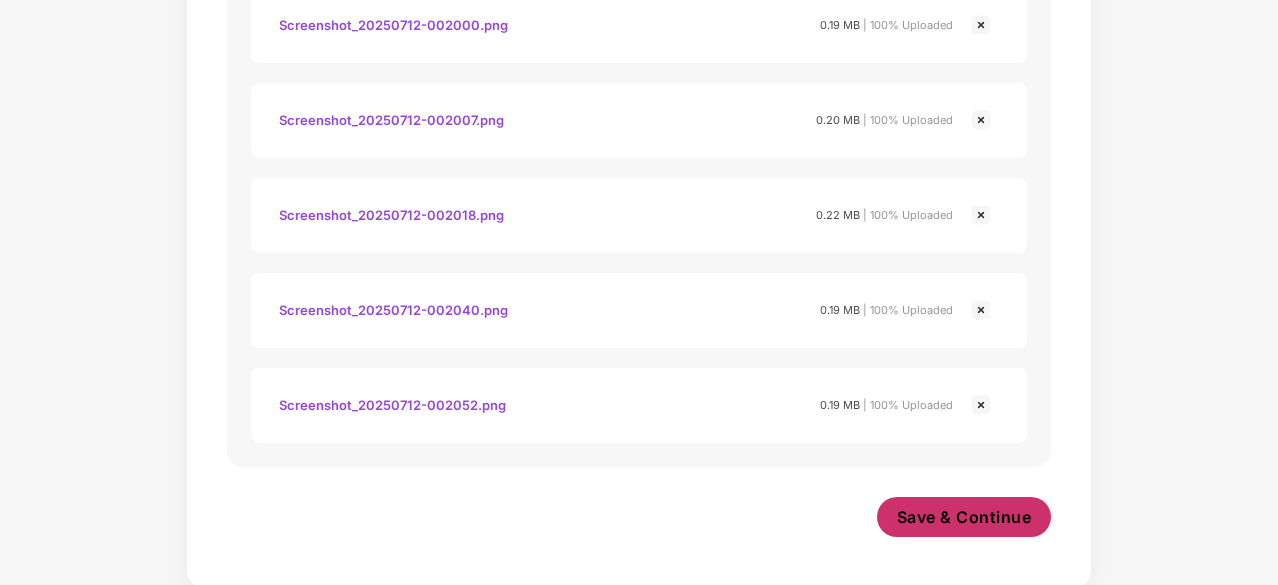 click on "Save & Continue" at bounding box center (964, 517) 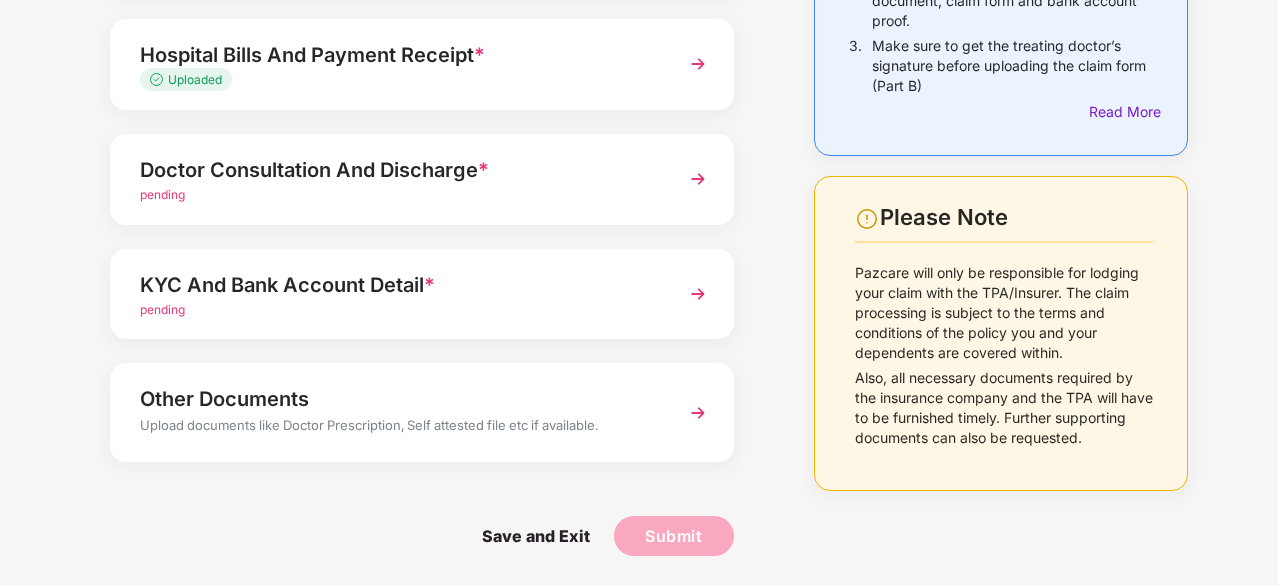 scroll, scrollTop: 226, scrollLeft: 0, axis: vertical 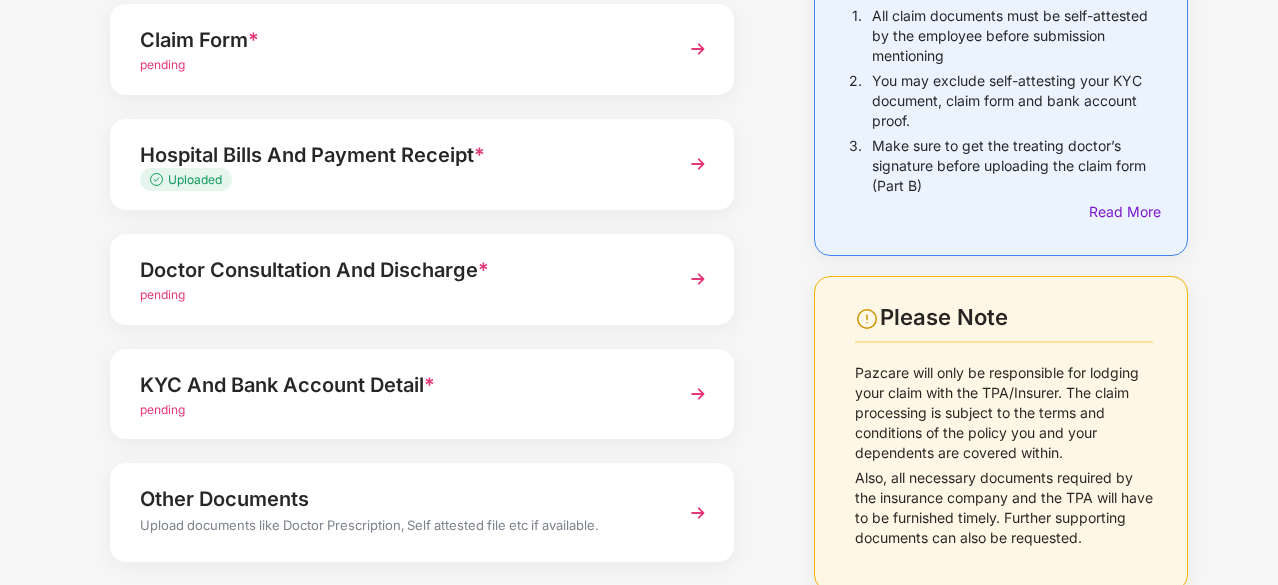 click at bounding box center (698, 279) 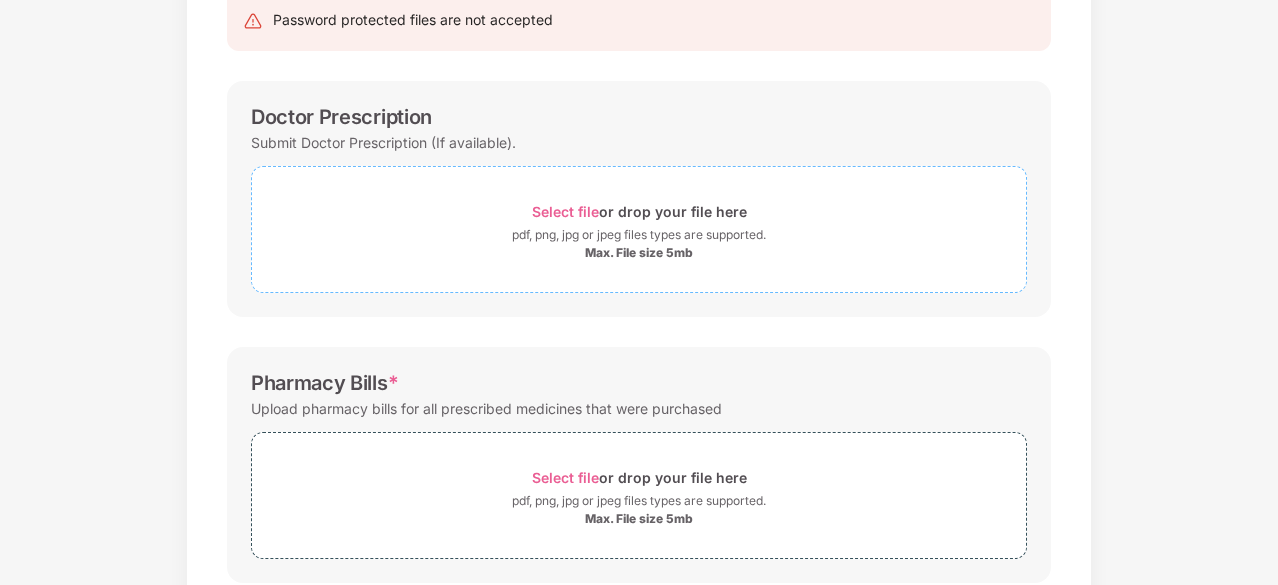 scroll, scrollTop: 0, scrollLeft: 0, axis: both 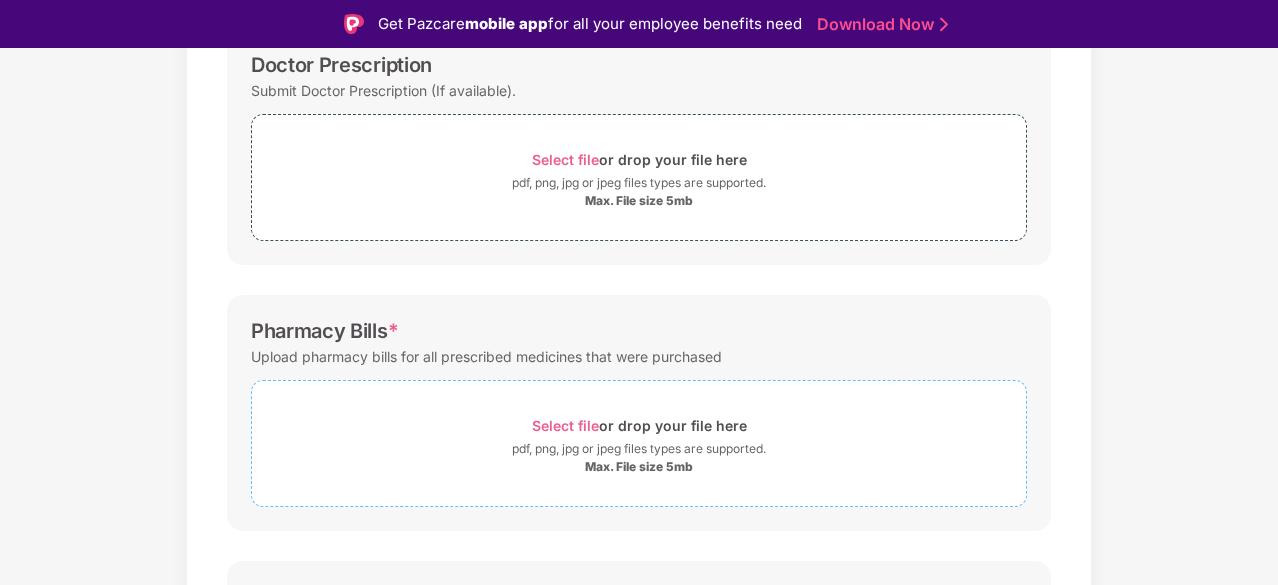 click on "Select file" at bounding box center (565, 425) 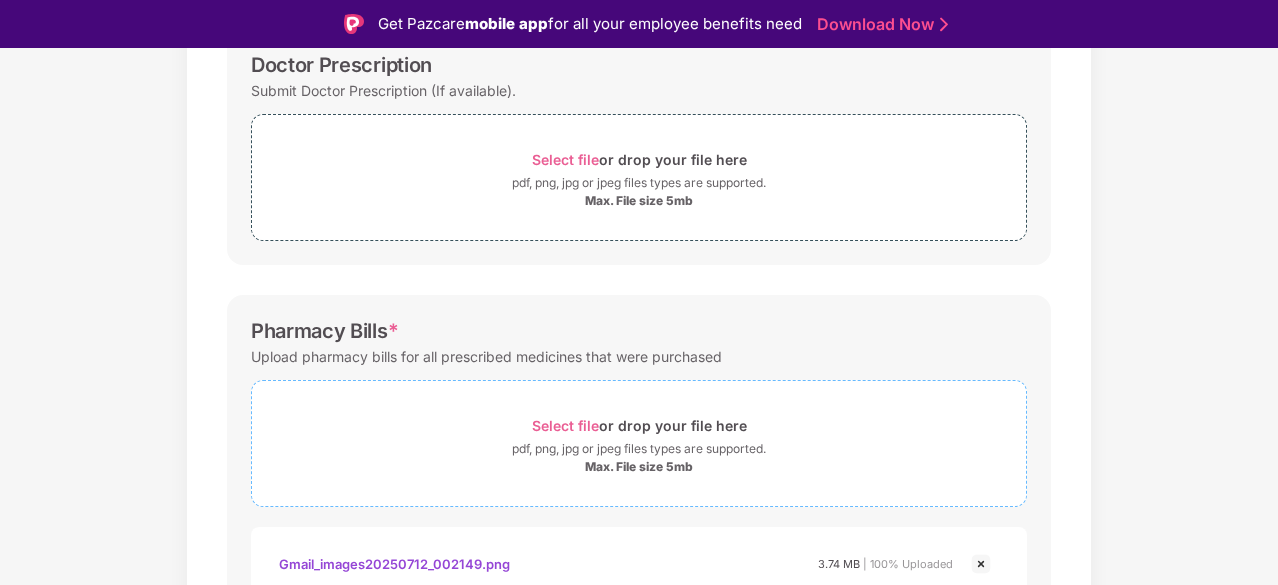 scroll, scrollTop: 626, scrollLeft: 0, axis: vertical 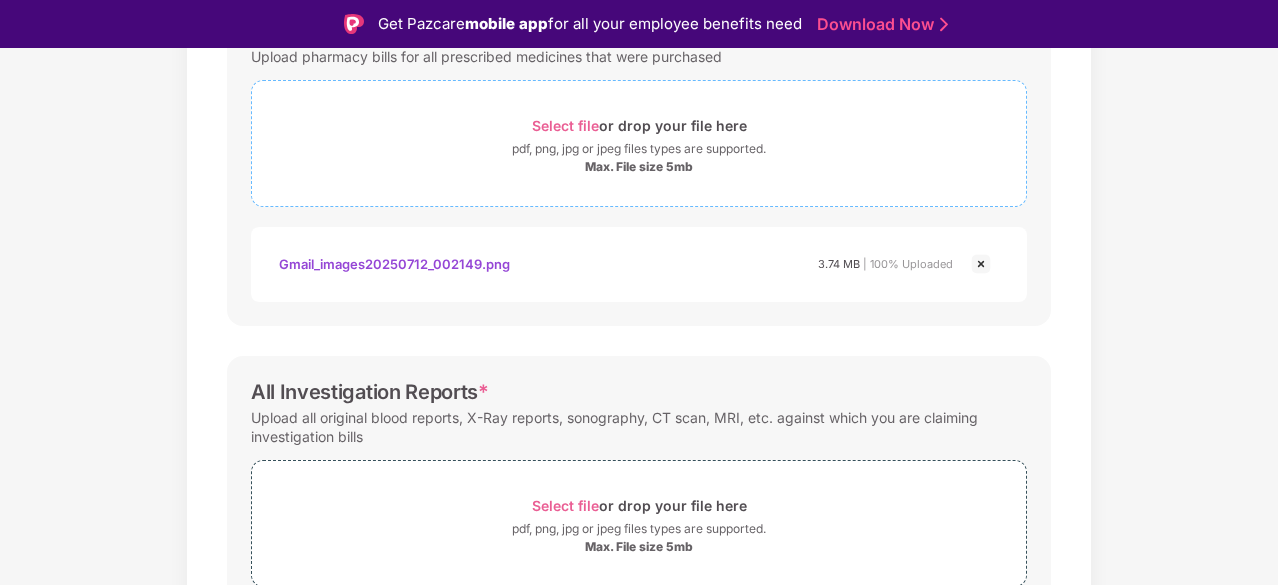 click on "Select file" at bounding box center (565, 125) 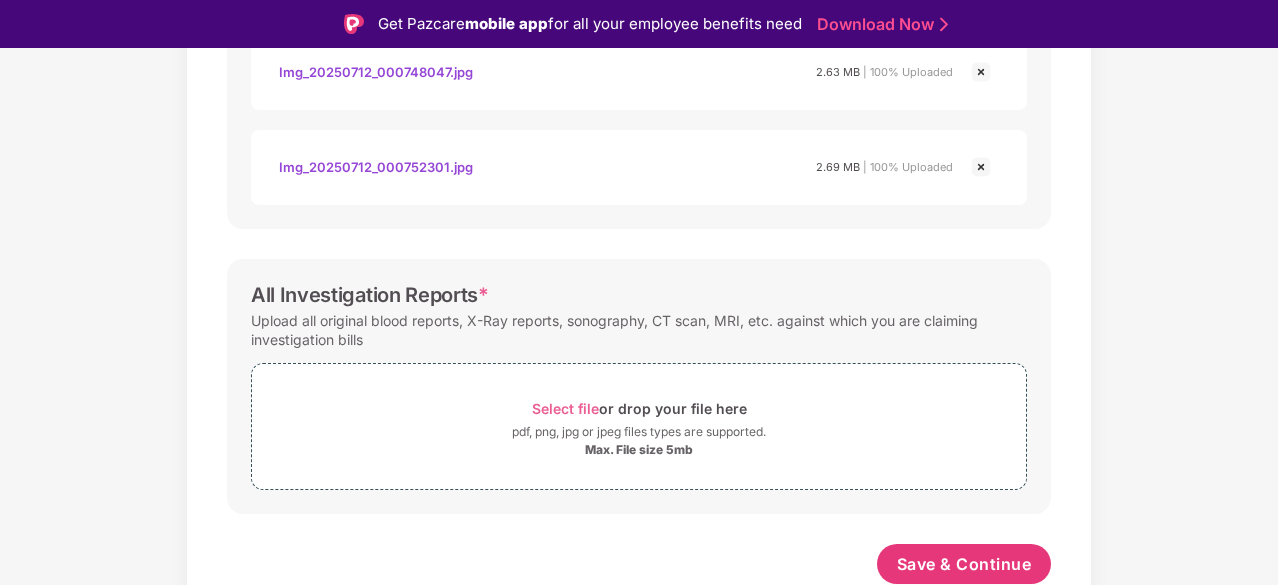 scroll, scrollTop: 1387, scrollLeft: 0, axis: vertical 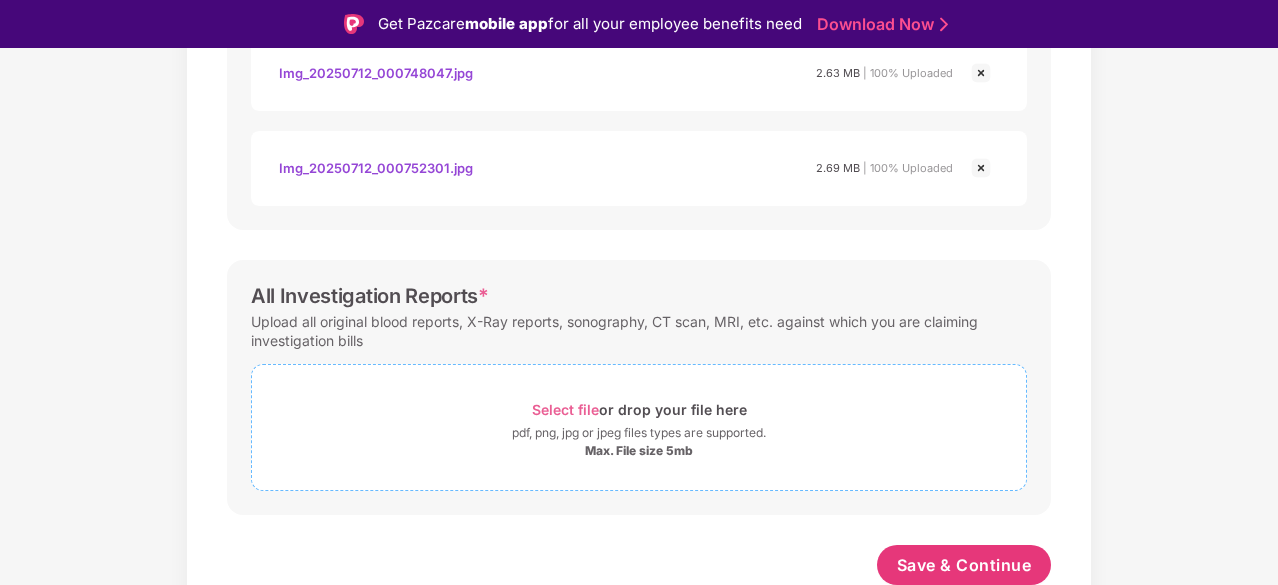click on "Select file" at bounding box center [565, 409] 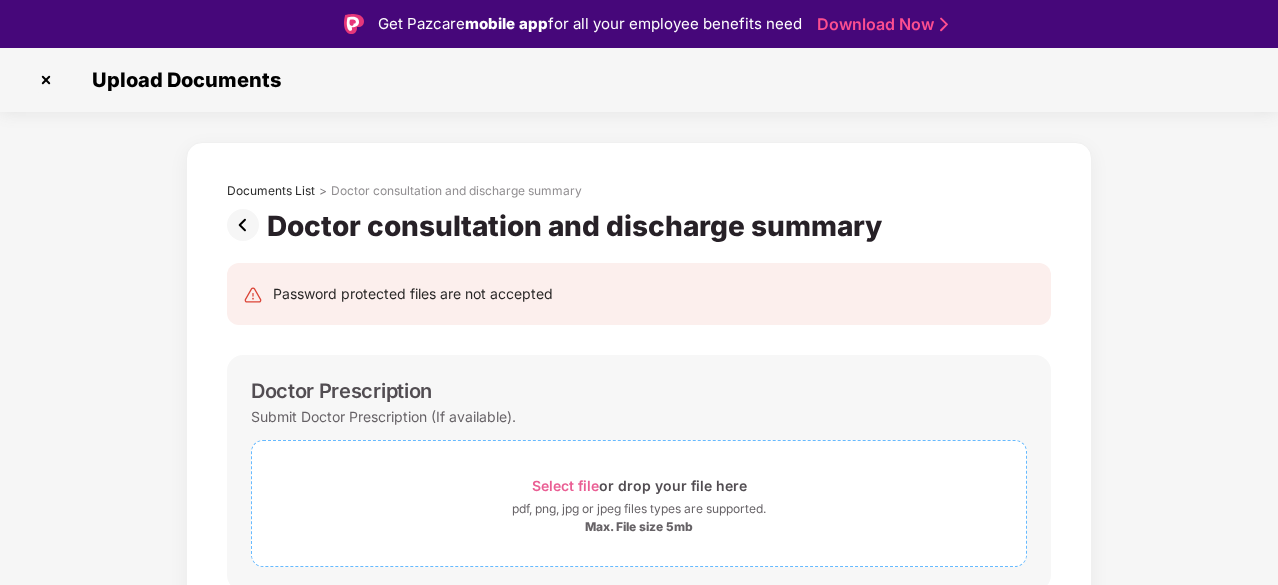 scroll, scrollTop: 200, scrollLeft: 0, axis: vertical 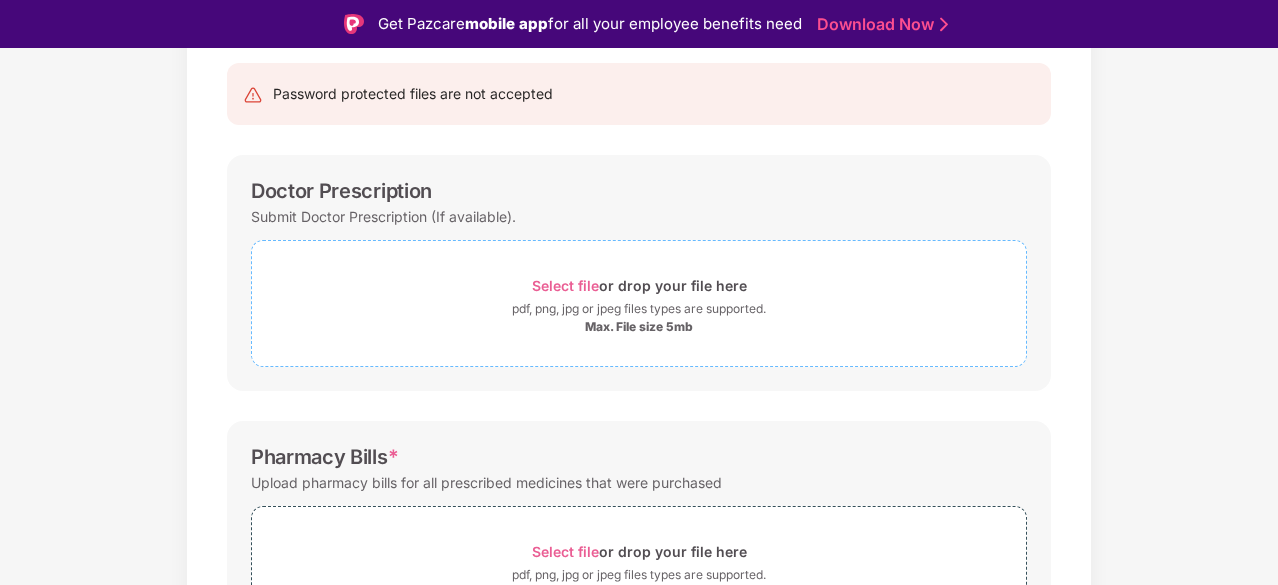 click on "Select file" at bounding box center [565, 285] 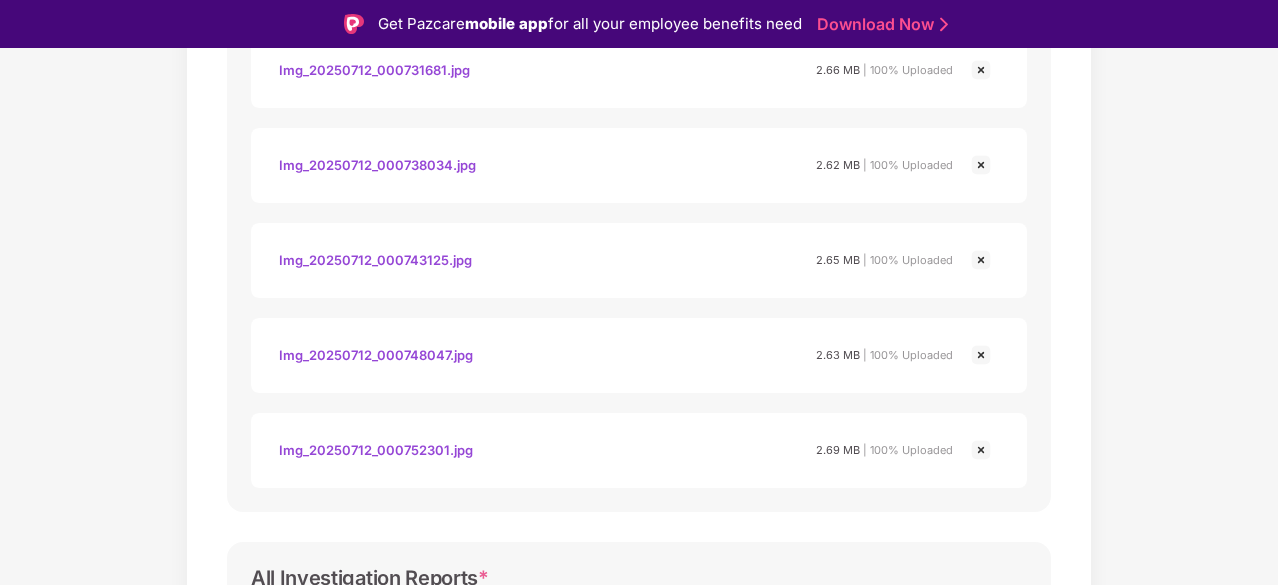 scroll, scrollTop: 1672, scrollLeft: 0, axis: vertical 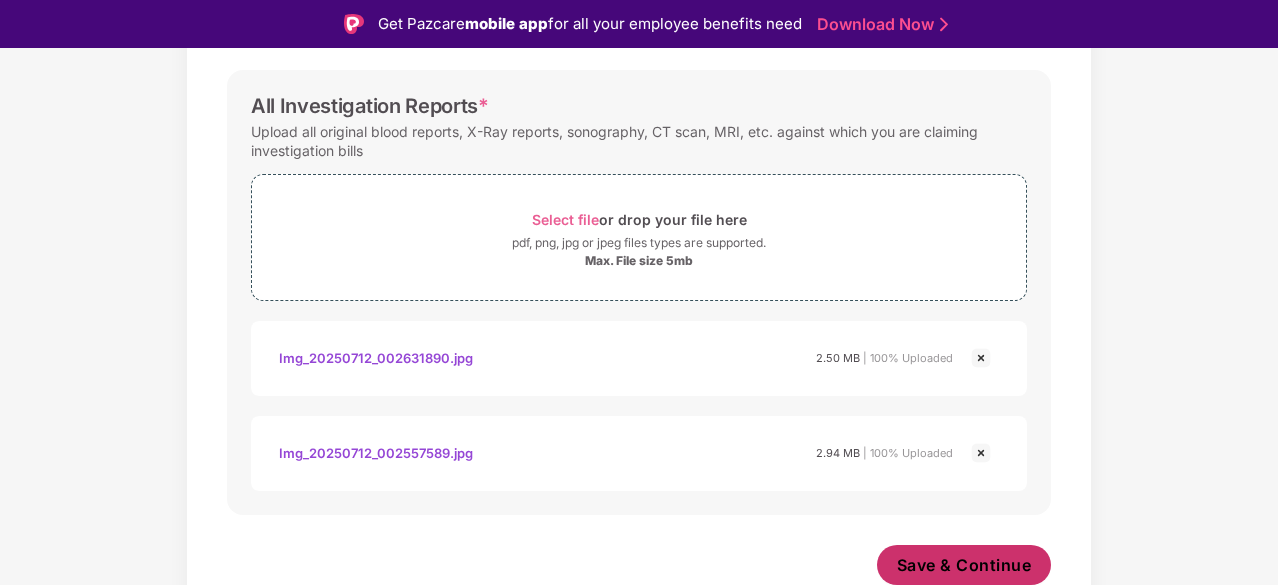 click on "Save & Continue" at bounding box center (964, 565) 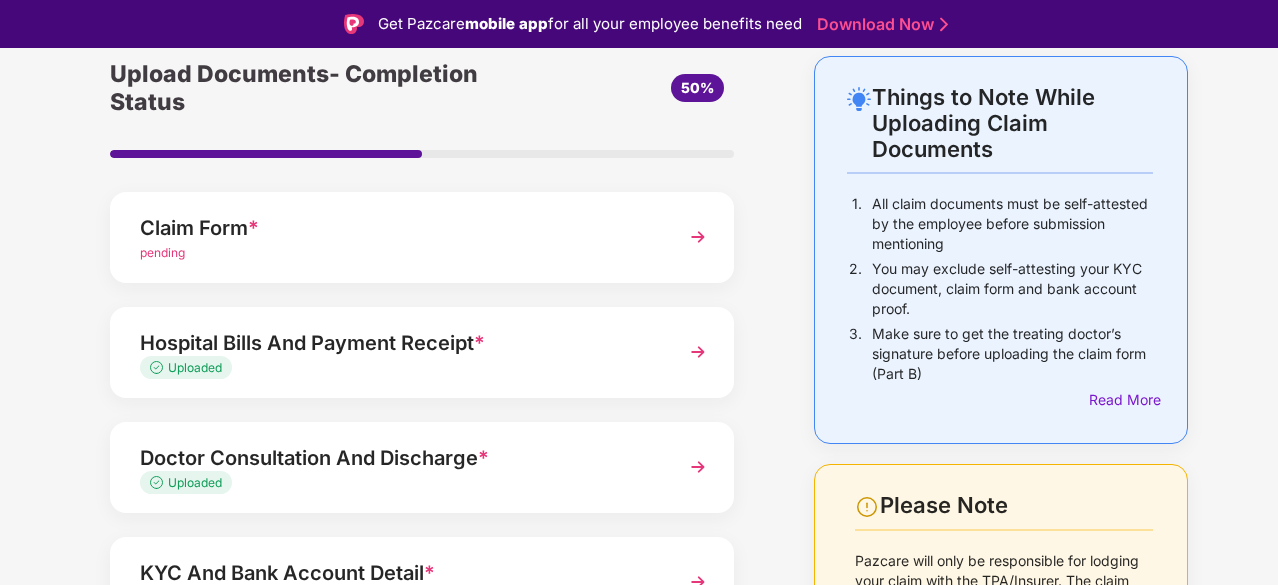 scroll, scrollTop: 200, scrollLeft: 0, axis: vertical 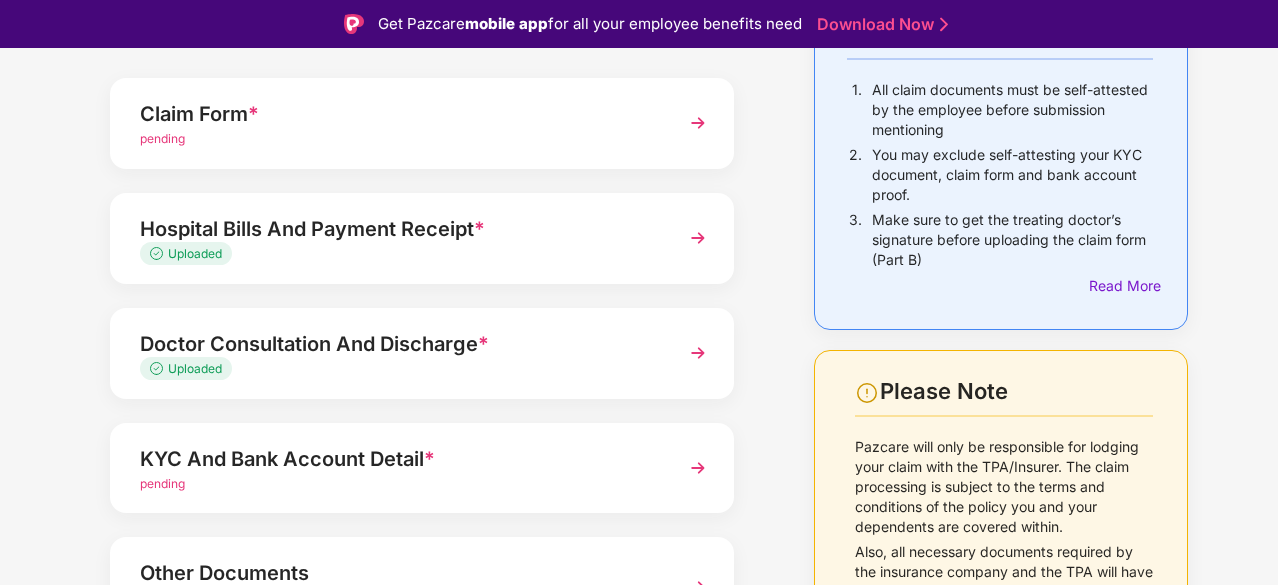 click at bounding box center (698, 468) 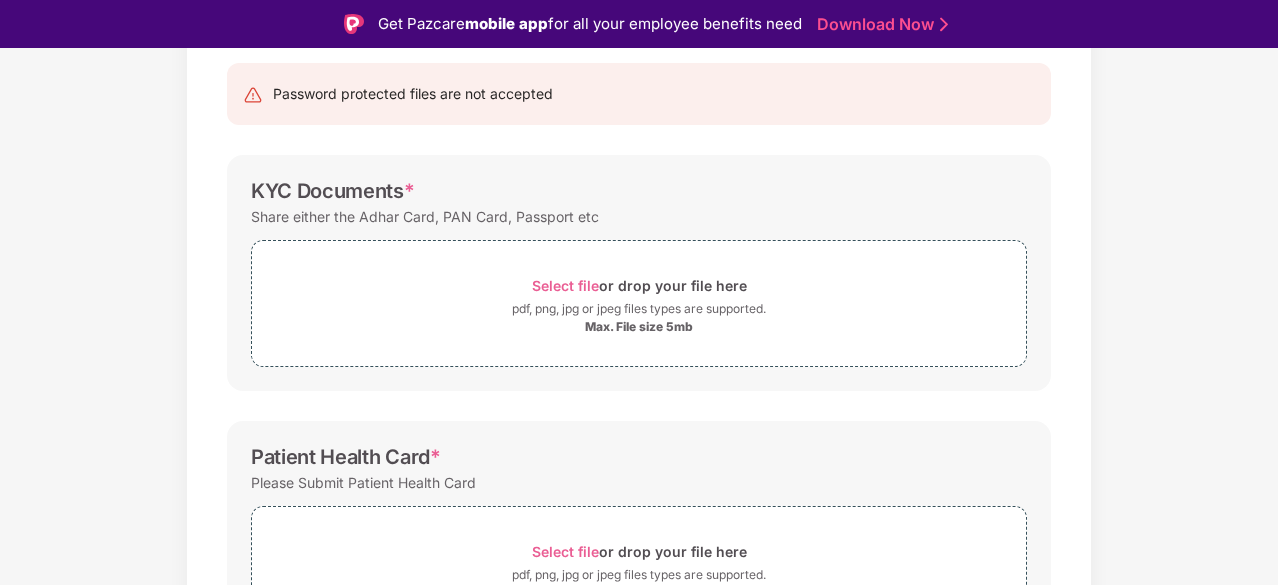 scroll, scrollTop: 300, scrollLeft: 0, axis: vertical 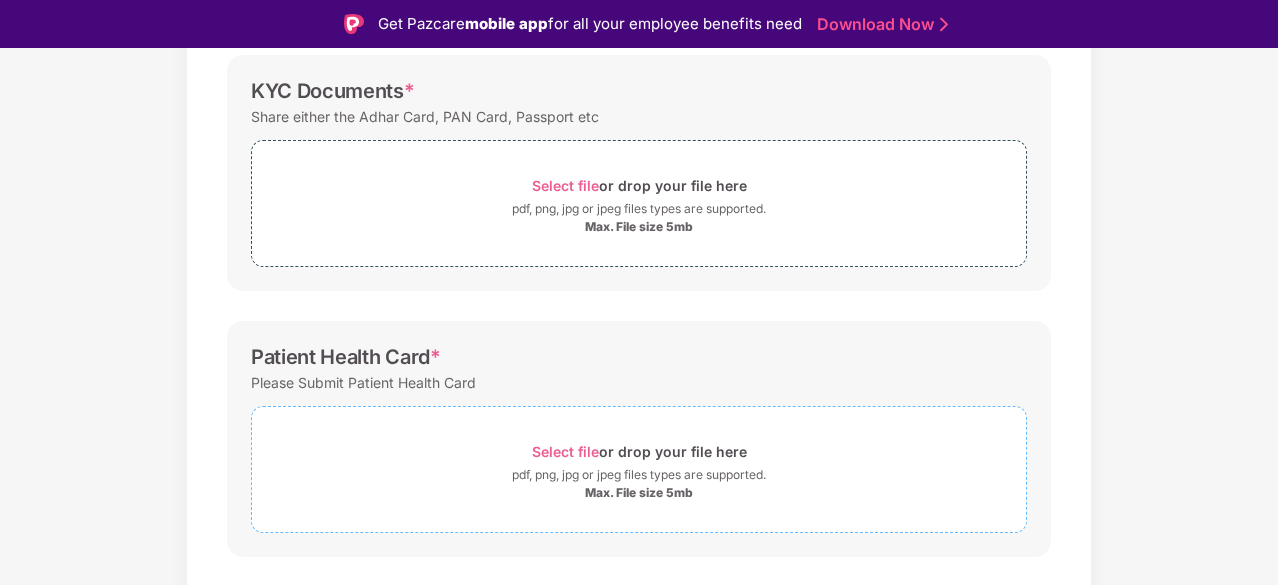 click on "Select file" at bounding box center [565, 451] 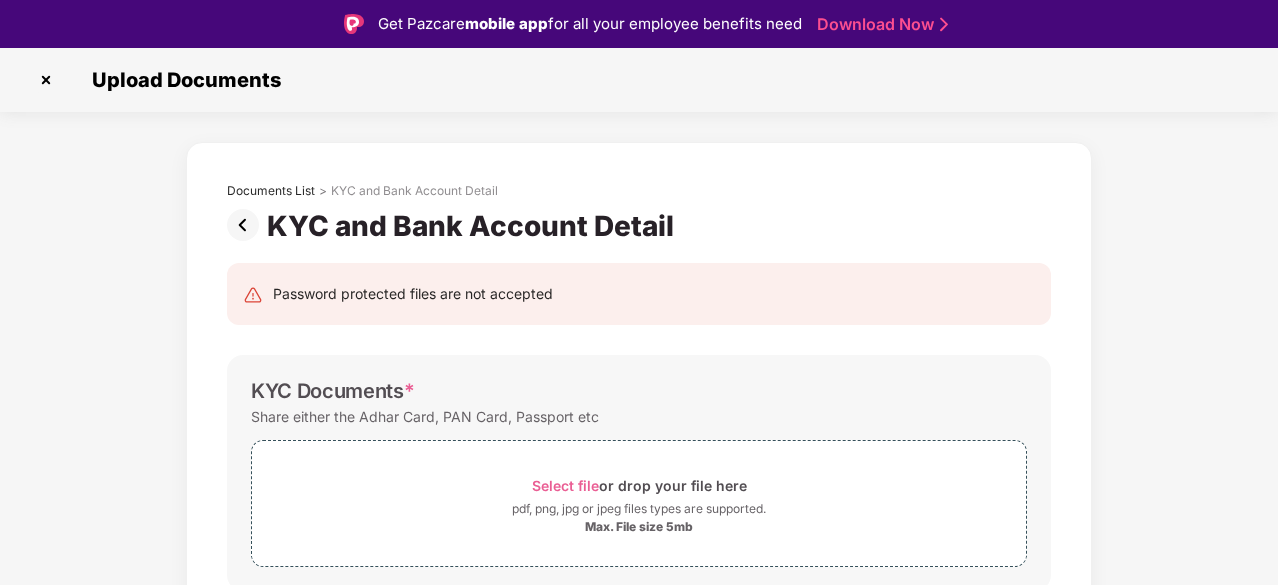 scroll, scrollTop: 100, scrollLeft: 0, axis: vertical 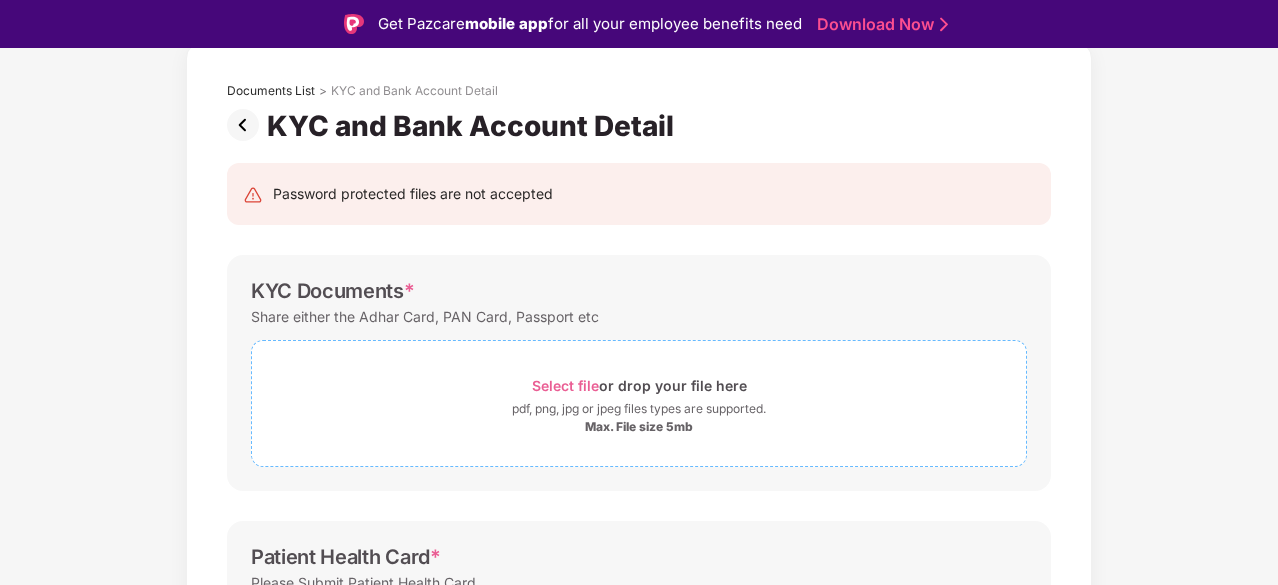 click on "Select file" at bounding box center [565, 385] 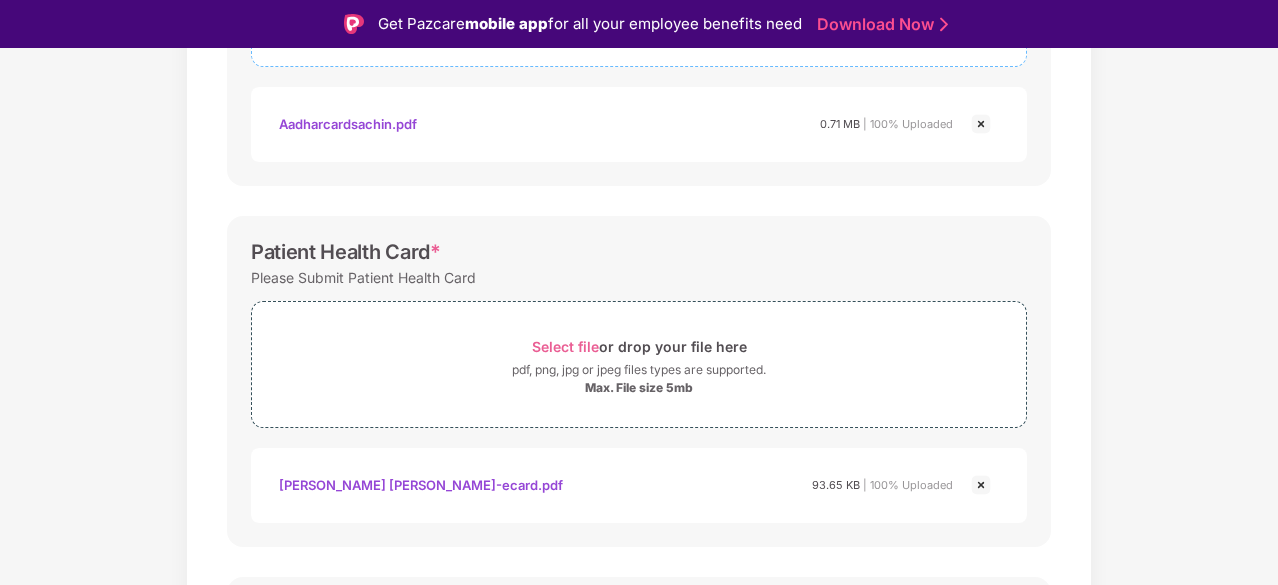 scroll, scrollTop: 798, scrollLeft: 0, axis: vertical 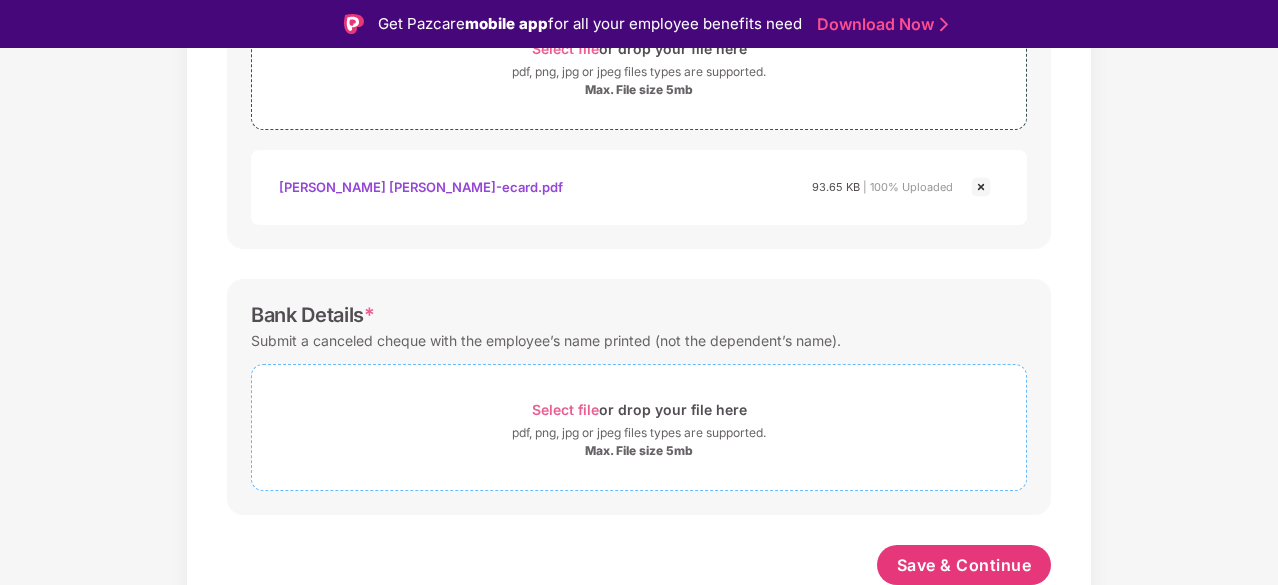 click on "Select file" at bounding box center (565, 409) 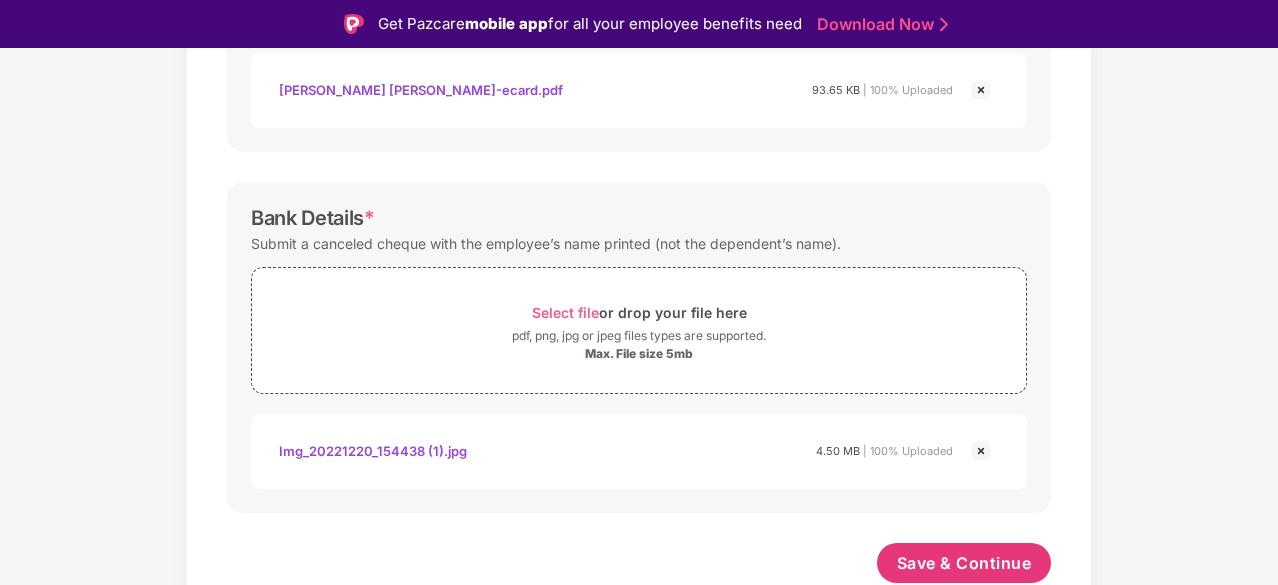 scroll, scrollTop: 893, scrollLeft: 0, axis: vertical 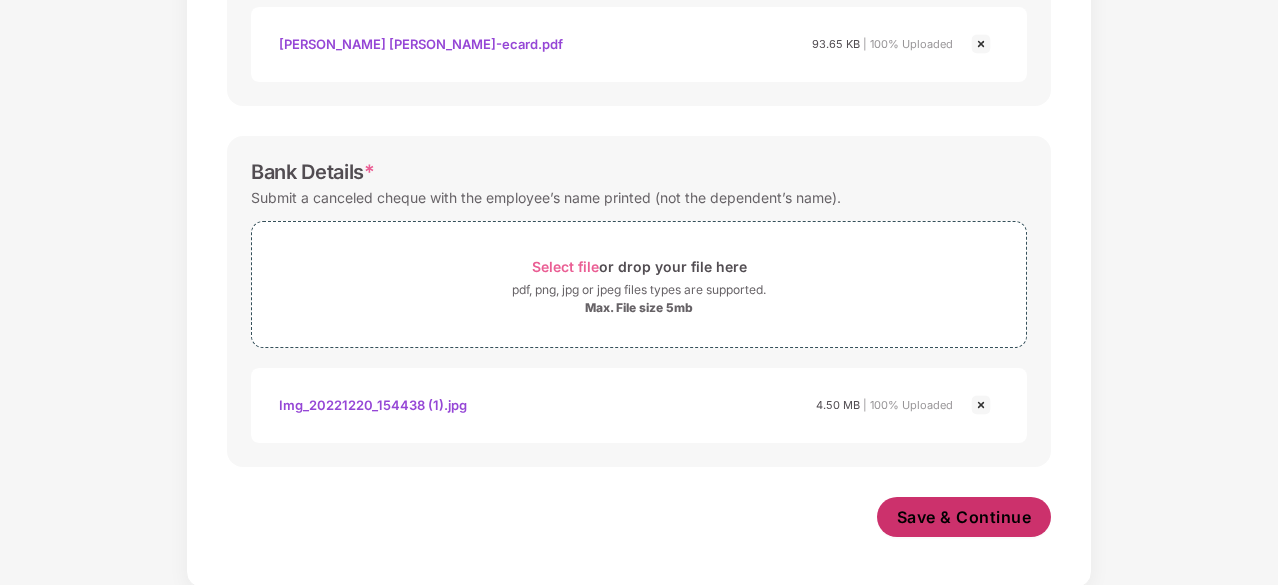 click on "Save & Continue" at bounding box center [964, 517] 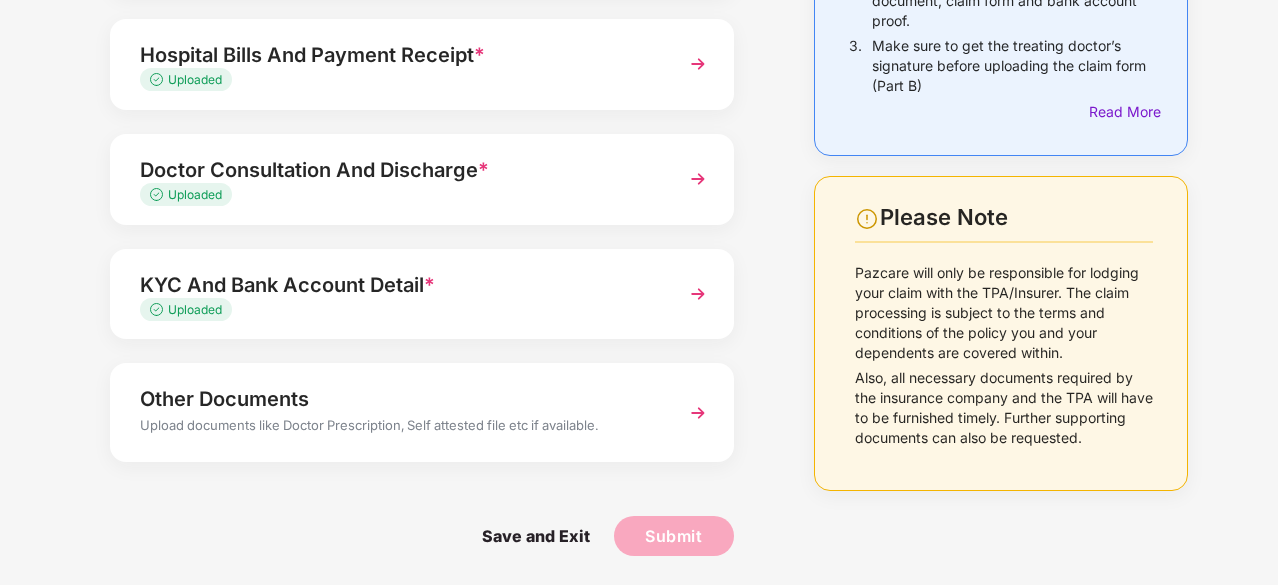 scroll, scrollTop: 26, scrollLeft: 0, axis: vertical 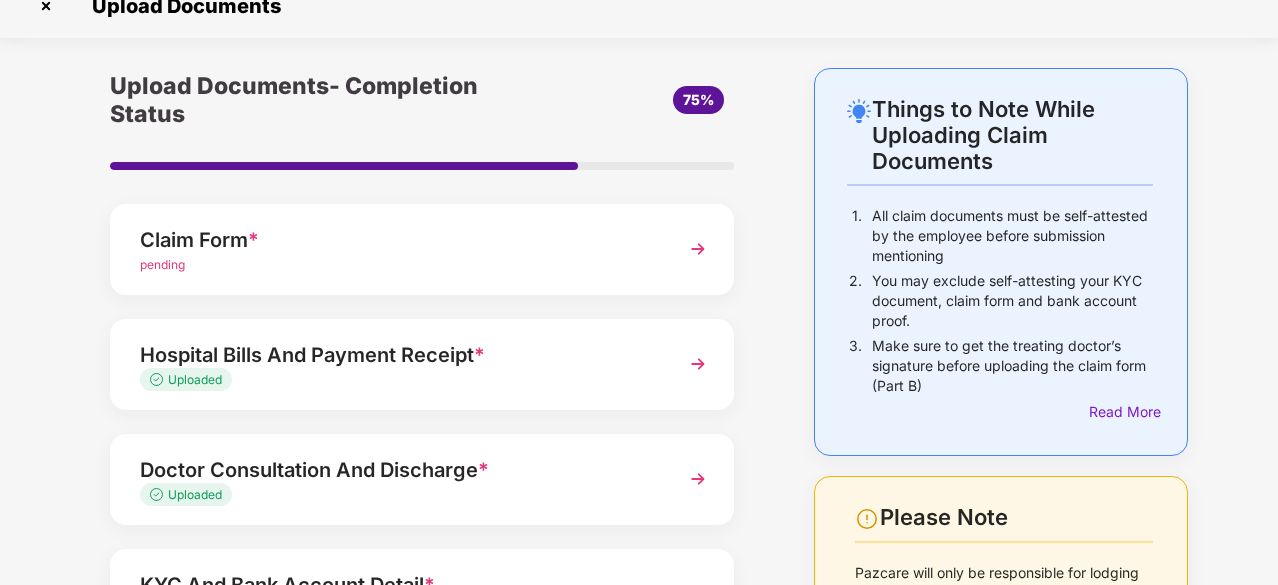 click at bounding box center [698, 249] 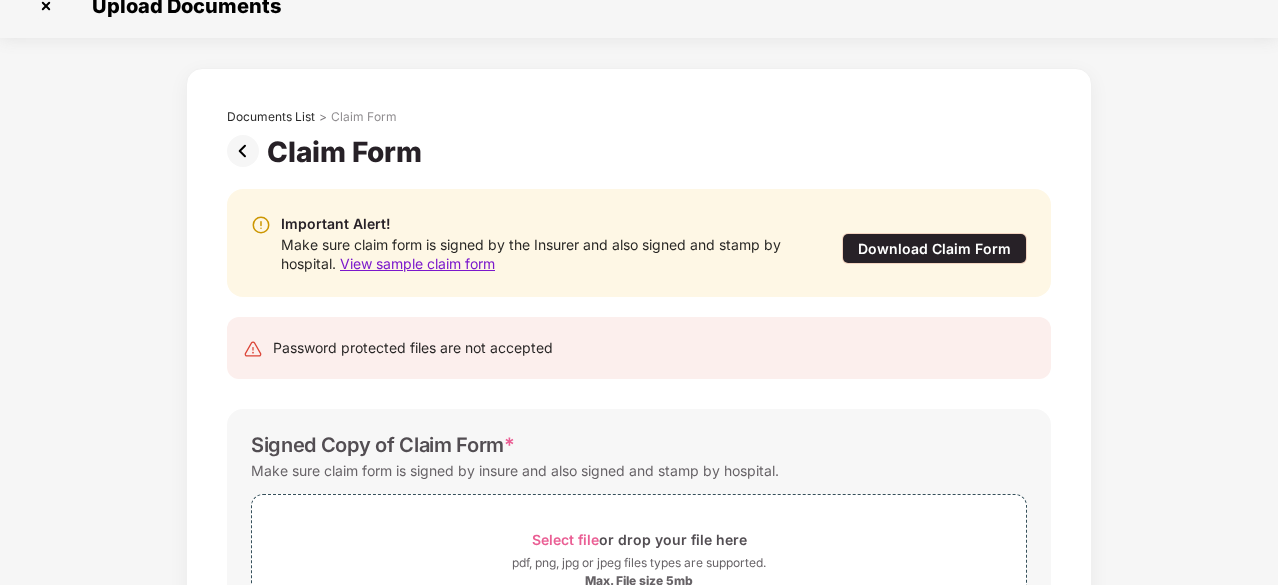 scroll, scrollTop: 0, scrollLeft: 0, axis: both 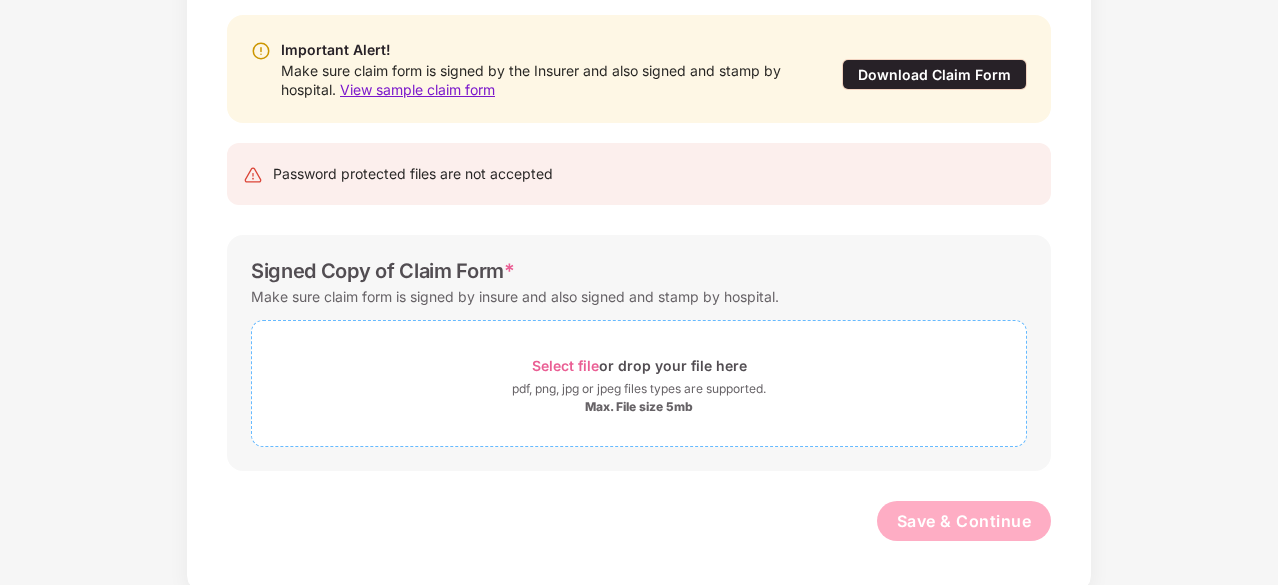 click on "Select file" at bounding box center [565, 365] 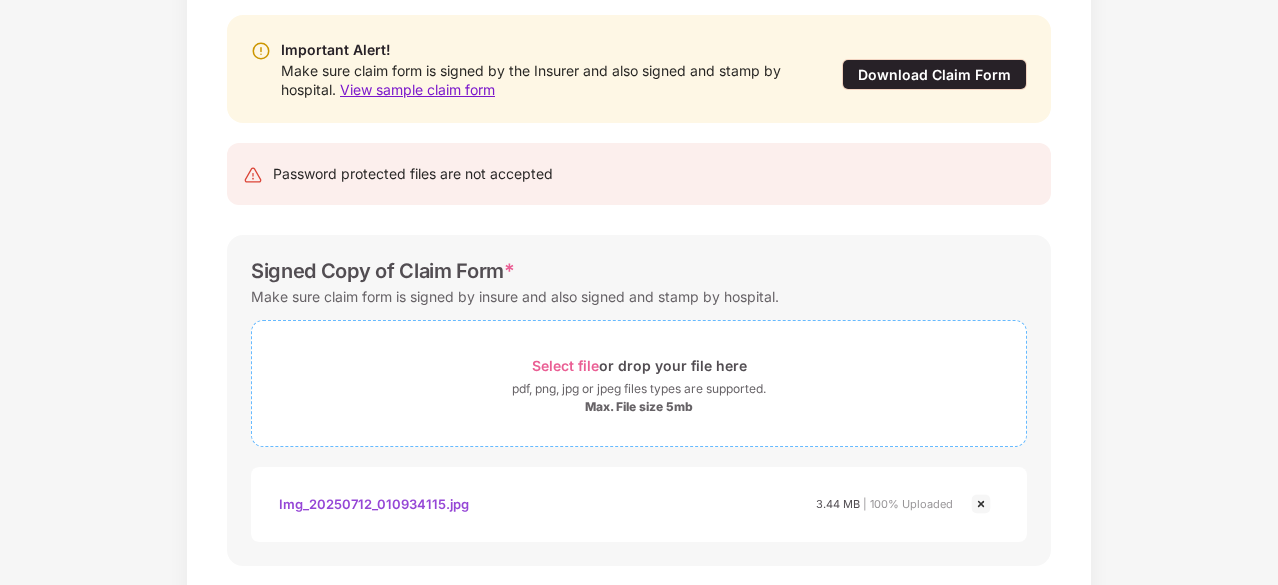 click on "Select file" at bounding box center (565, 365) 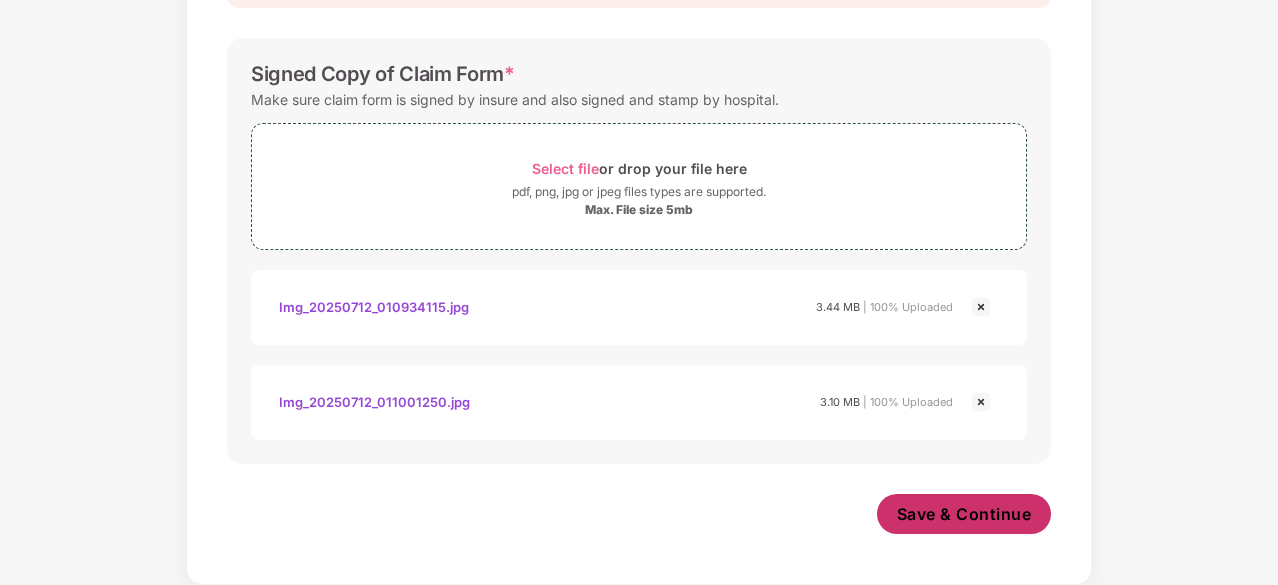 scroll, scrollTop: 395, scrollLeft: 0, axis: vertical 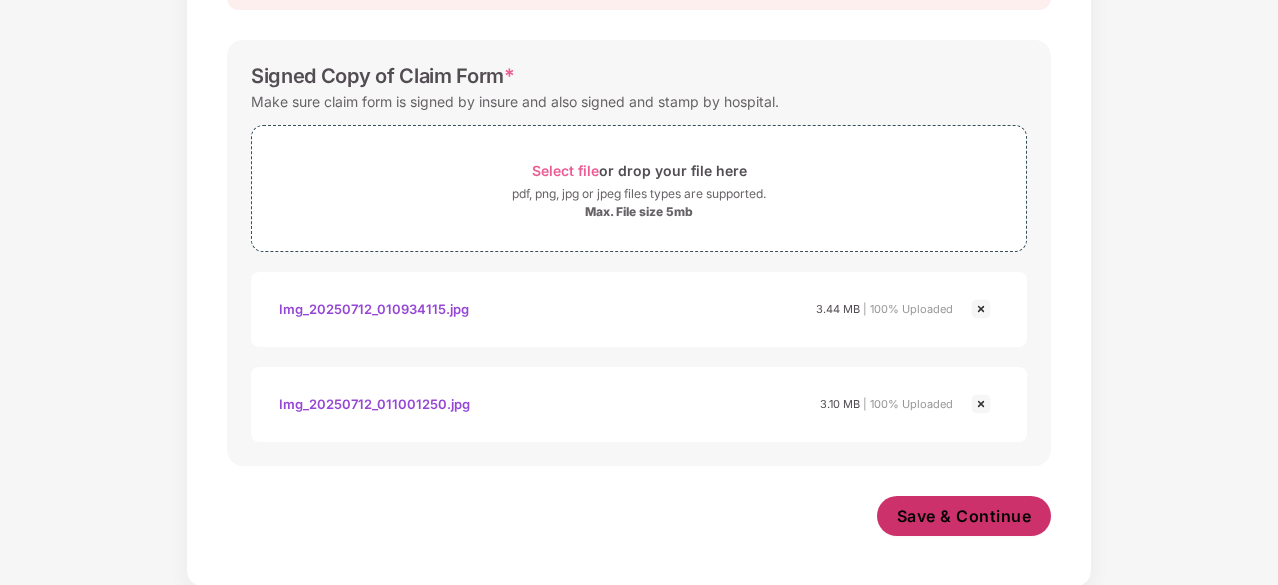 click on "Save & Continue" at bounding box center (964, 516) 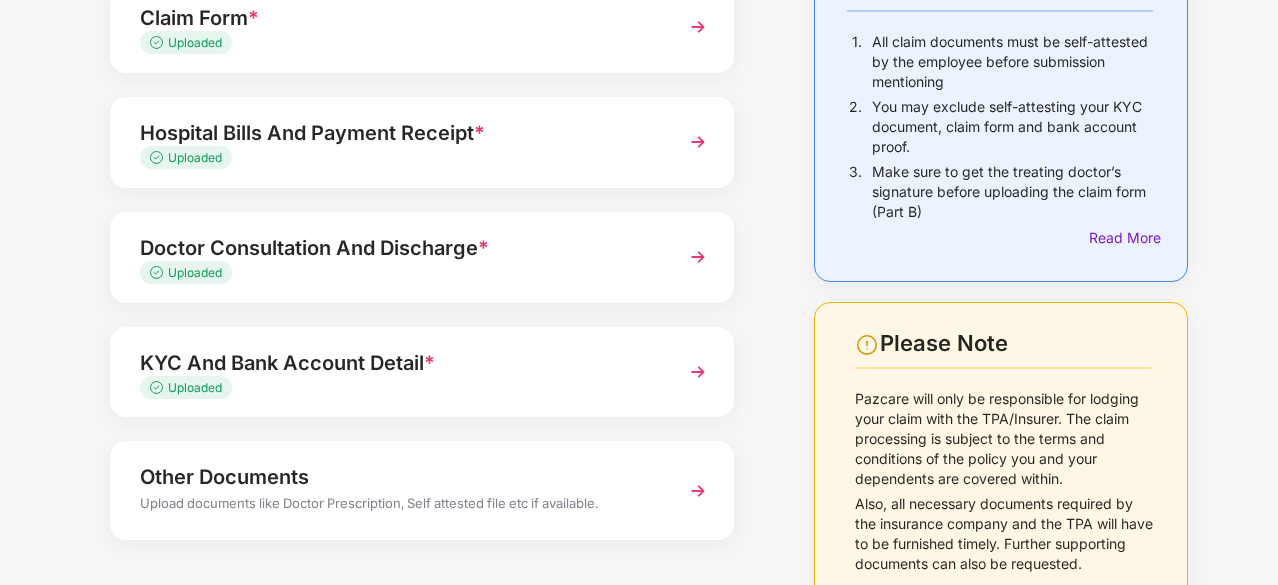 scroll, scrollTop: 278, scrollLeft: 0, axis: vertical 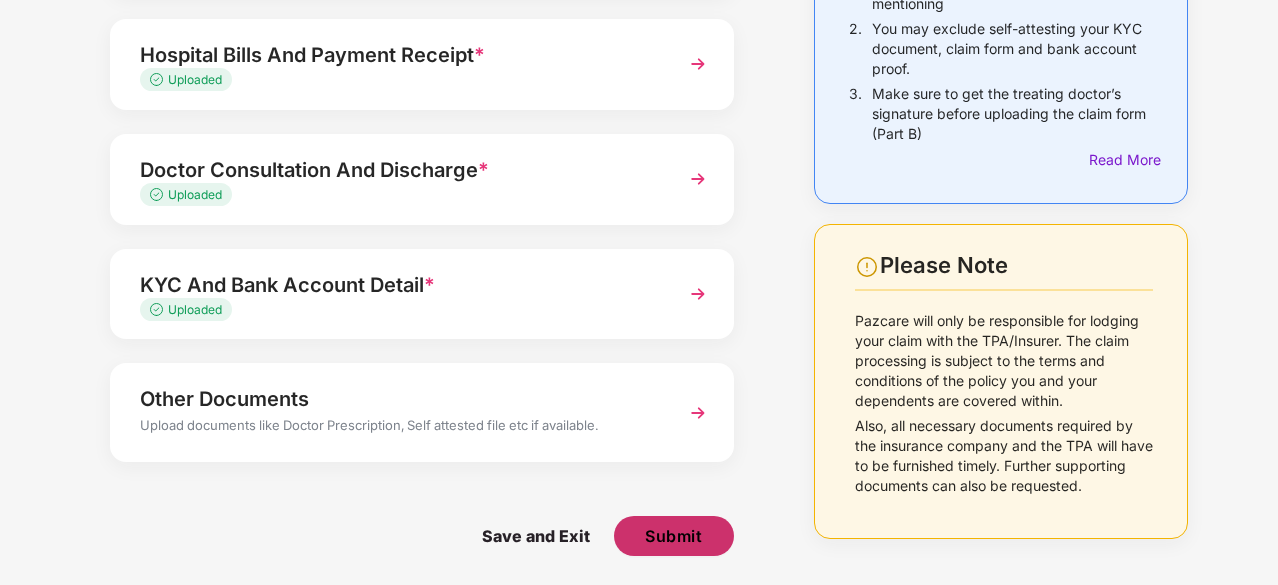 click on "Submit" at bounding box center (673, 536) 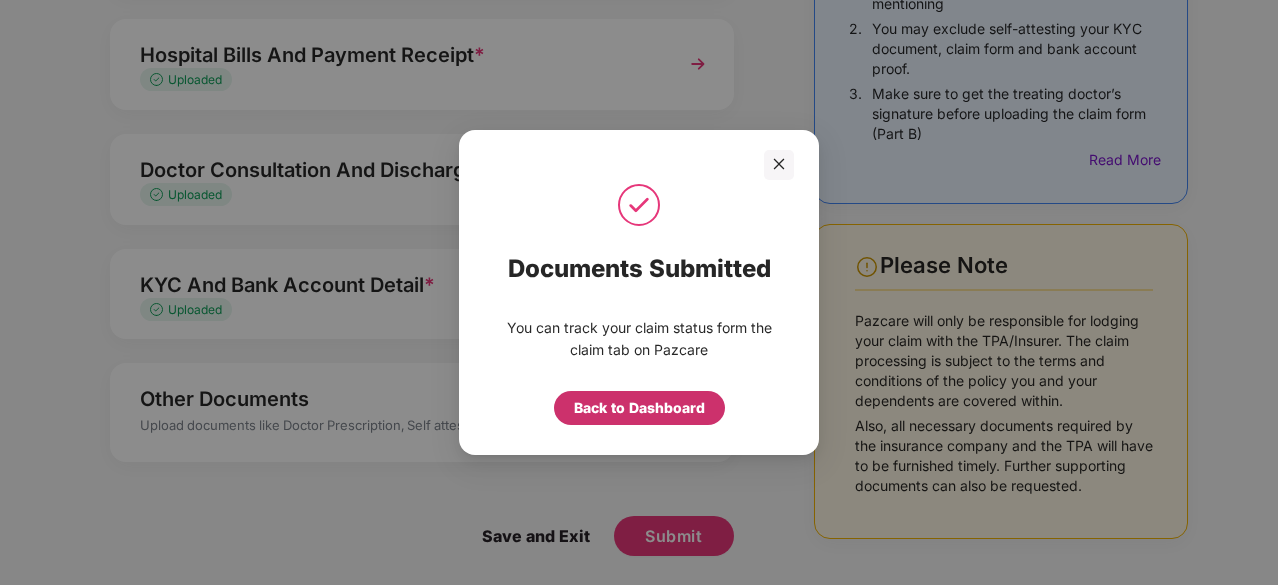 click on "Back to Dashboard" at bounding box center [639, 408] 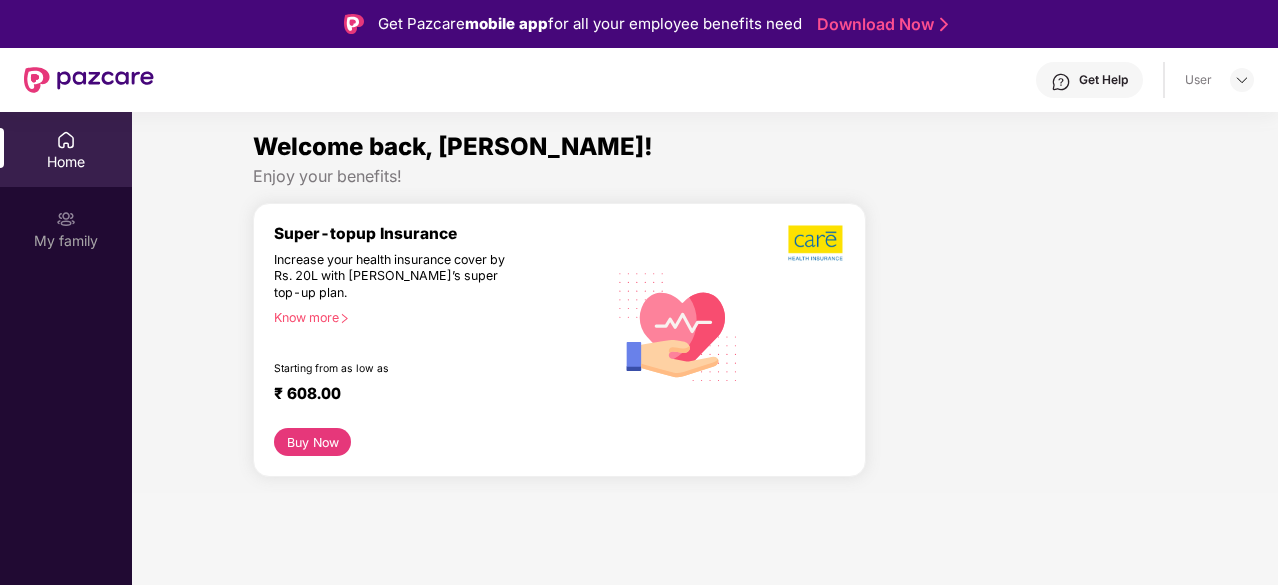 scroll, scrollTop: 0, scrollLeft: 0, axis: both 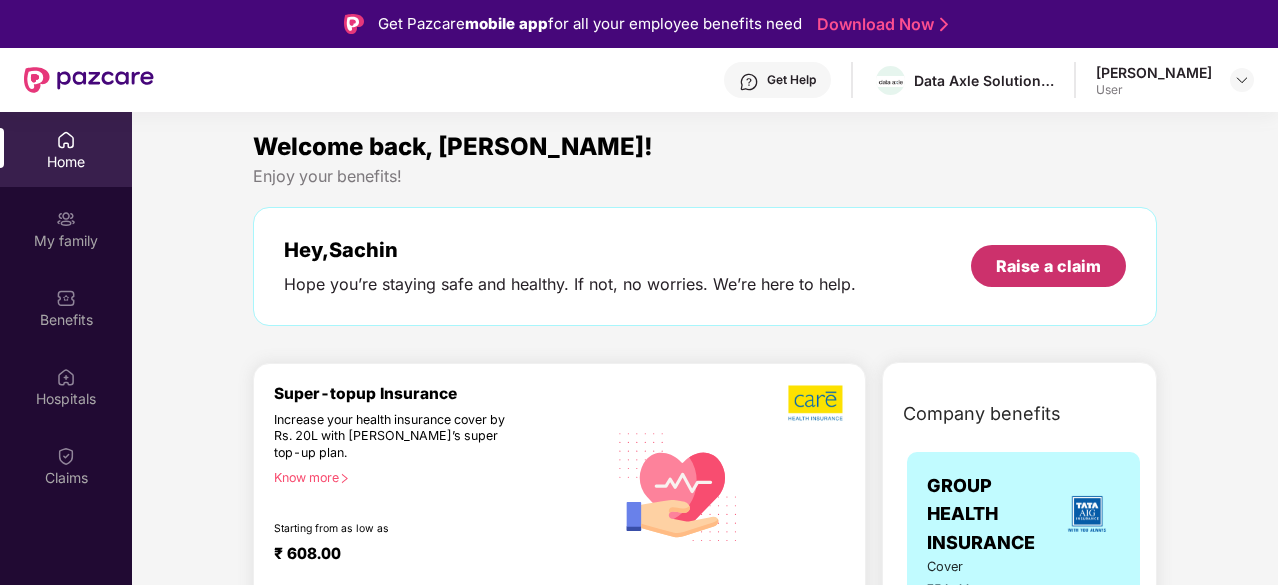 click on "Raise a claim" at bounding box center [1048, 266] 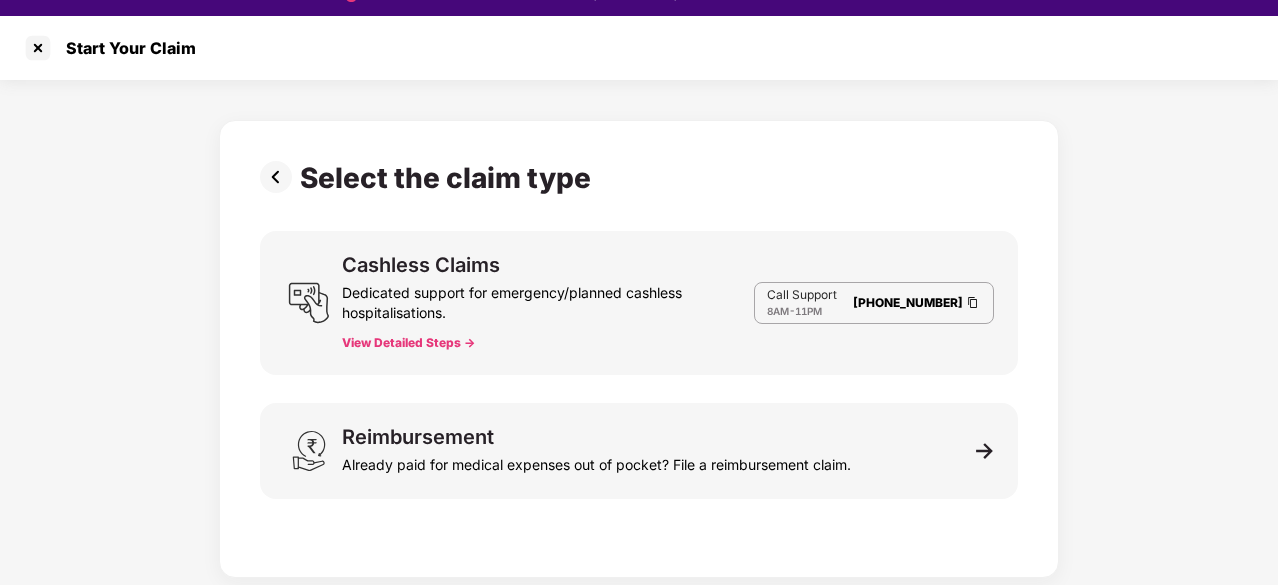 scroll, scrollTop: 48, scrollLeft: 0, axis: vertical 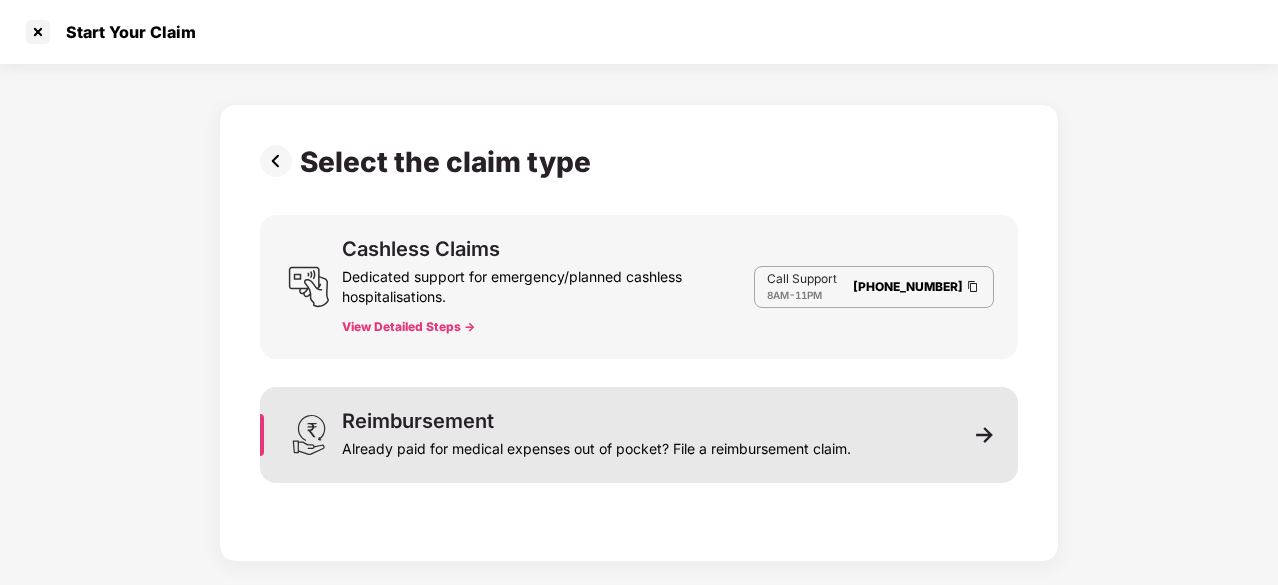 click on "Reimbursement Already paid for medical expenses out of pocket? File a reimbursement claim." at bounding box center (596, 435) 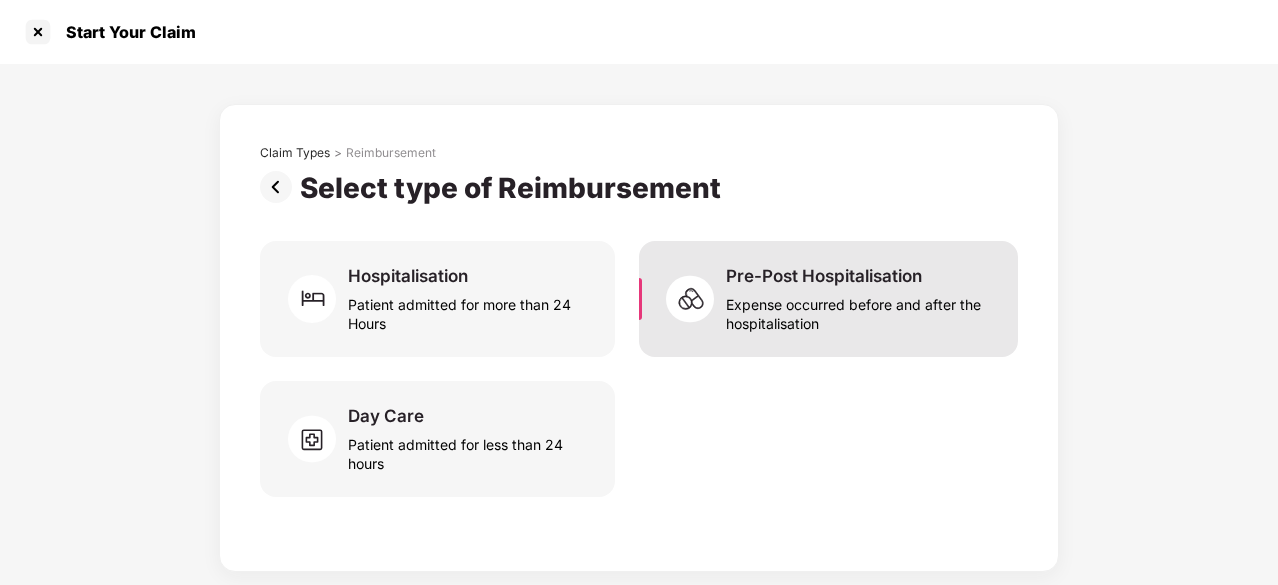 click on "Expense occurred before and after the hospitalisation" at bounding box center (860, 310) 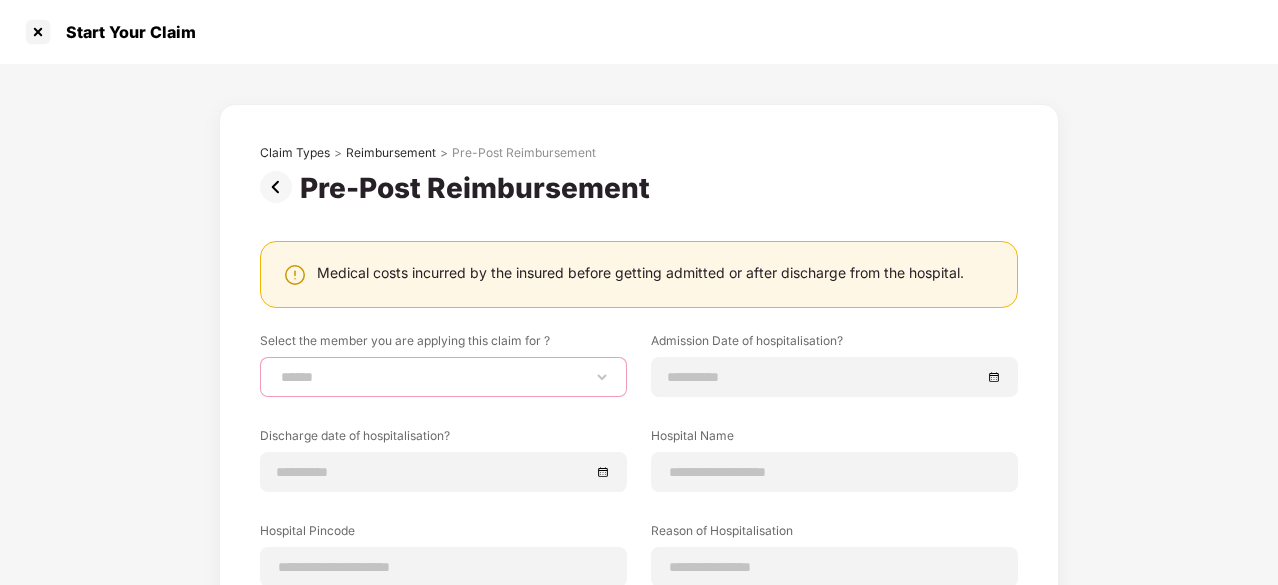 click on "**********" at bounding box center (443, 377) 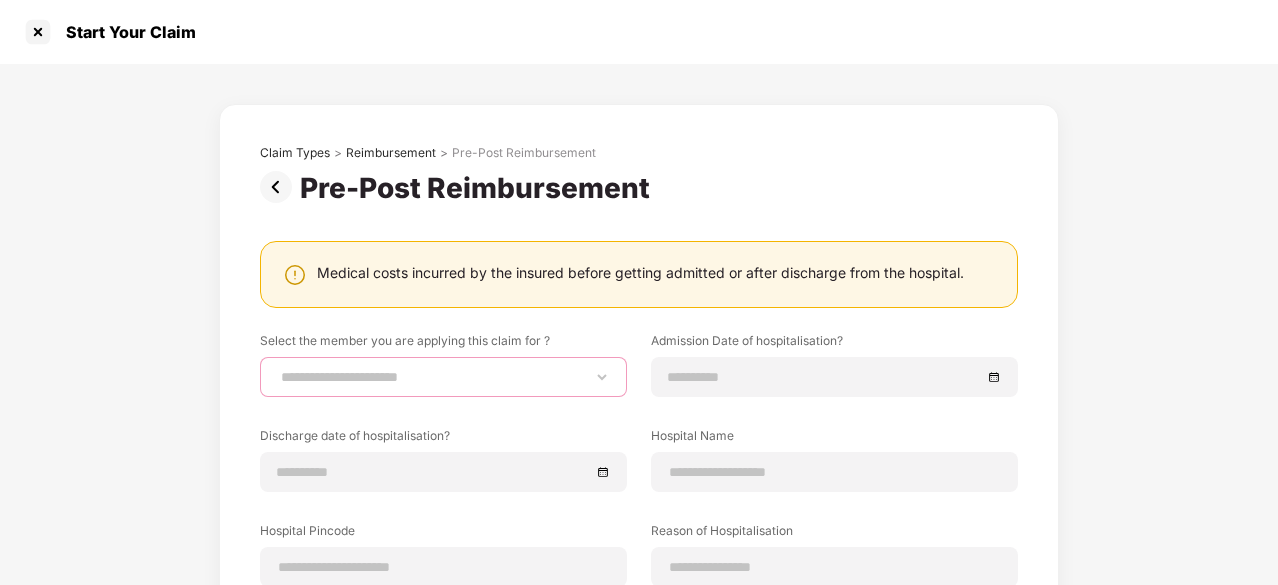 click on "**********" at bounding box center (443, 377) 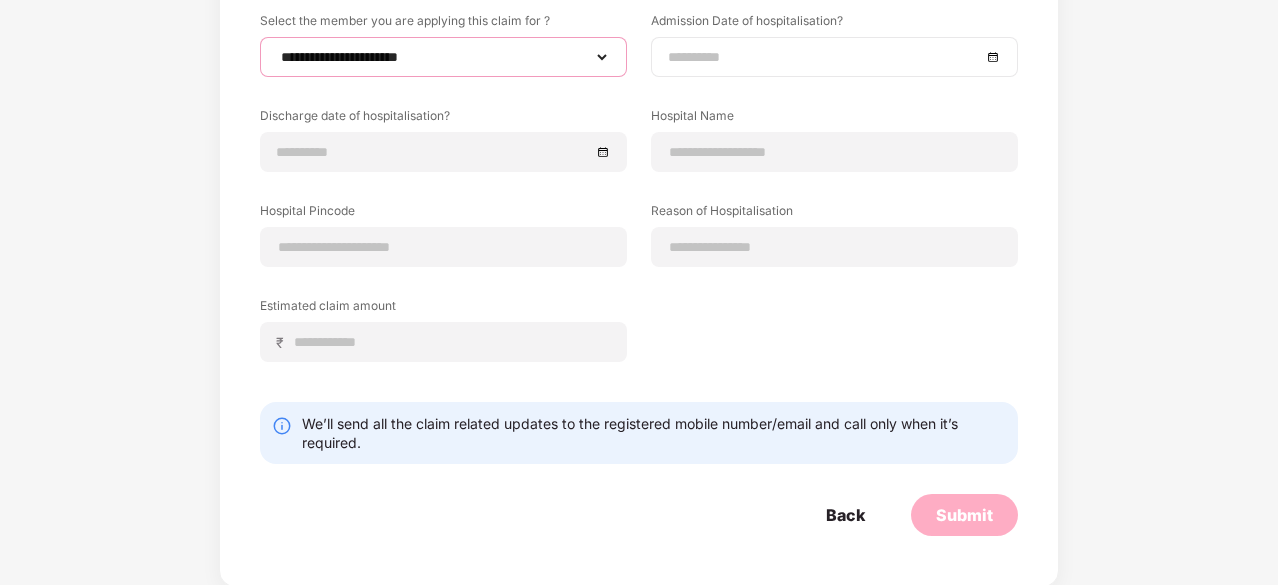 scroll, scrollTop: 20, scrollLeft: 0, axis: vertical 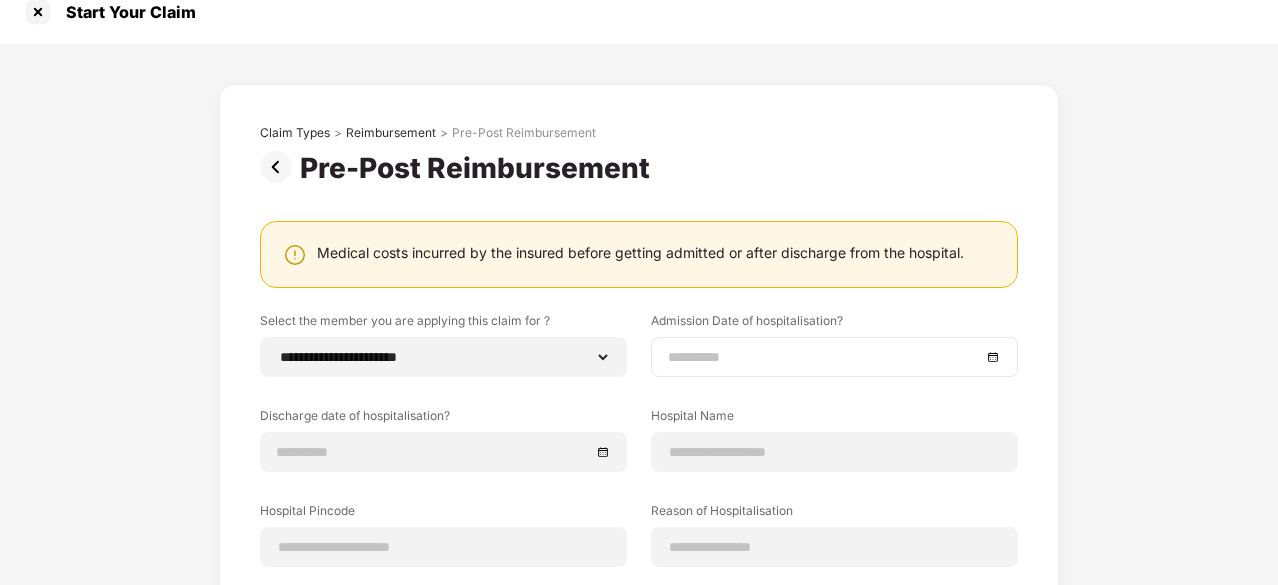 click at bounding box center [824, 357] 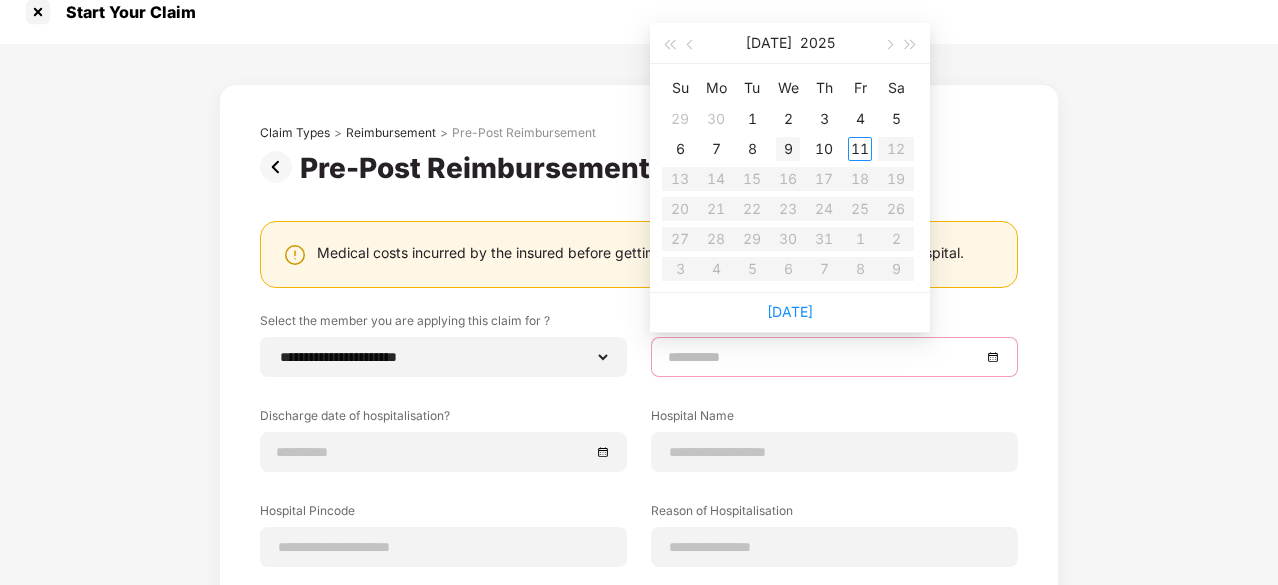 type on "**********" 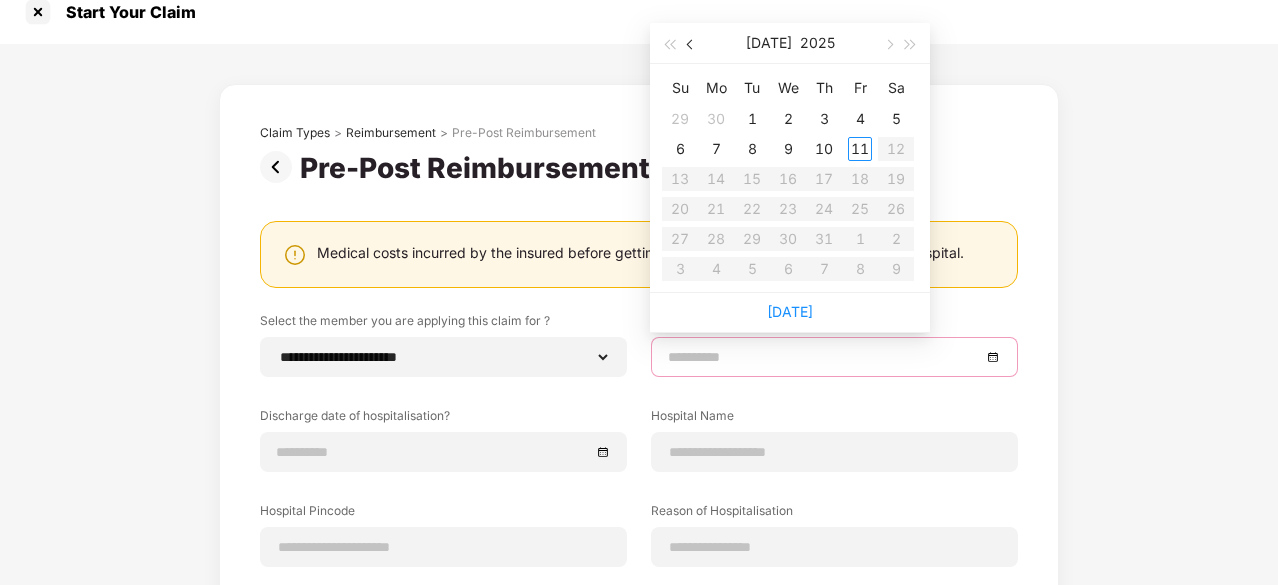 click at bounding box center [691, 43] 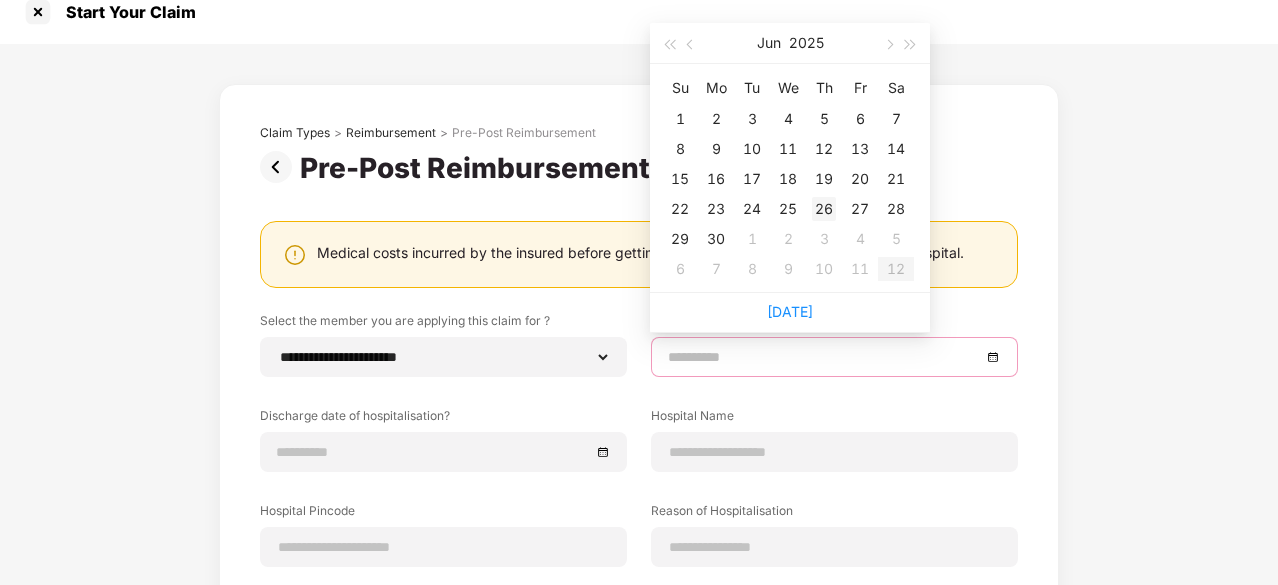 type on "**********" 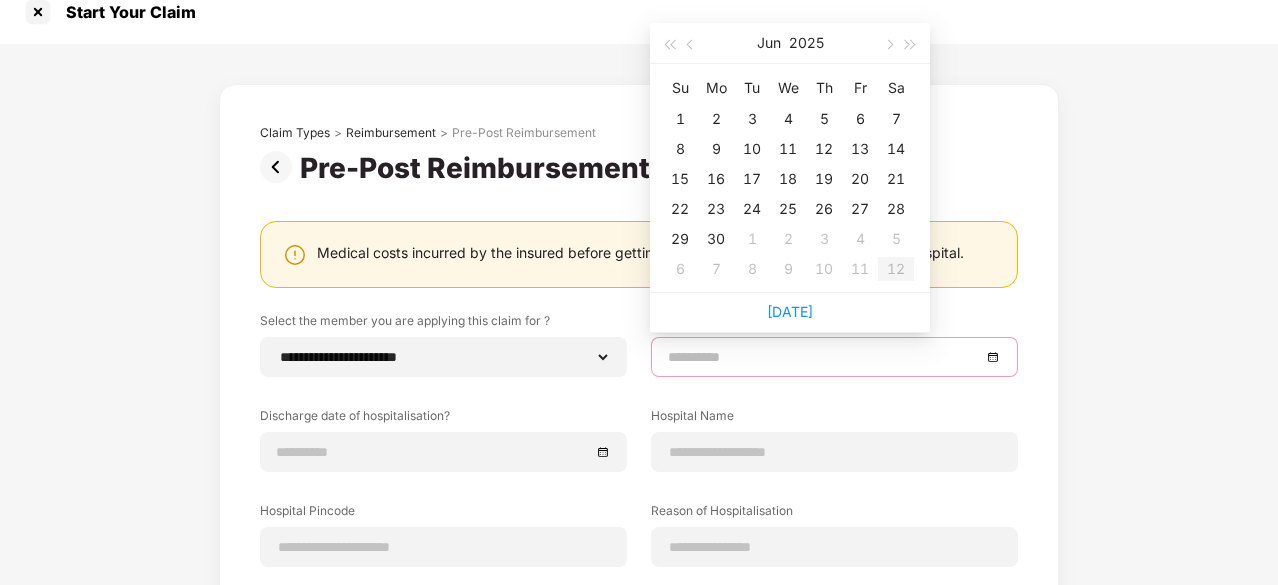 click on "26" at bounding box center [824, 209] 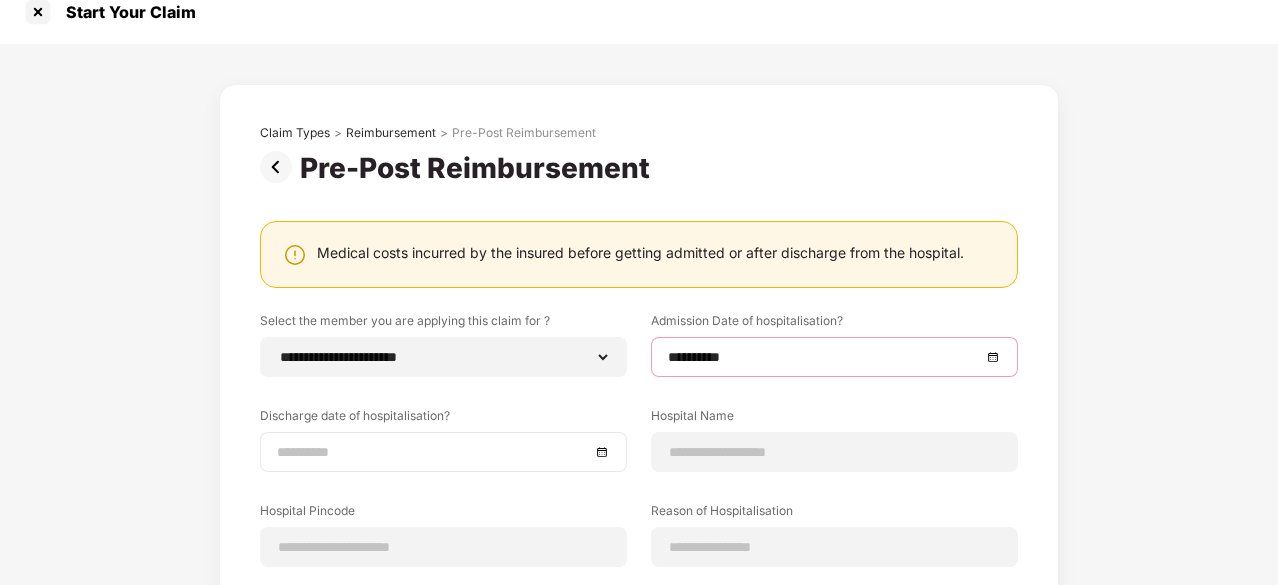 click at bounding box center (433, 452) 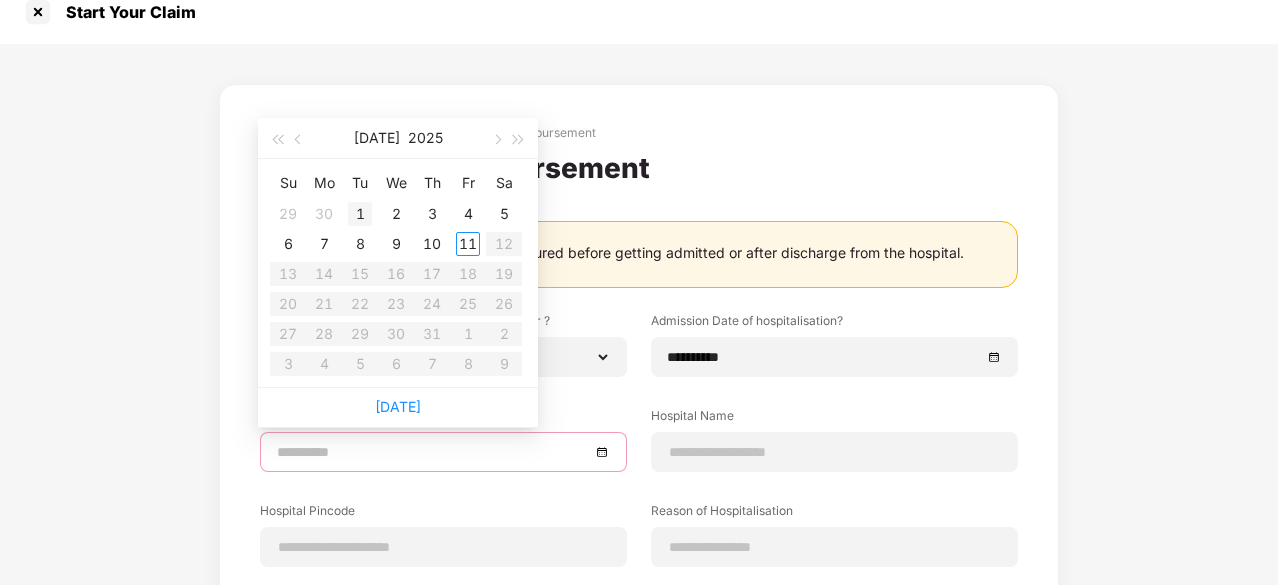 type on "**********" 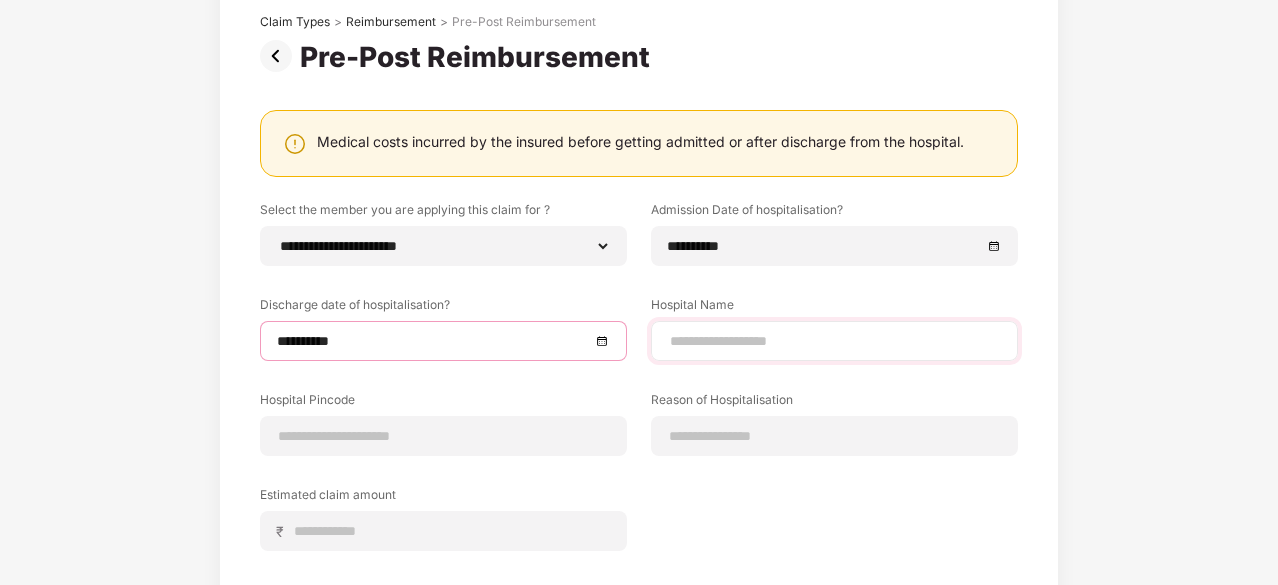 scroll, scrollTop: 220, scrollLeft: 0, axis: vertical 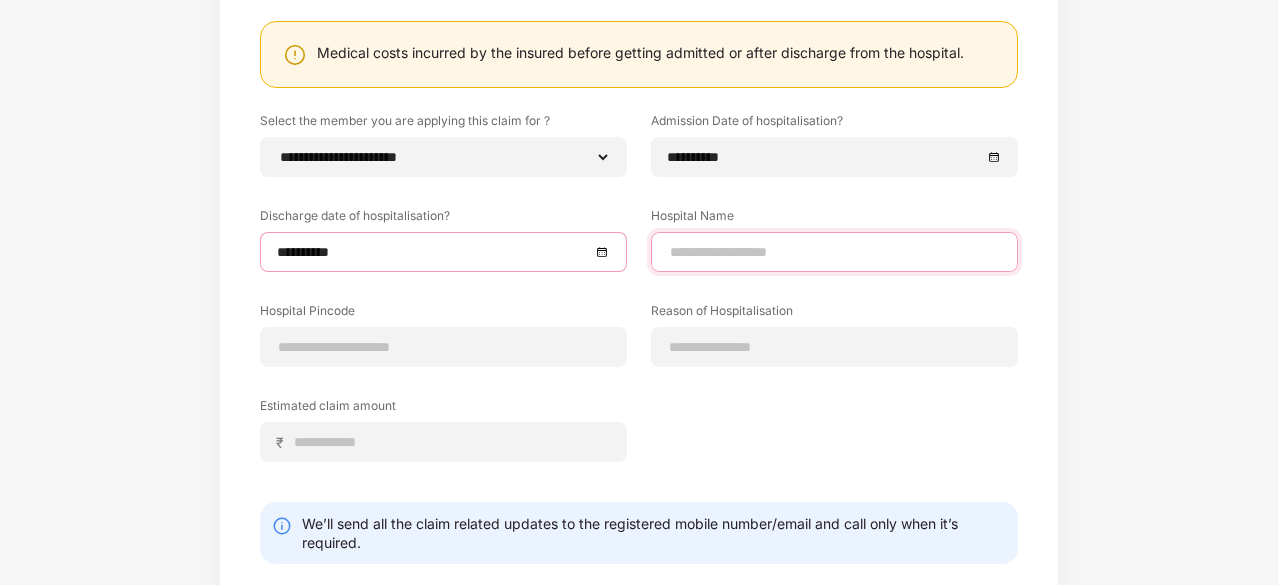 click at bounding box center (834, 252) 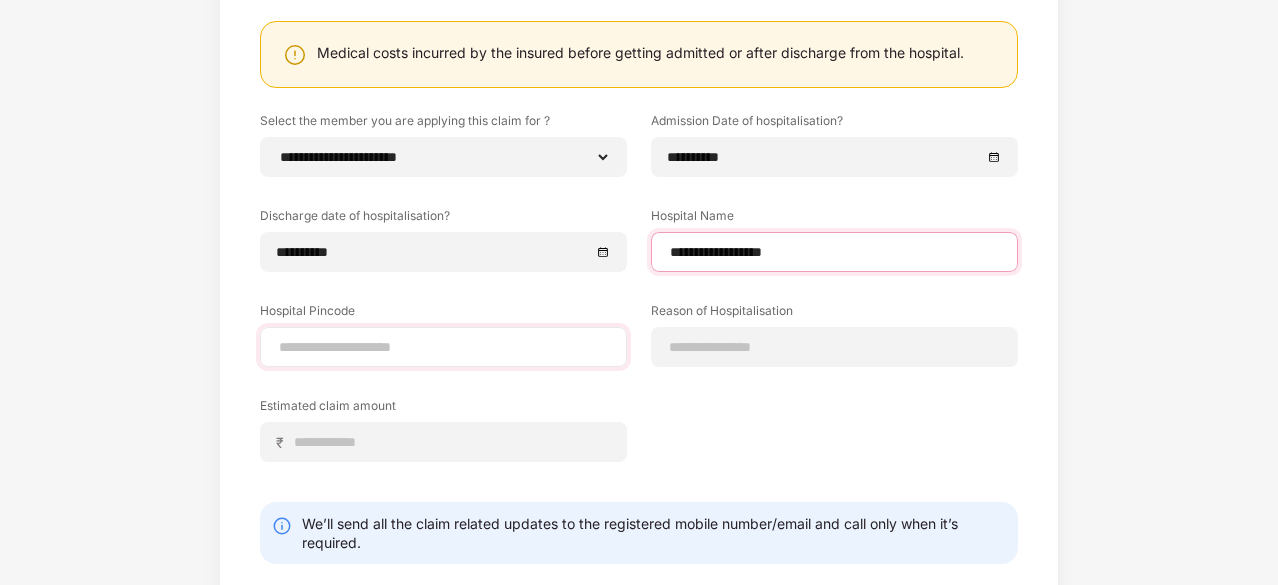 type on "**********" 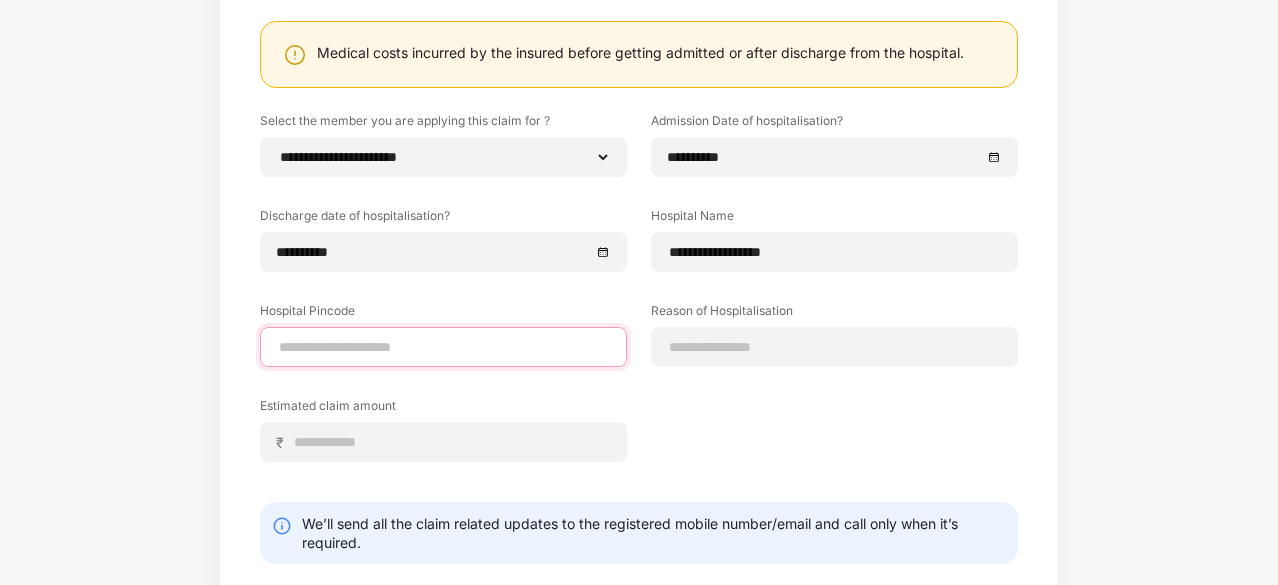 click at bounding box center (443, 347) 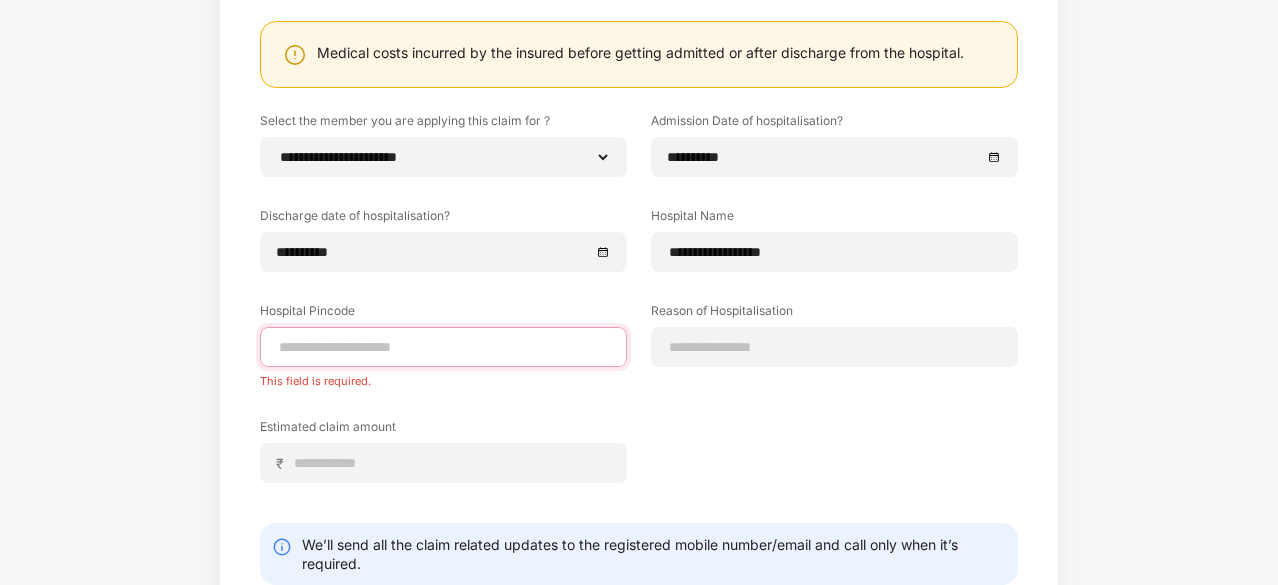 paste on "******" 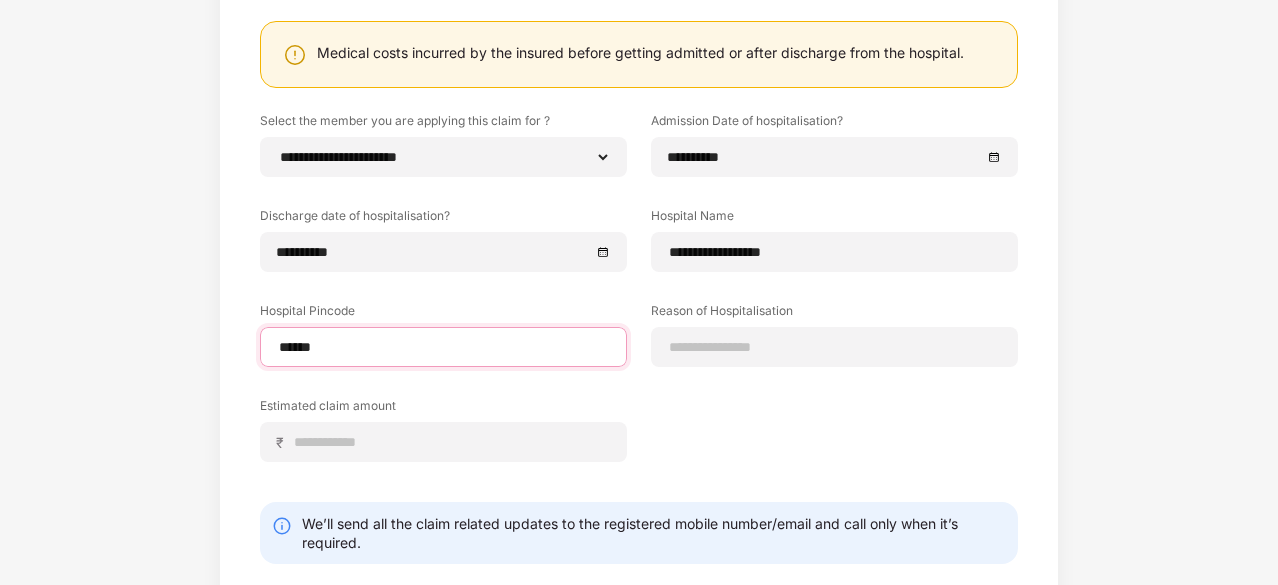 select on "****" 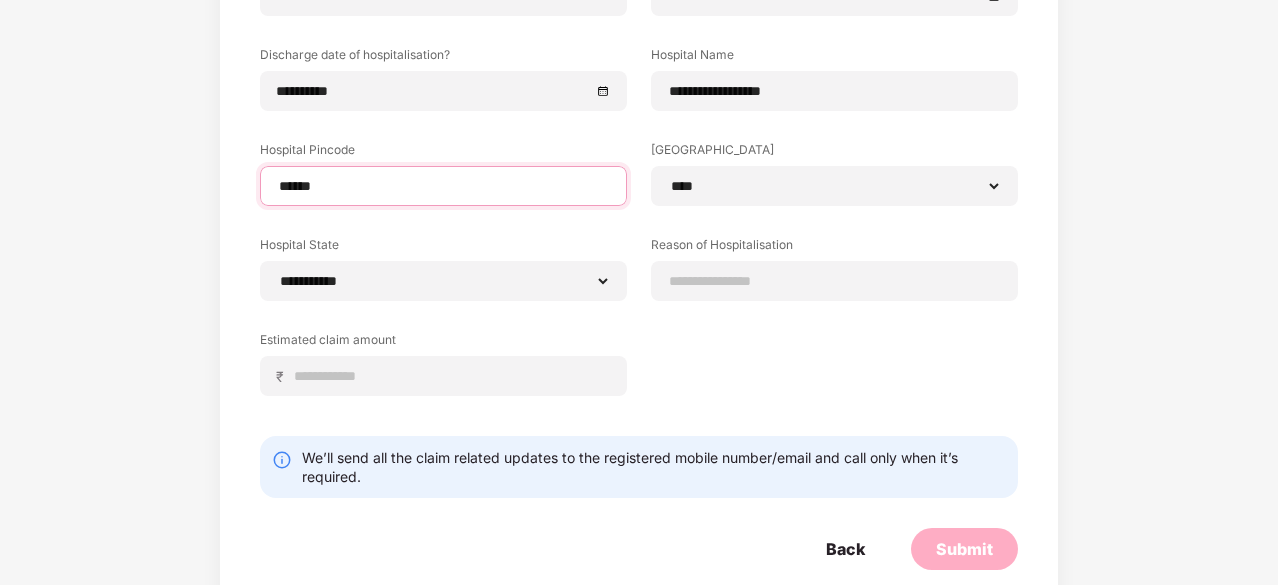 scroll, scrollTop: 415, scrollLeft: 0, axis: vertical 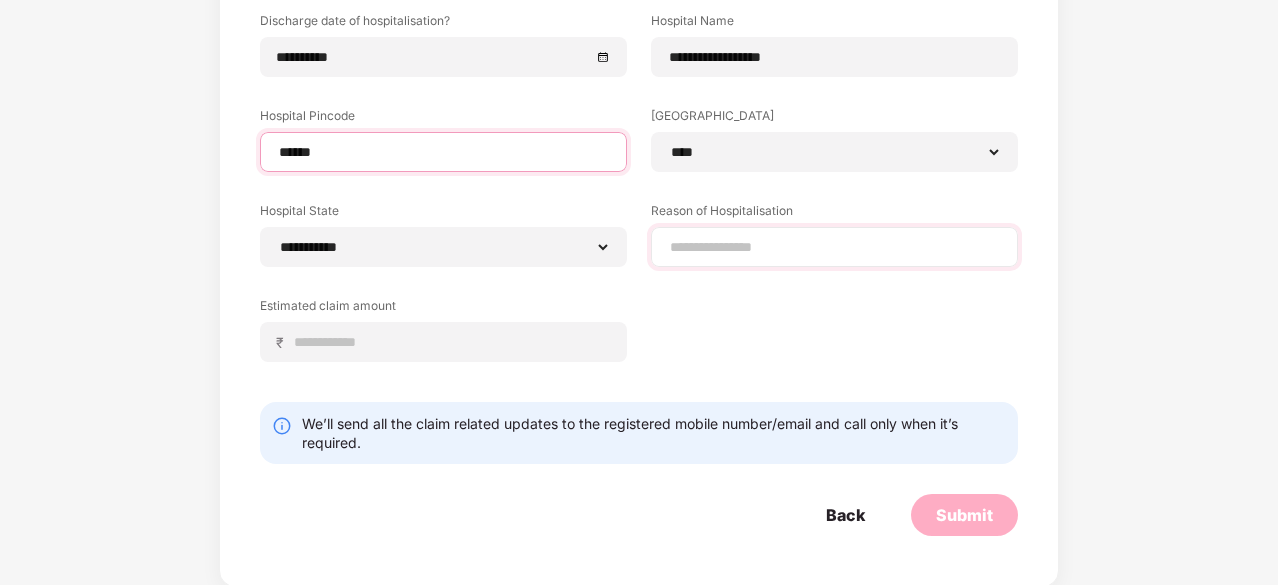type on "******" 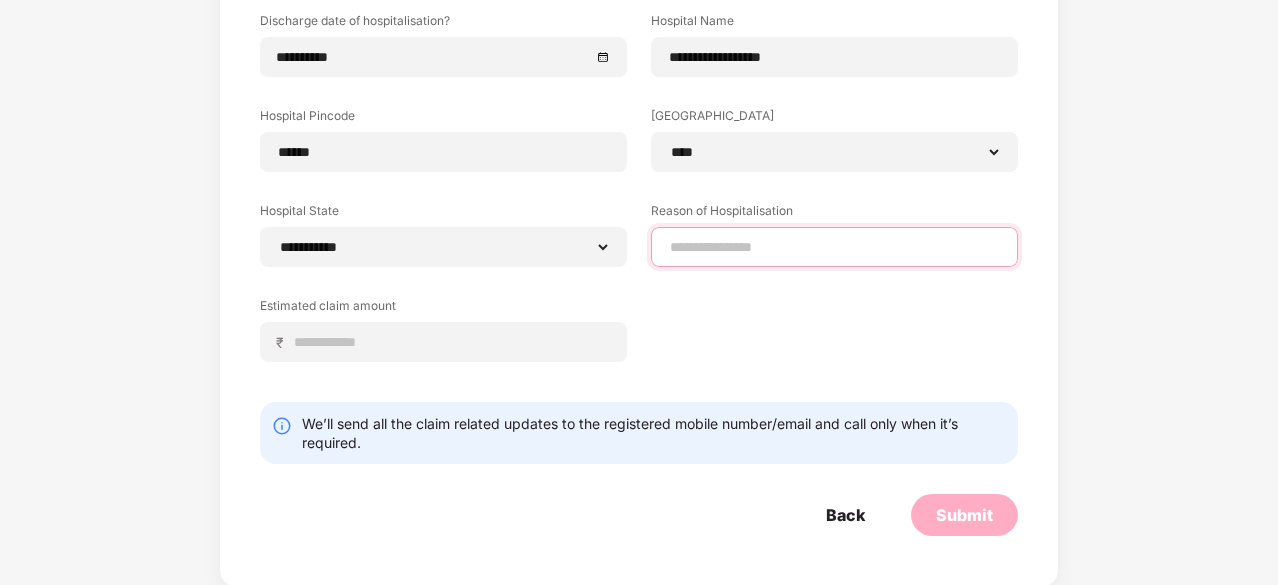 click at bounding box center (834, 247) 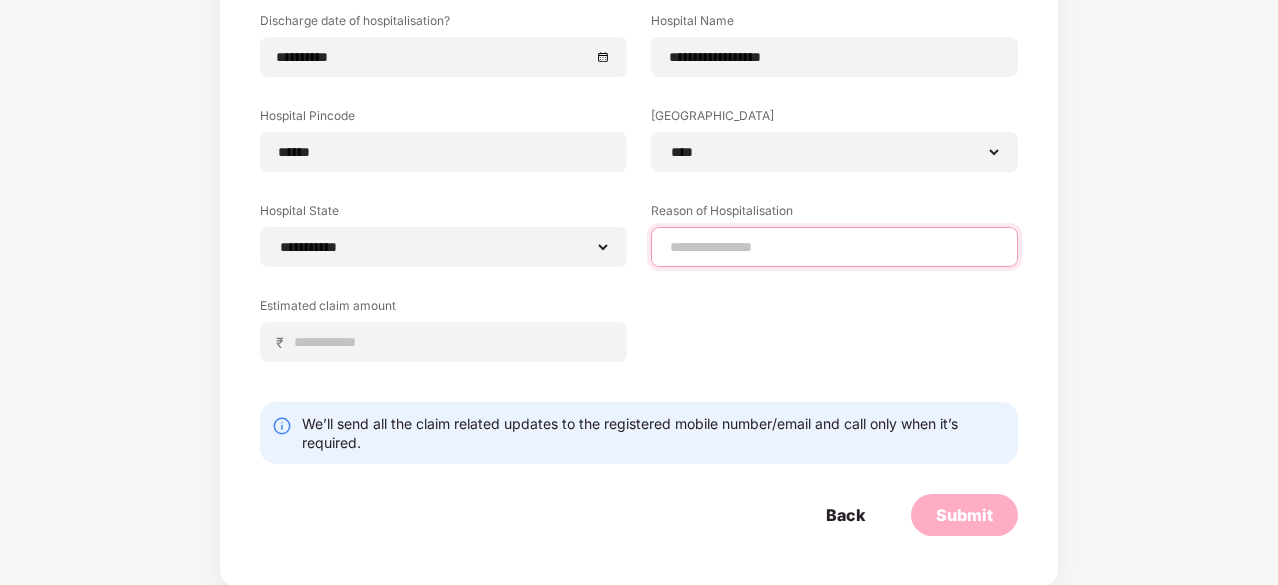 type on "**********" 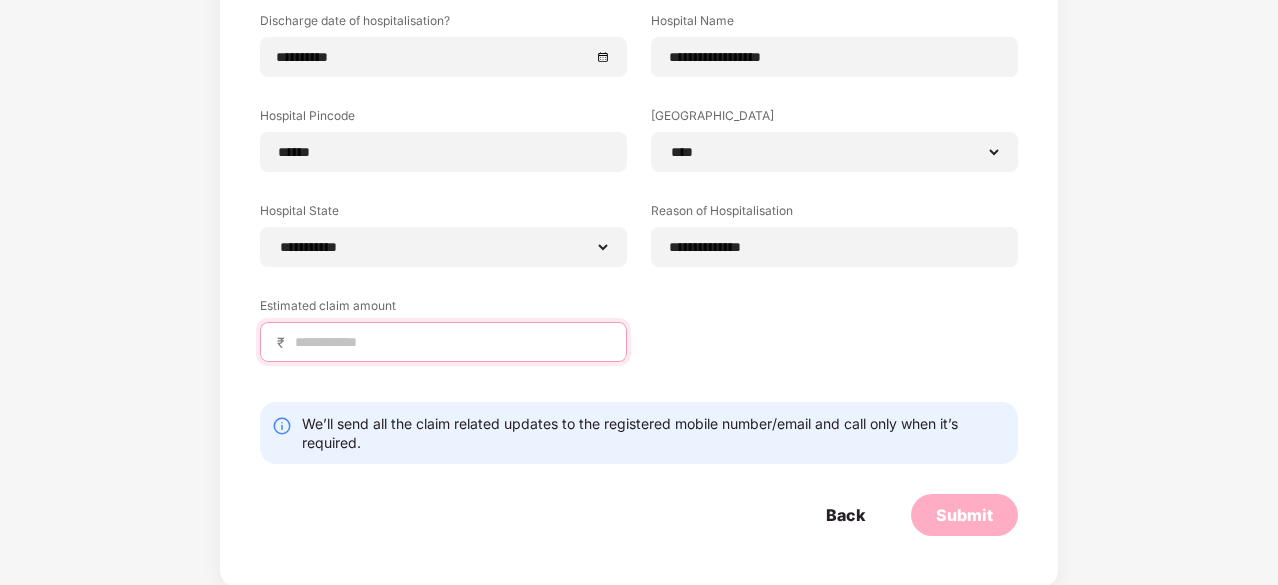 click at bounding box center (451, 342) 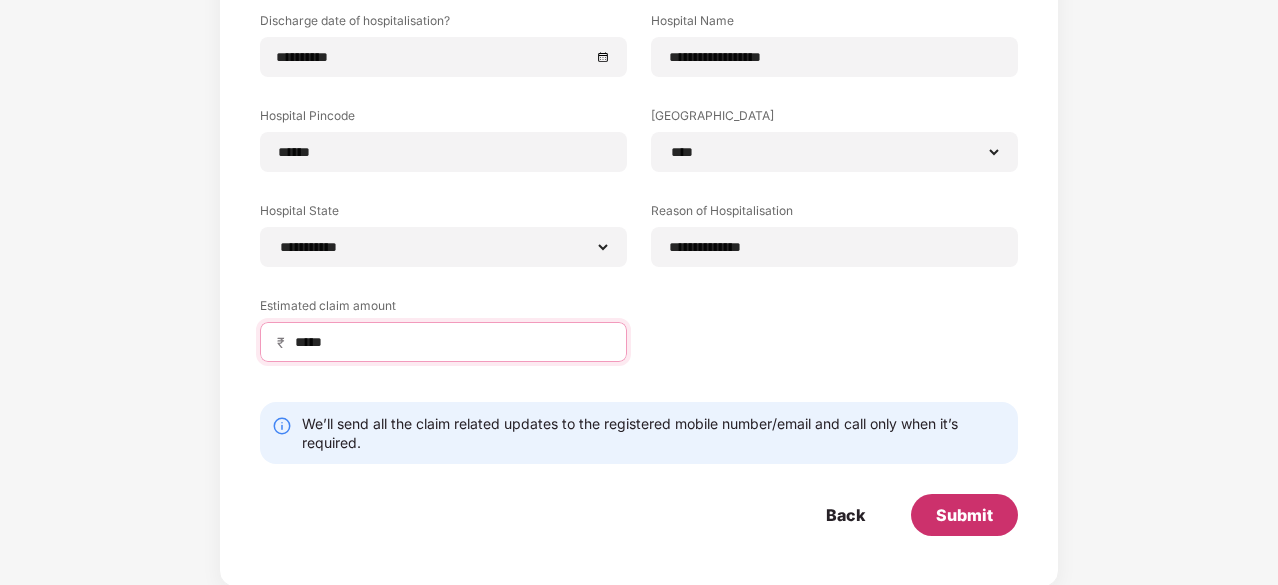 type on "*****" 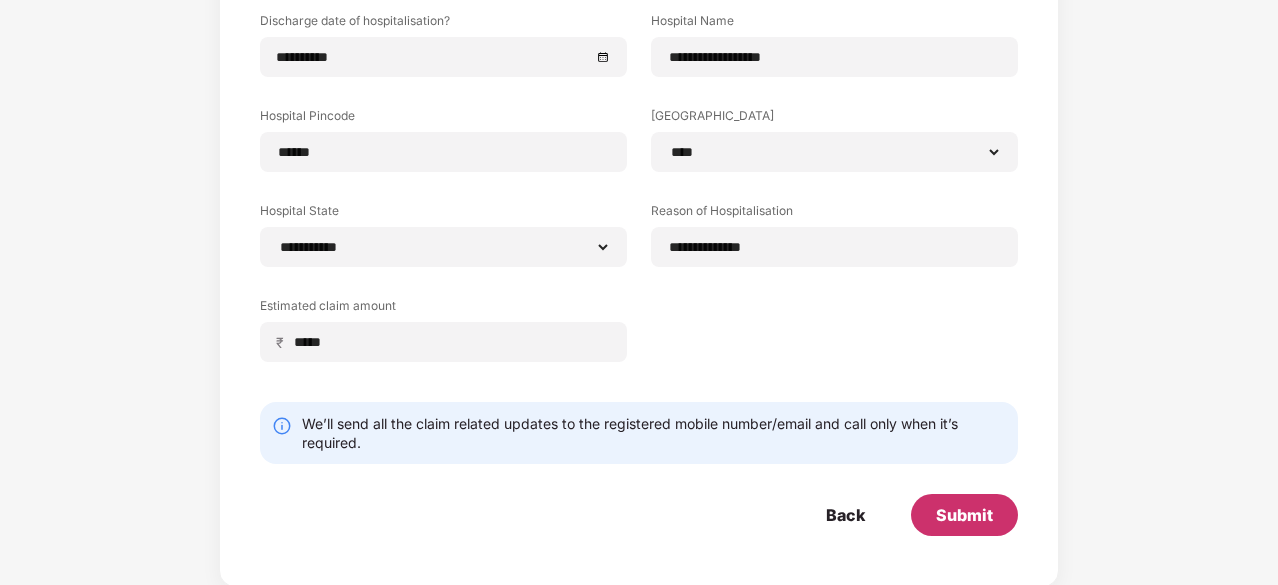 click on "Submit" at bounding box center (964, 515) 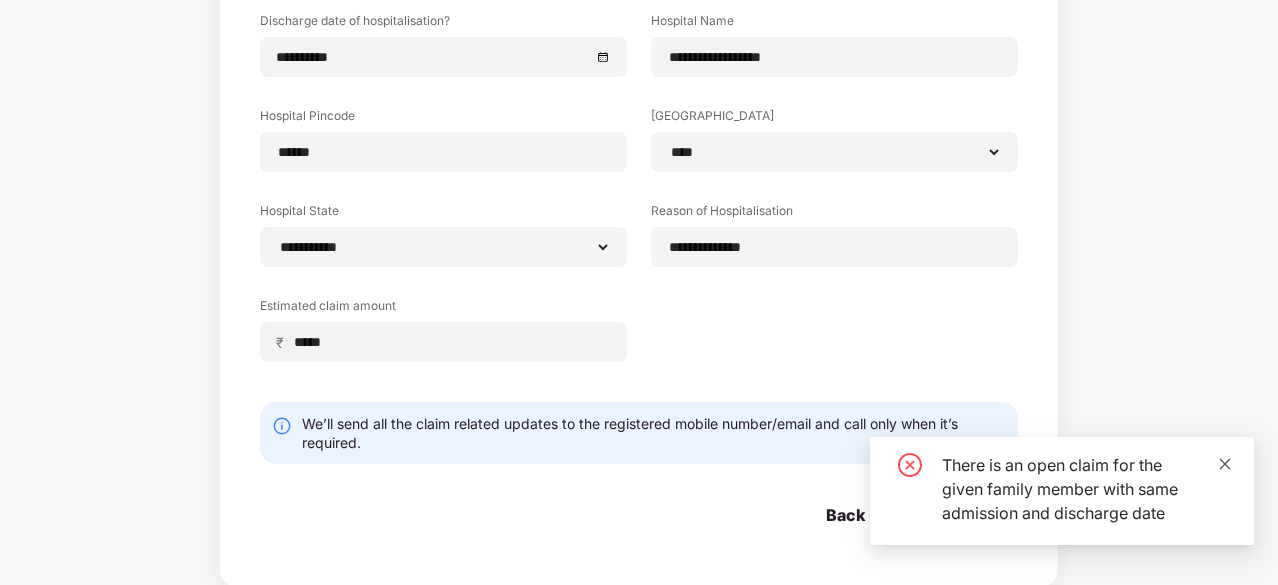 click 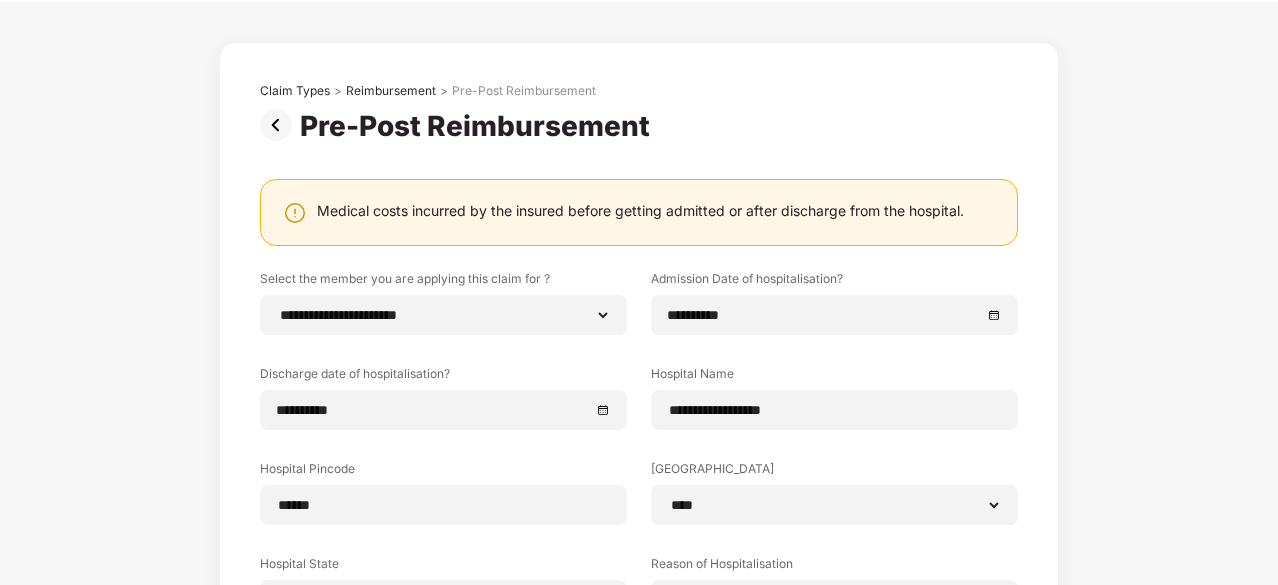 scroll, scrollTop: 15, scrollLeft: 0, axis: vertical 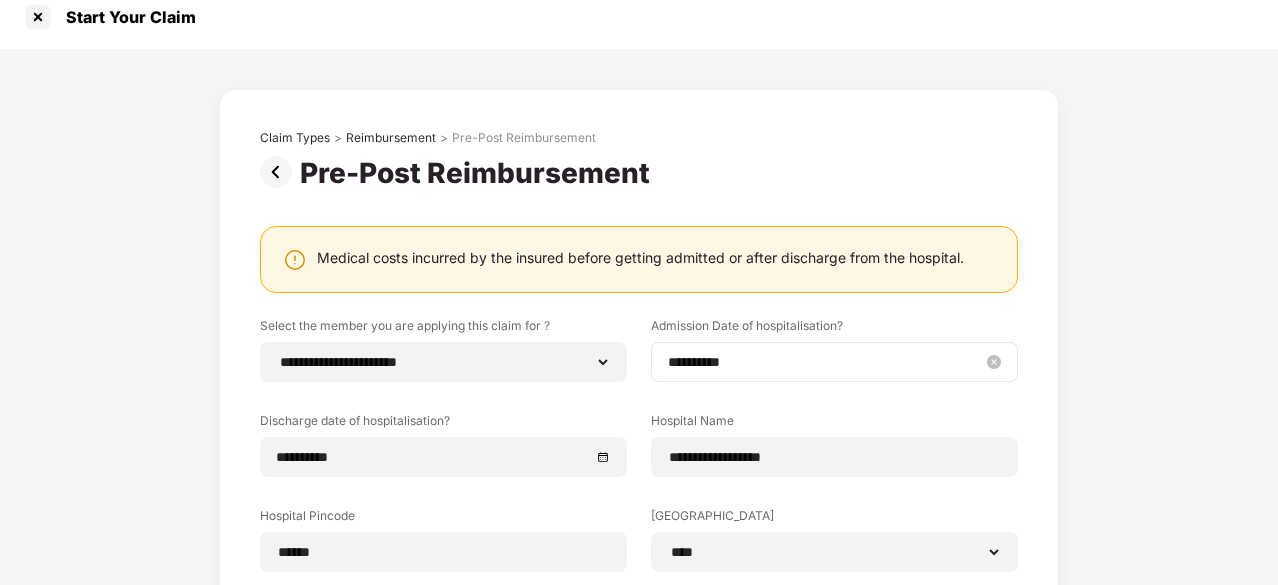 click on "**********" at bounding box center [824, 362] 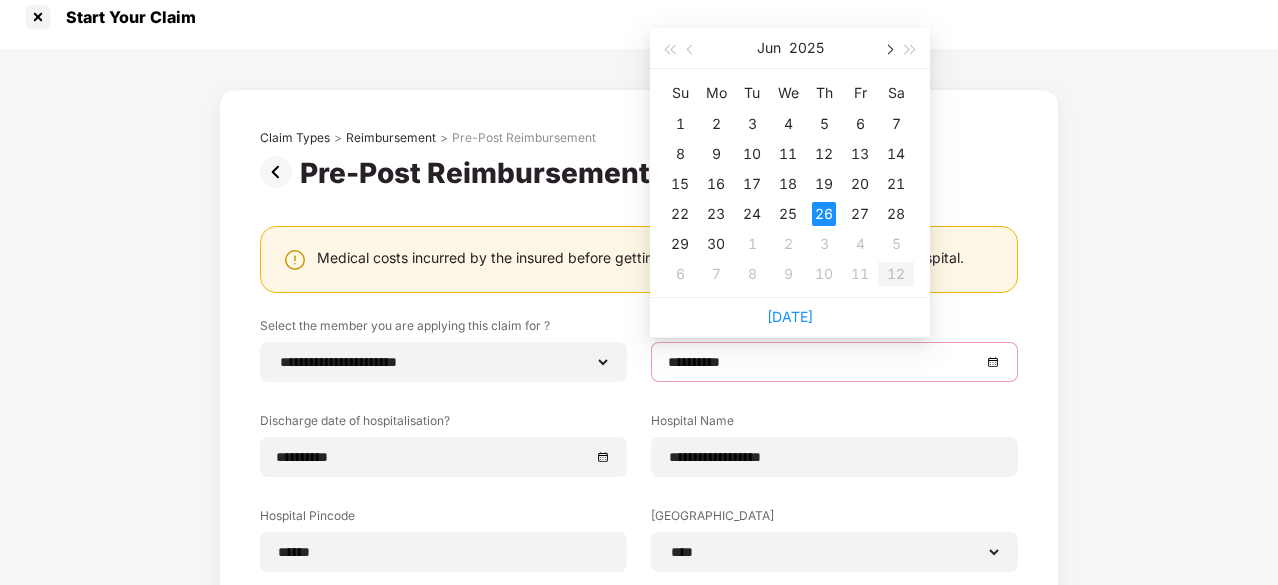 click at bounding box center [888, 48] 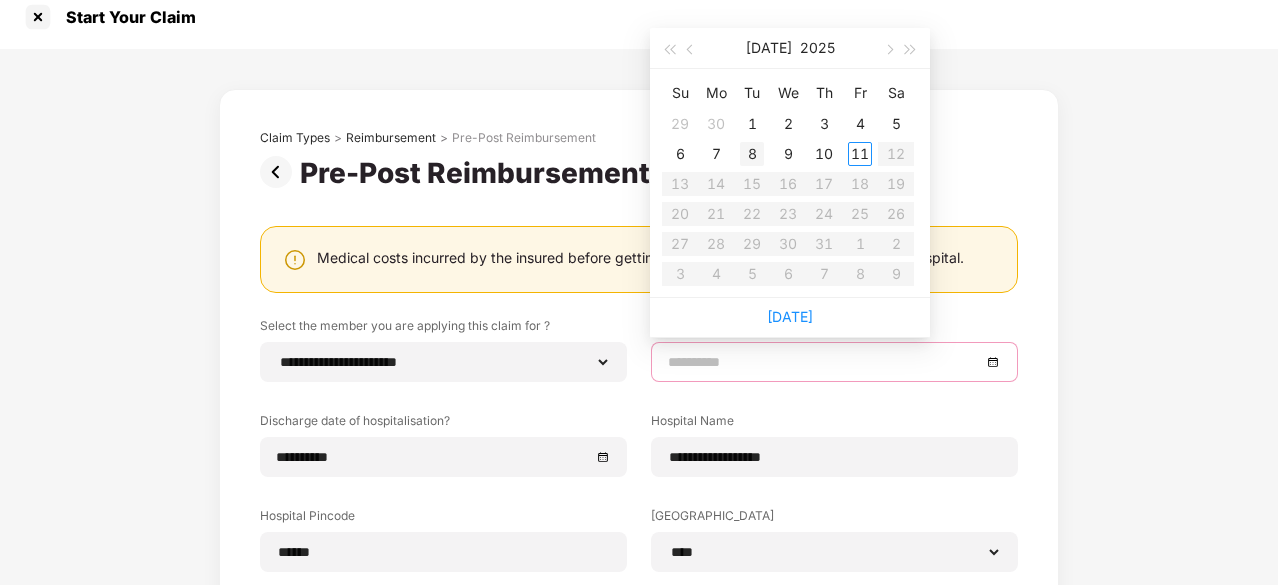 type on "**********" 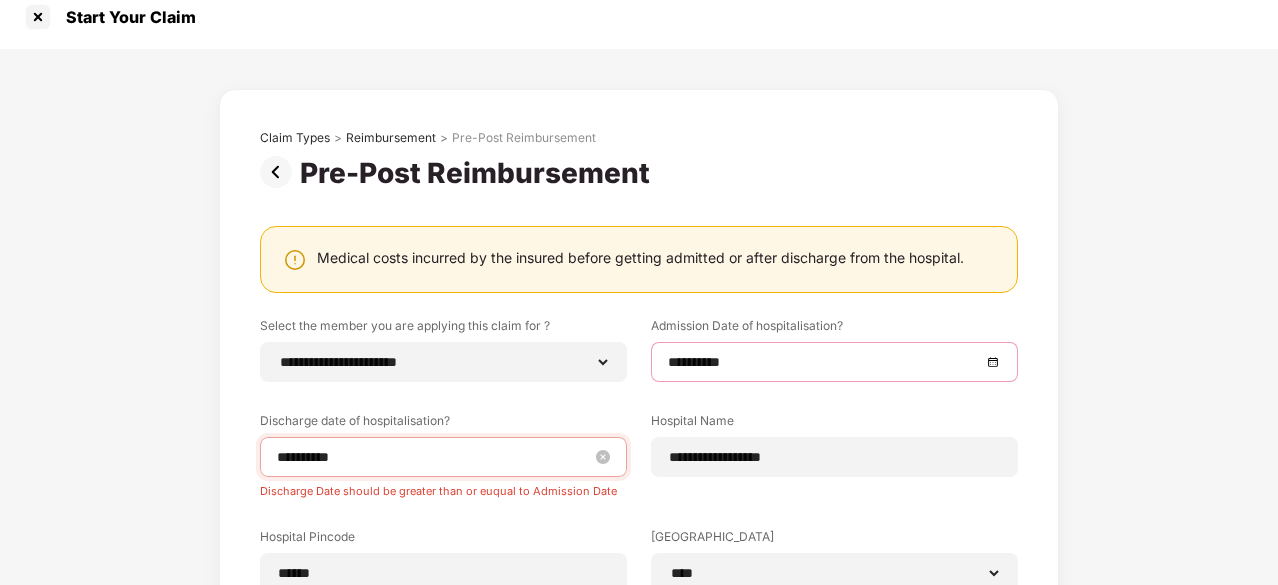 click on "**********" at bounding box center (433, 457) 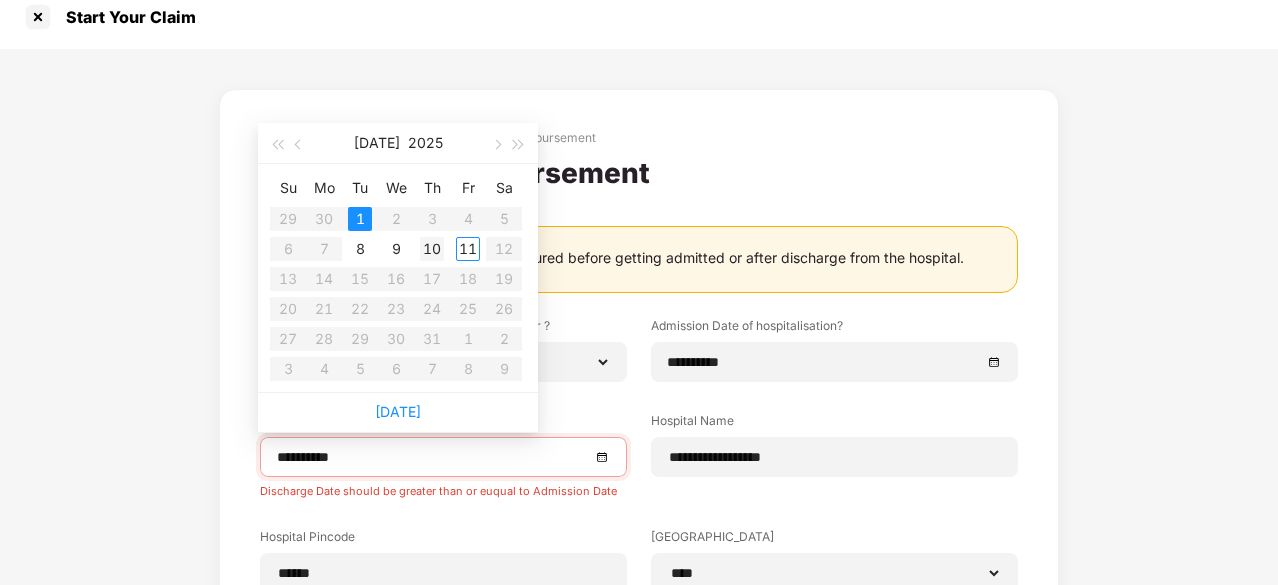 type on "**********" 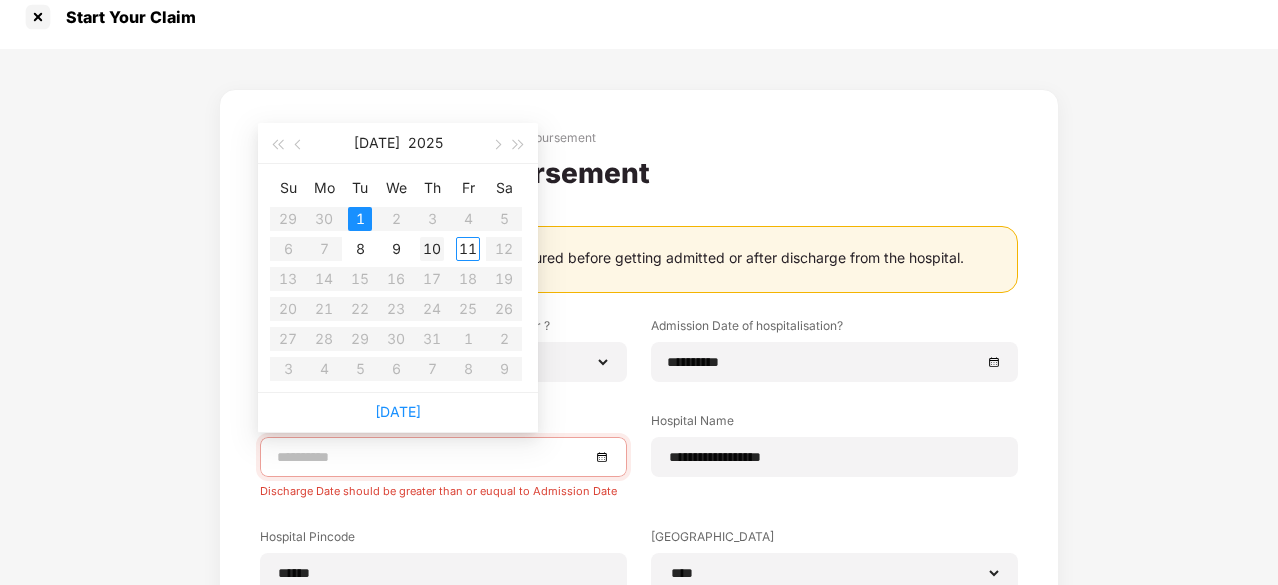 click on "10" at bounding box center [432, 249] 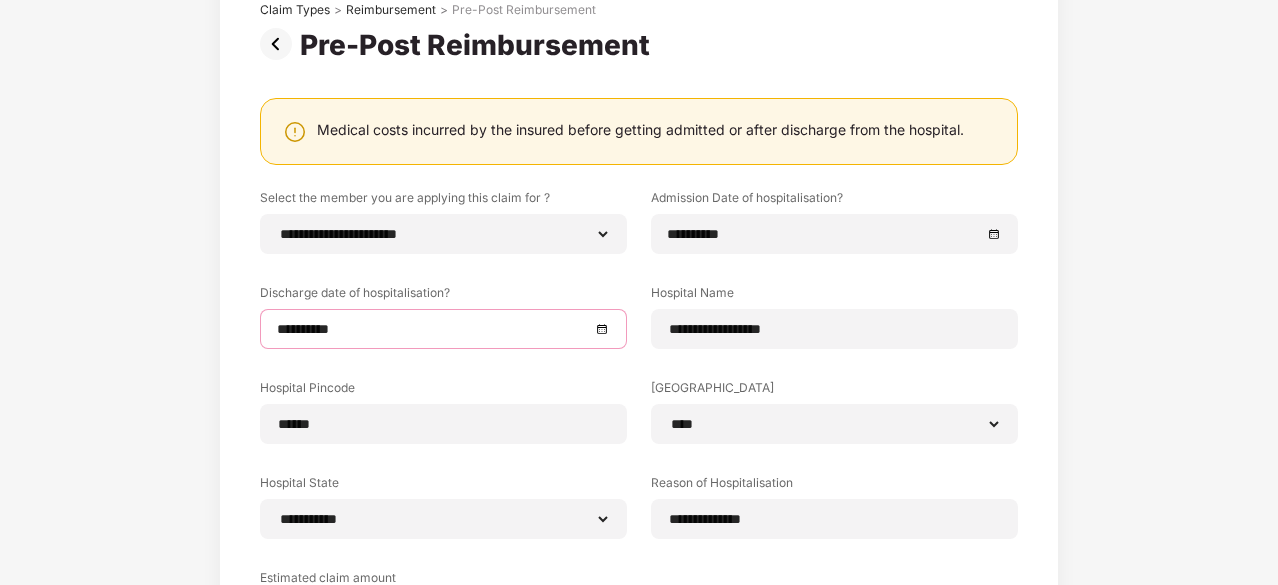 scroll, scrollTop: 415, scrollLeft: 0, axis: vertical 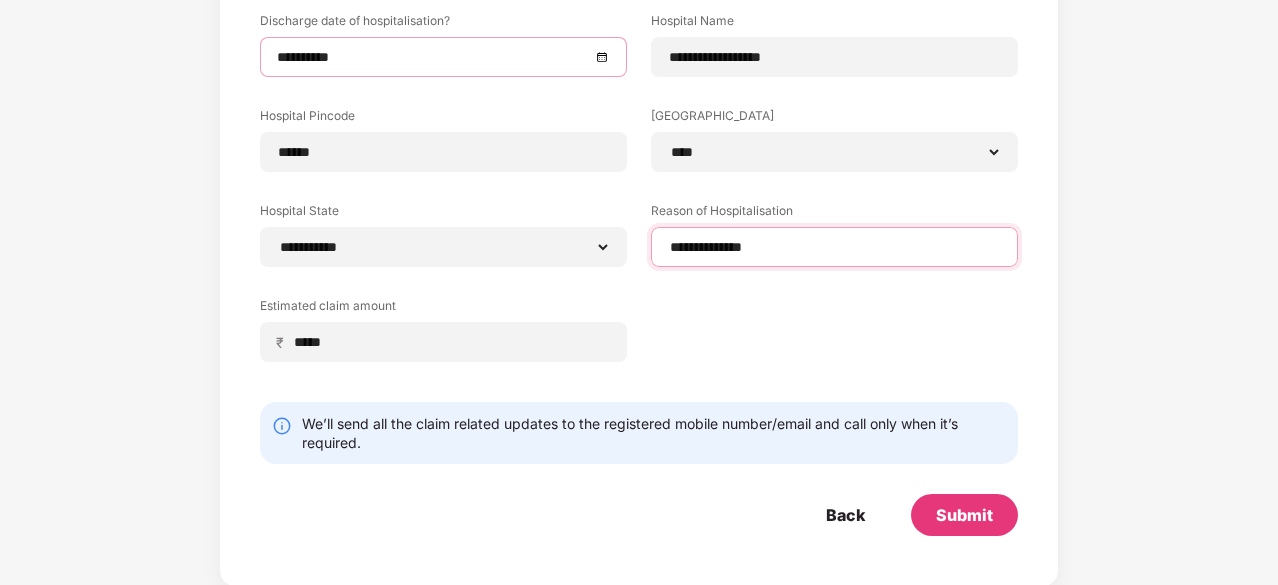 click on "**********" at bounding box center (834, 247) 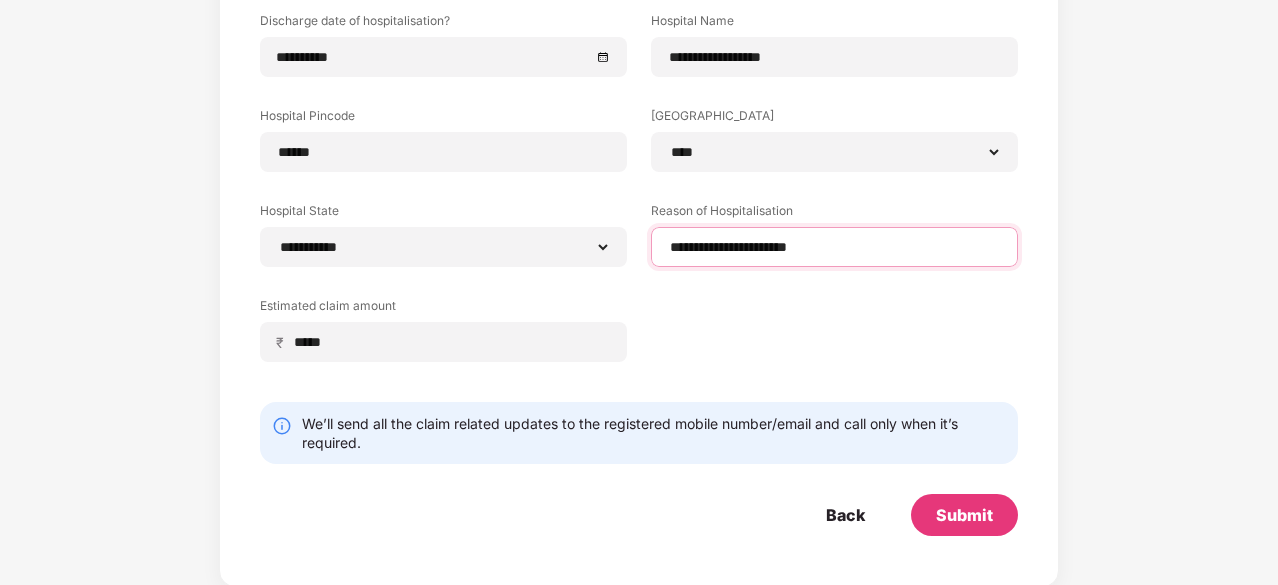click on "**********" at bounding box center [834, 247] 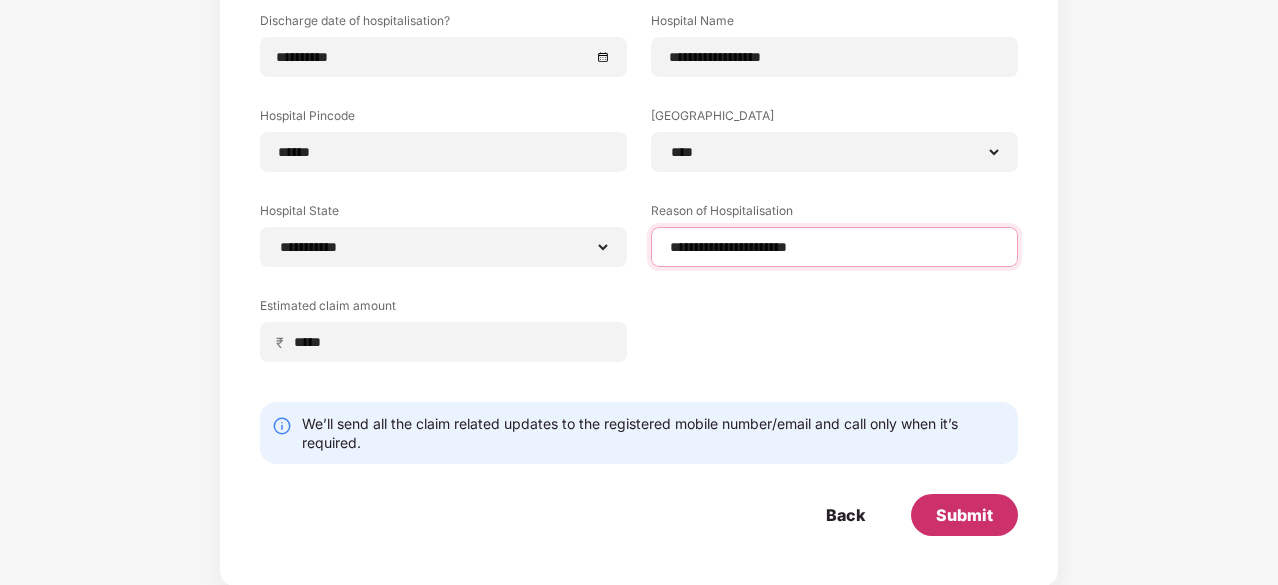 type on "**********" 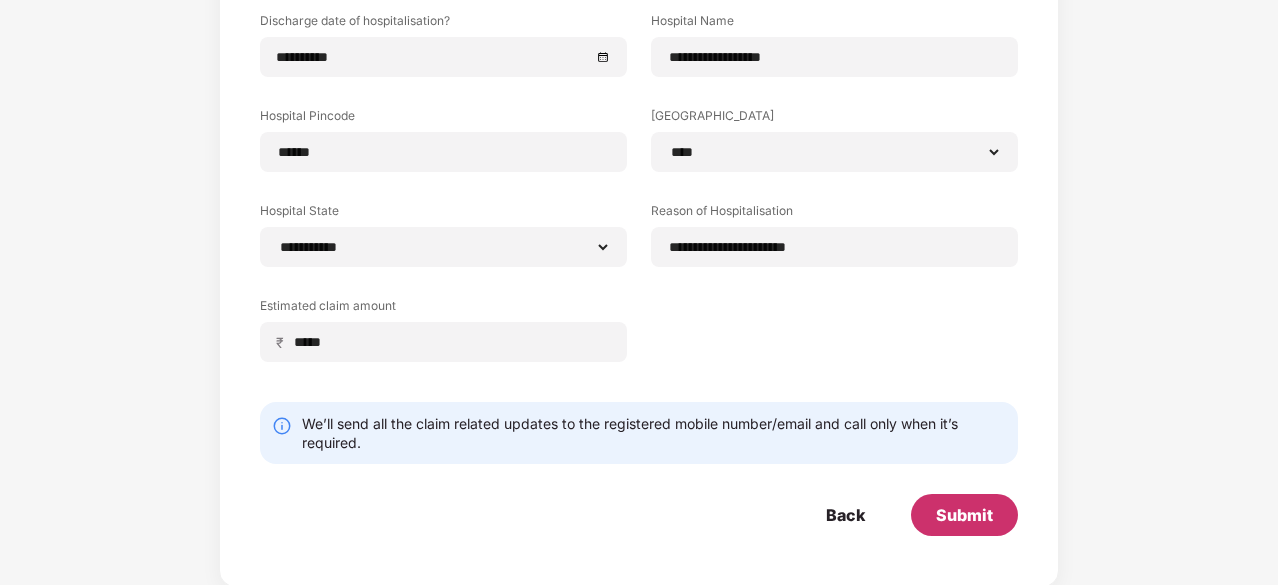 click on "Submit" at bounding box center (964, 515) 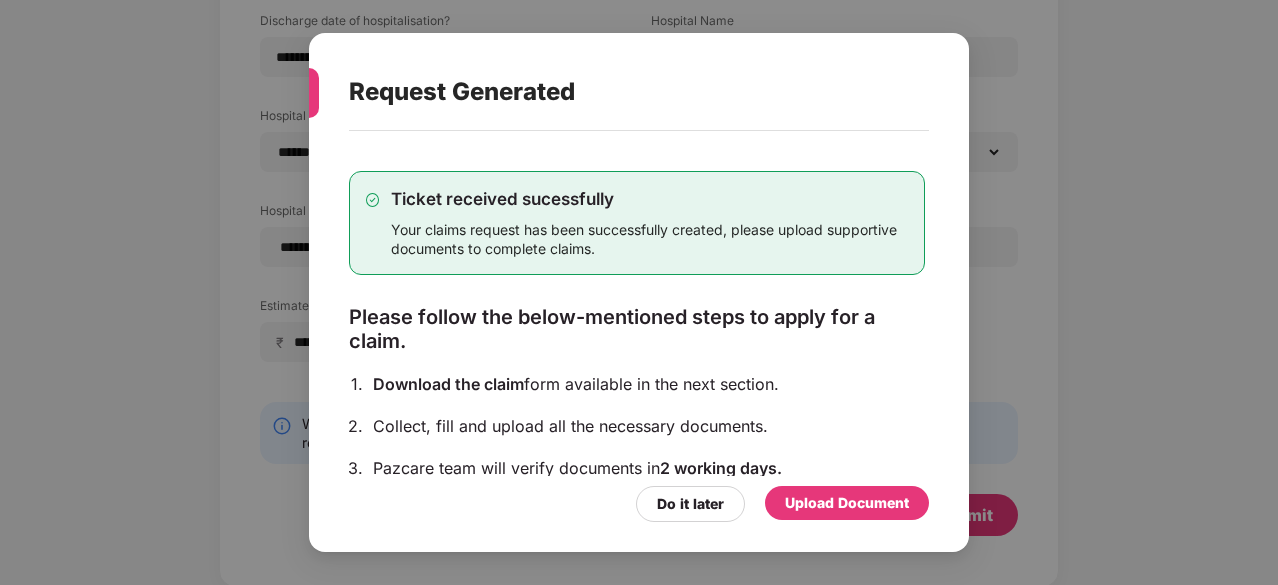 click on "Upload Document" at bounding box center [847, 503] 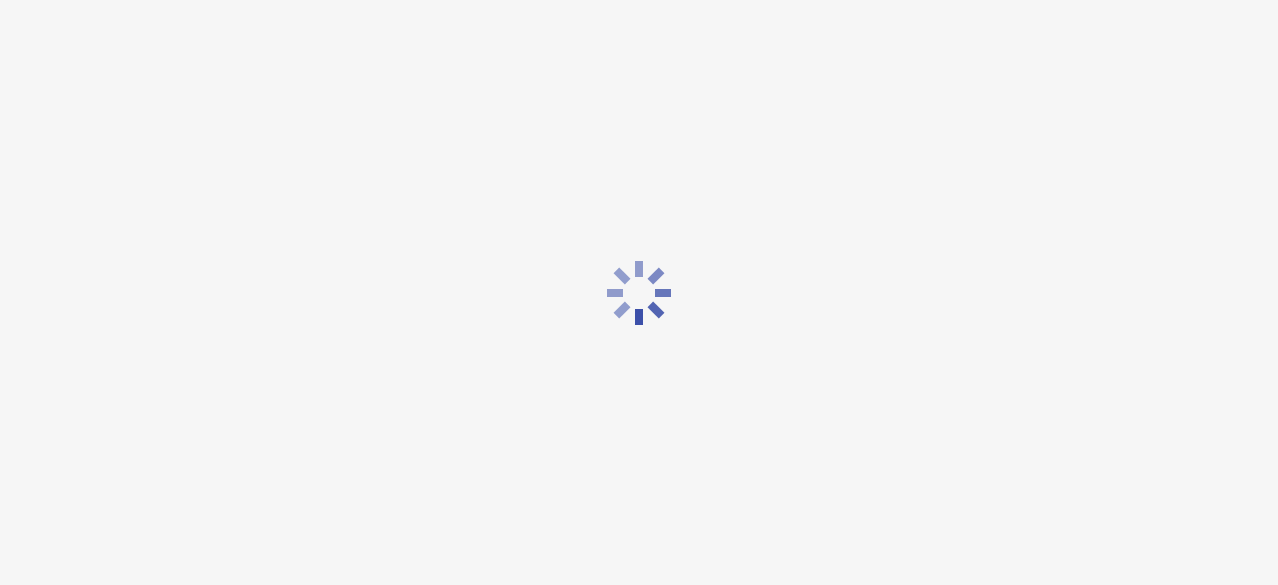 scroll, scrollTop: 0, scrollLeft: 0, axis: both 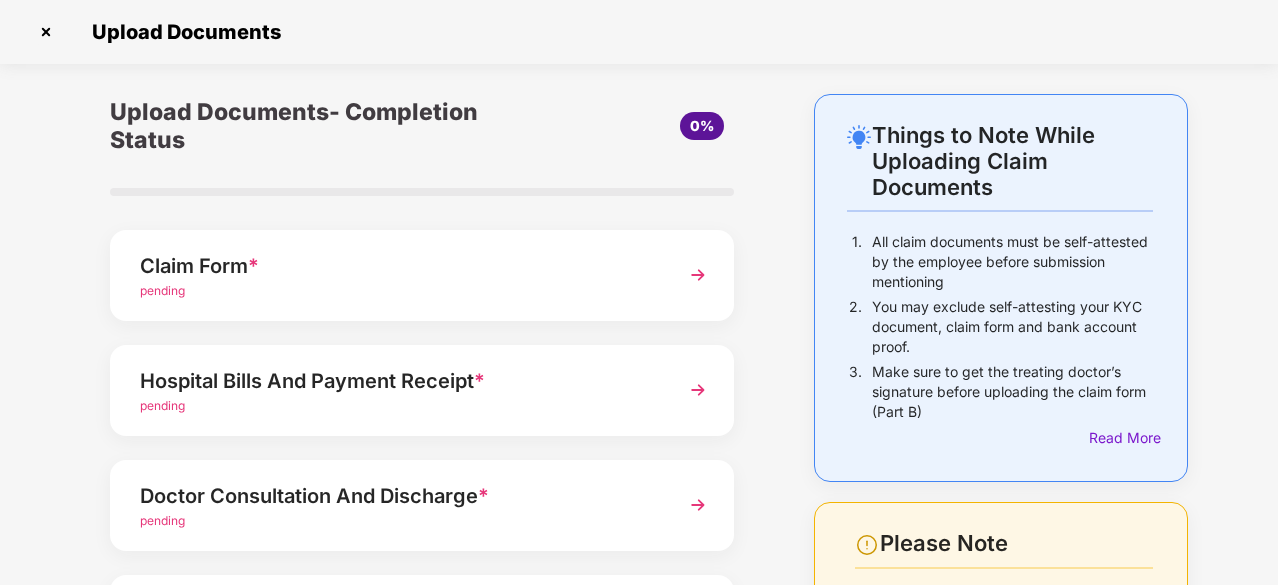 click at bounding box center [698, 275] 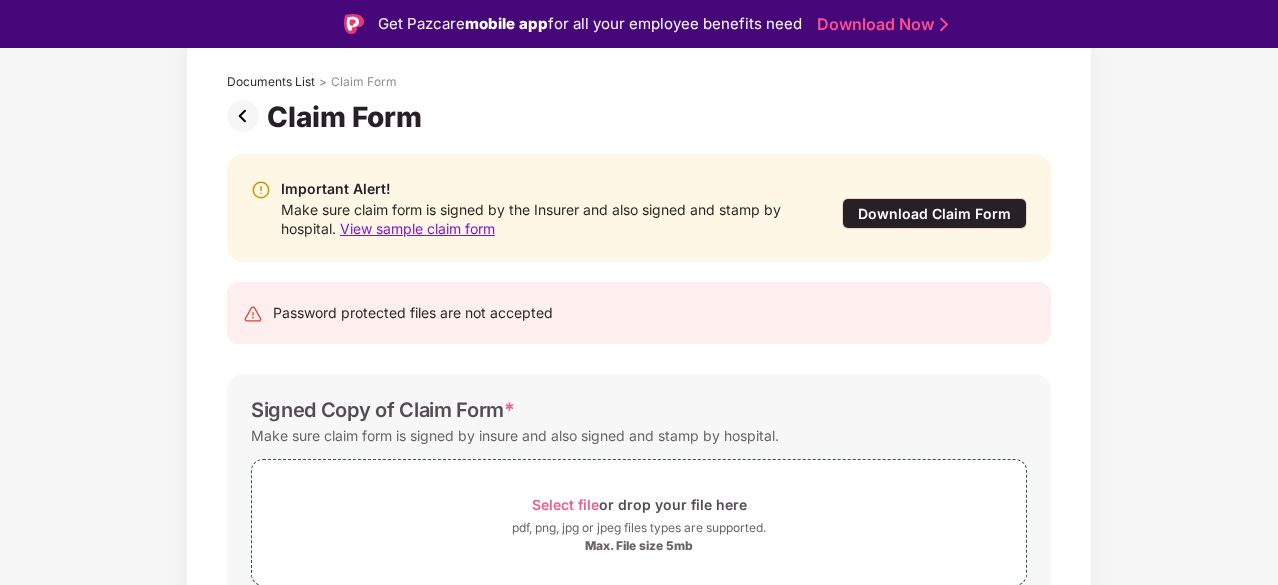 scroll, scrollTop: 205, scrollLeft: 0, axis: vertical 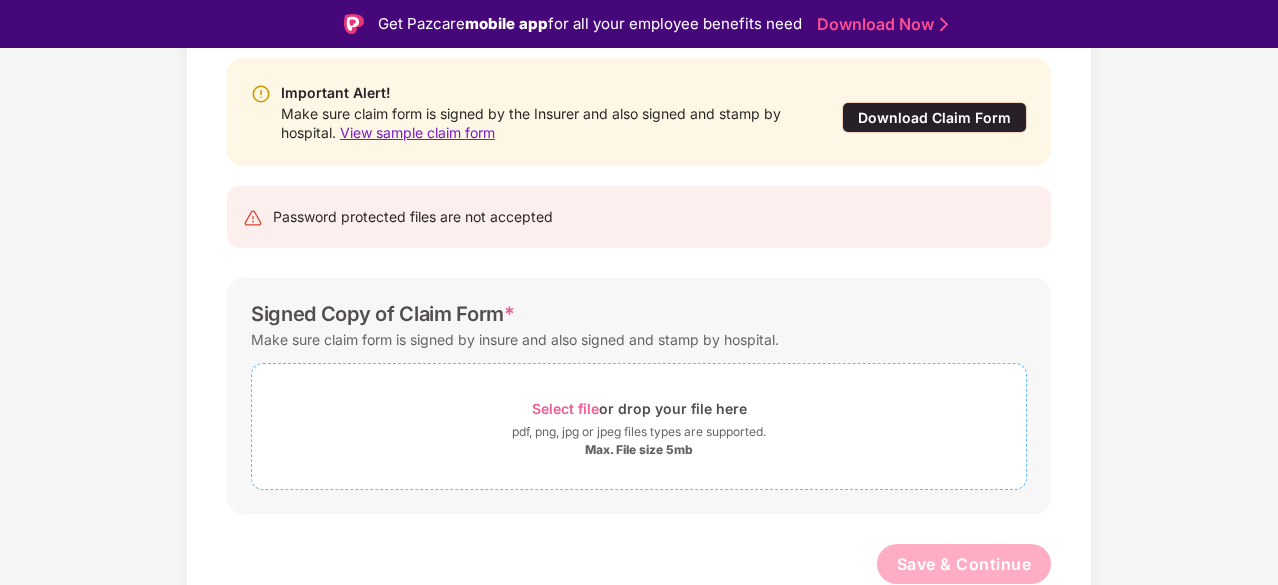click on "Select file" at bounding box center (565, 408) 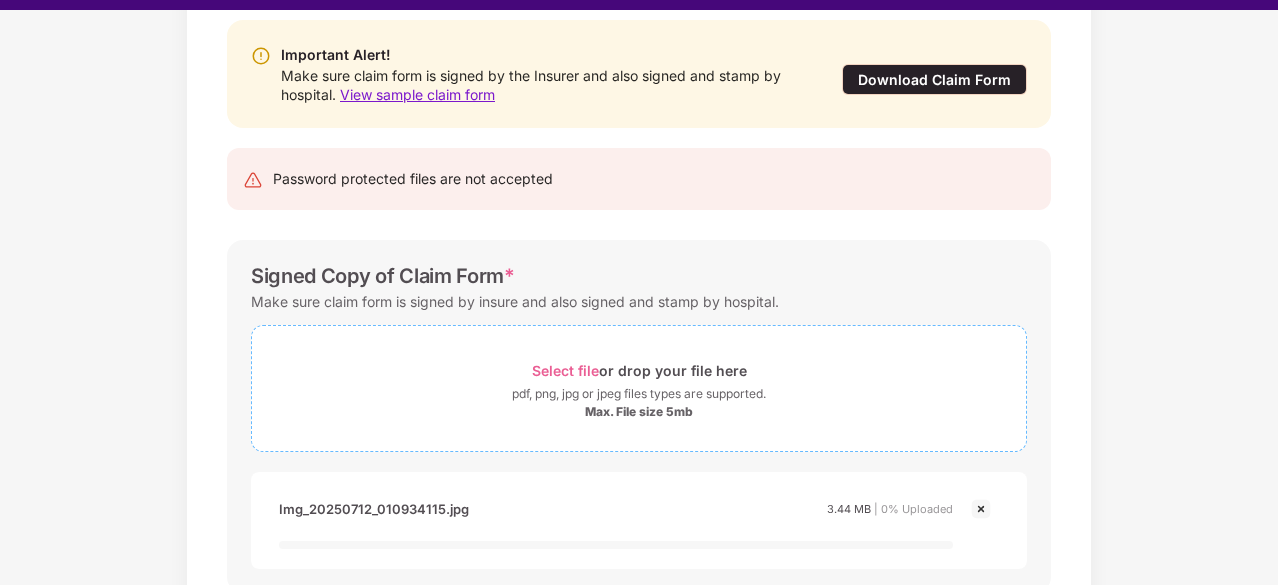 scroll, scrollTop: 48, scrollLeft: 0, axis: vertical 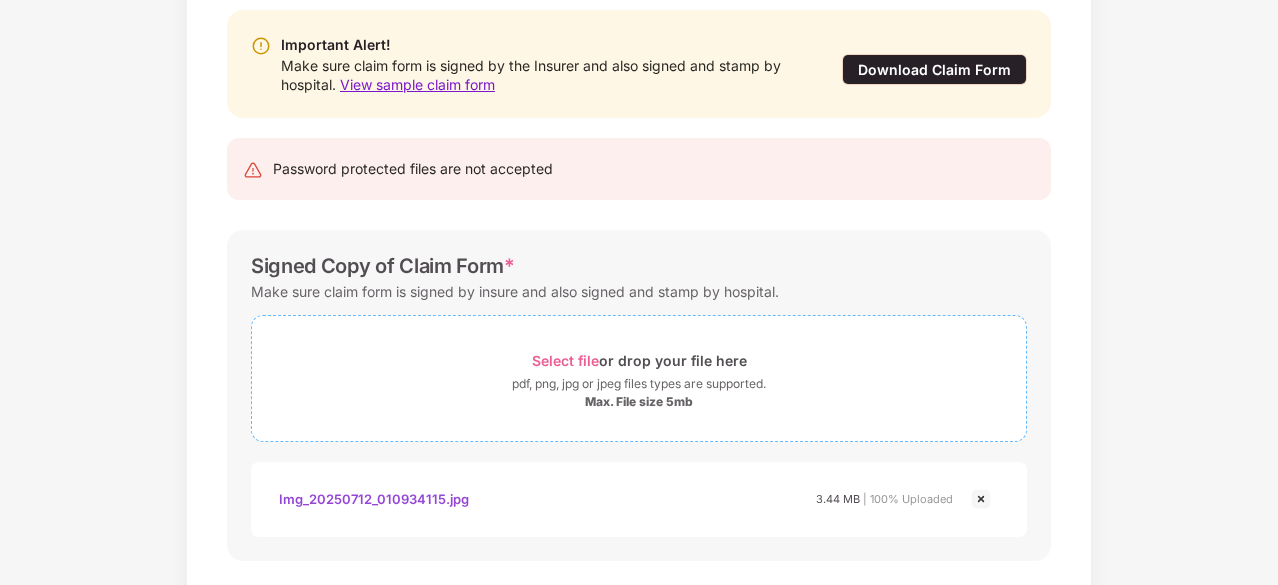 click on "Select file" at bounding box center [565, 360] 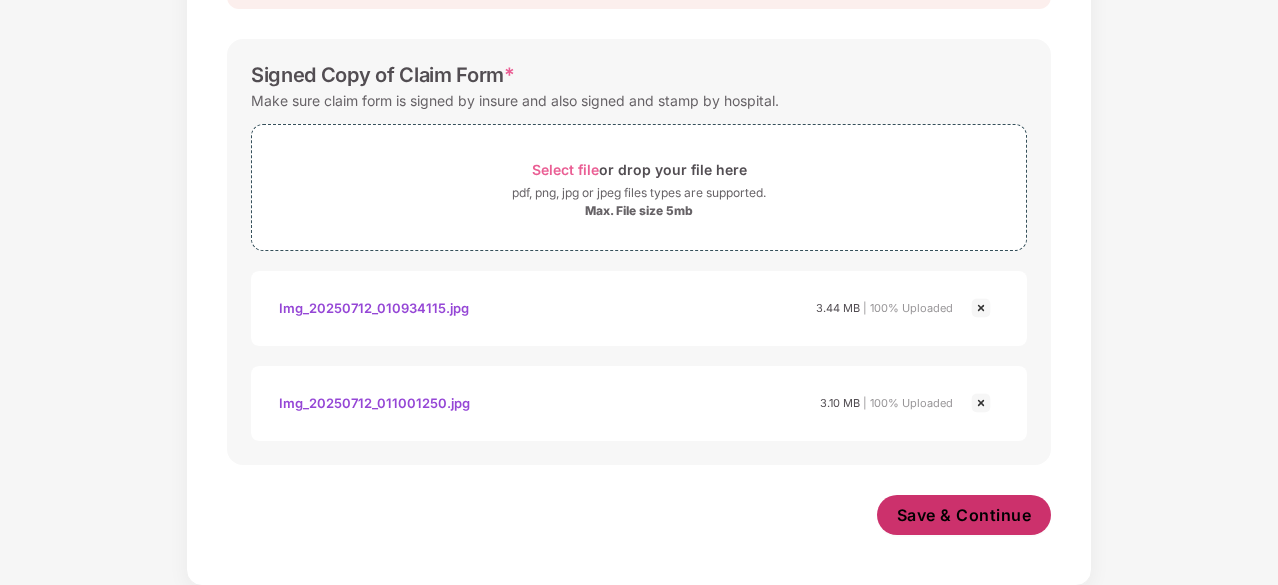 scroll, scrollTop: 395, scrollLeft: 0, axis: vertical 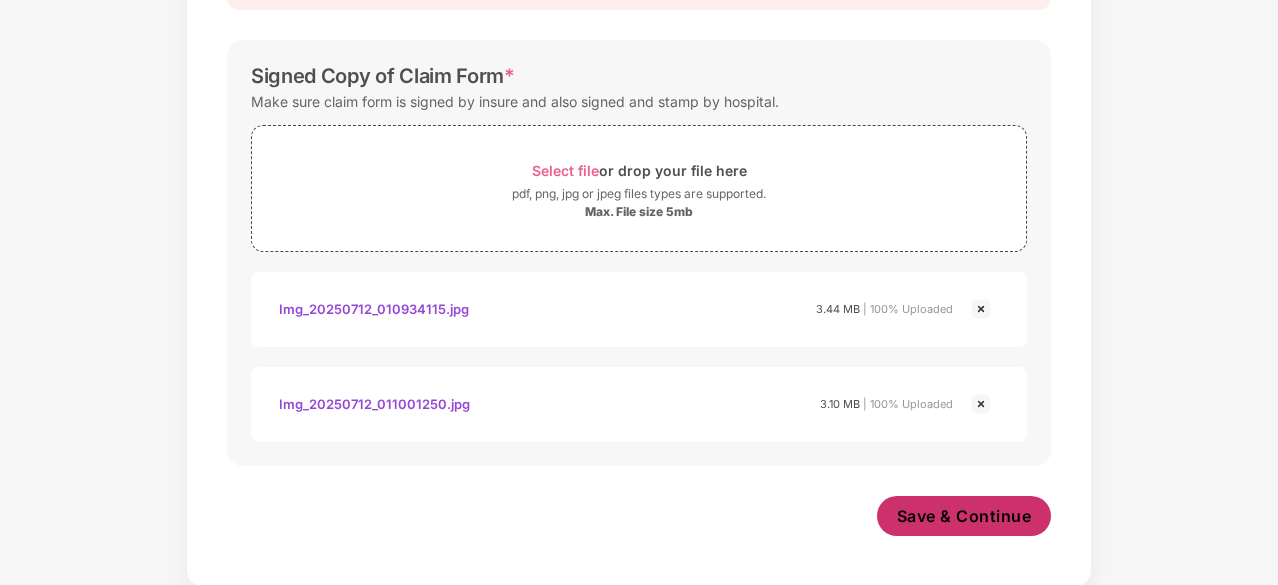 click on "Save & Continue" at bounding box center (964, 516) 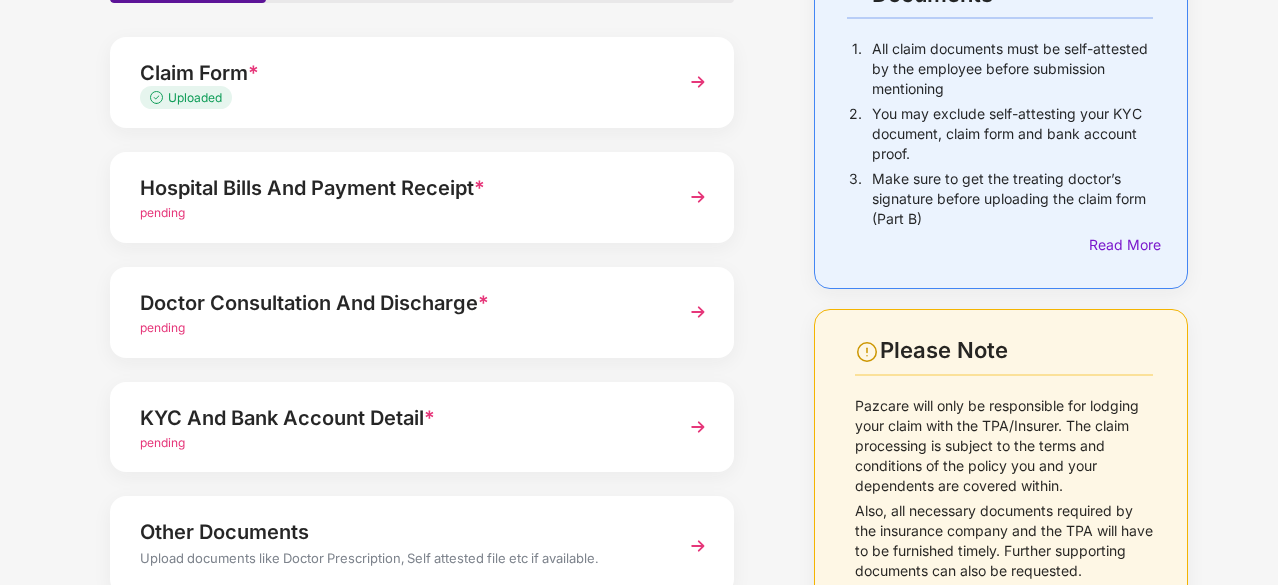 scroll, scrollTop: 200, scrollLeft: 0, axis: vertical 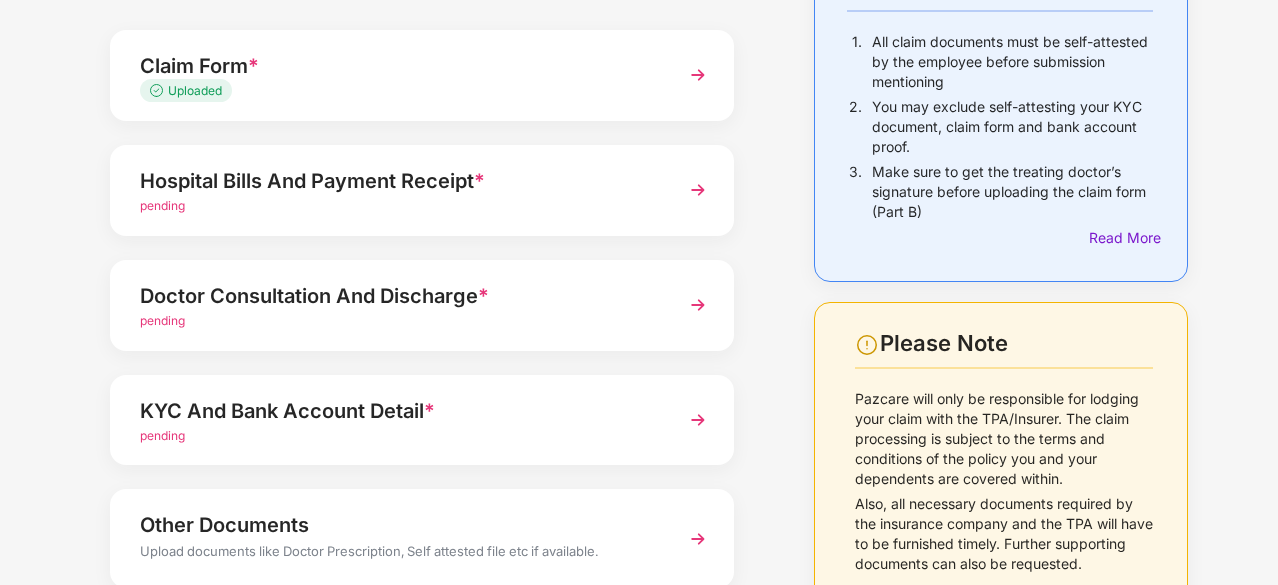 click at bounding box center [698, 190] 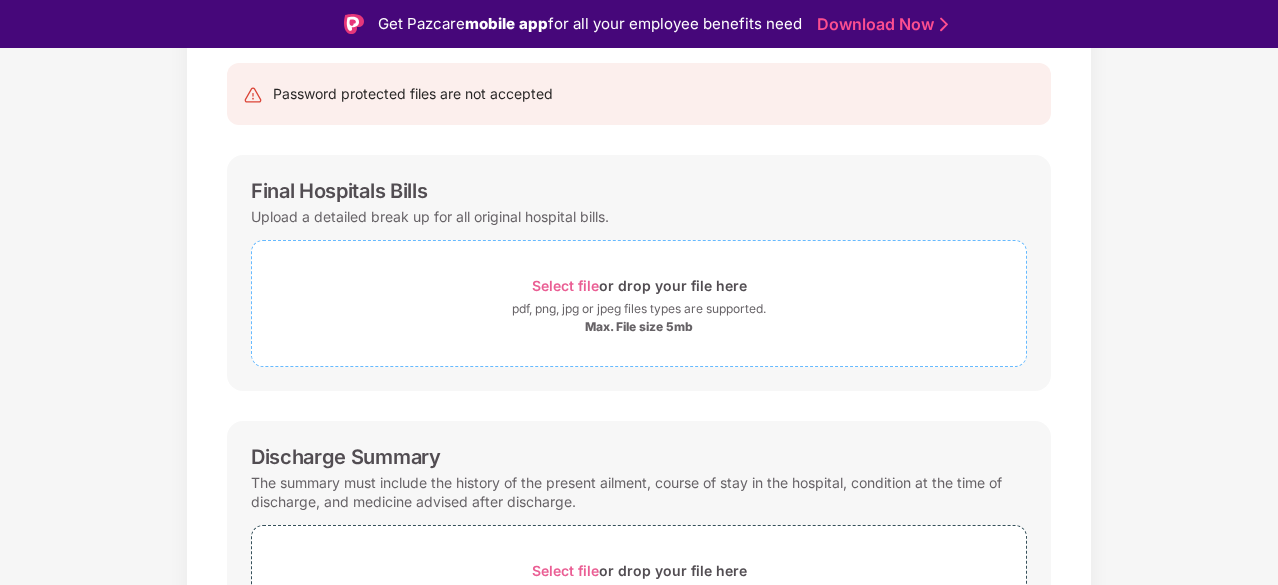 click on "Select file" at bounding box center [565, 285] 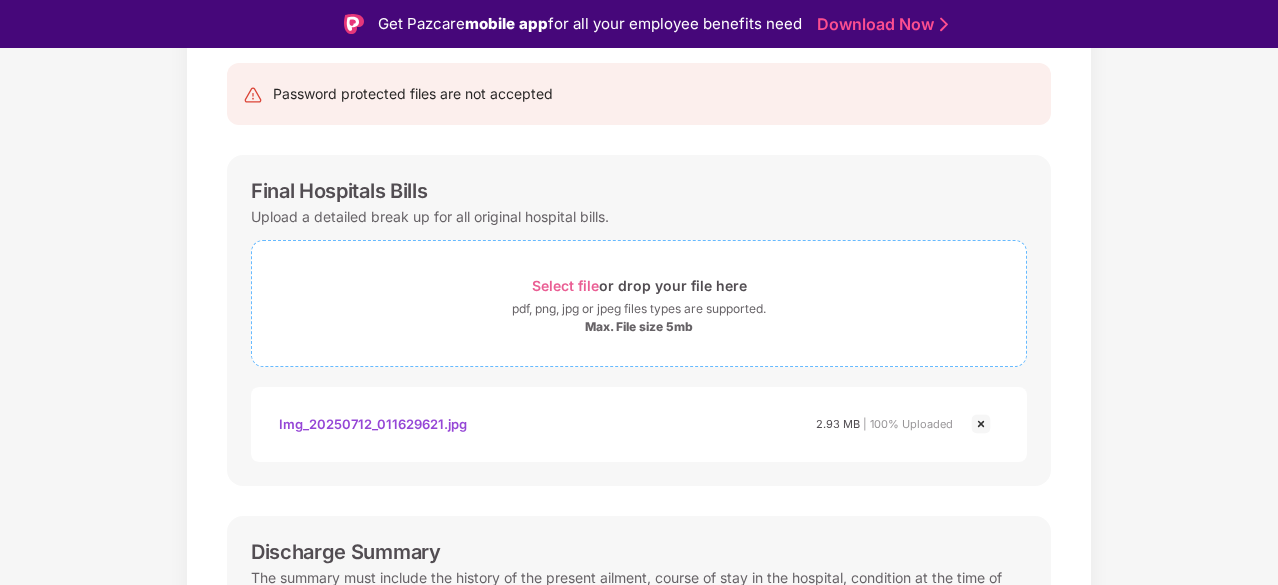 click on "Select file" at bounding box center [565, 285] 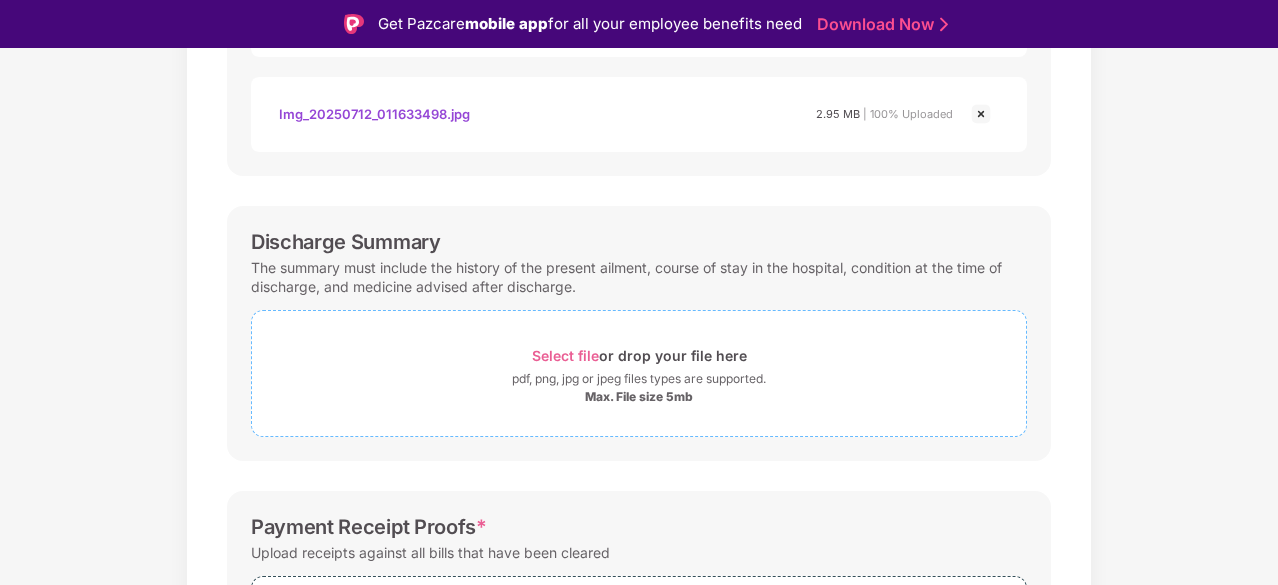 scroll, scrollTop: 900, scrollLeft: 0, axis: vertical 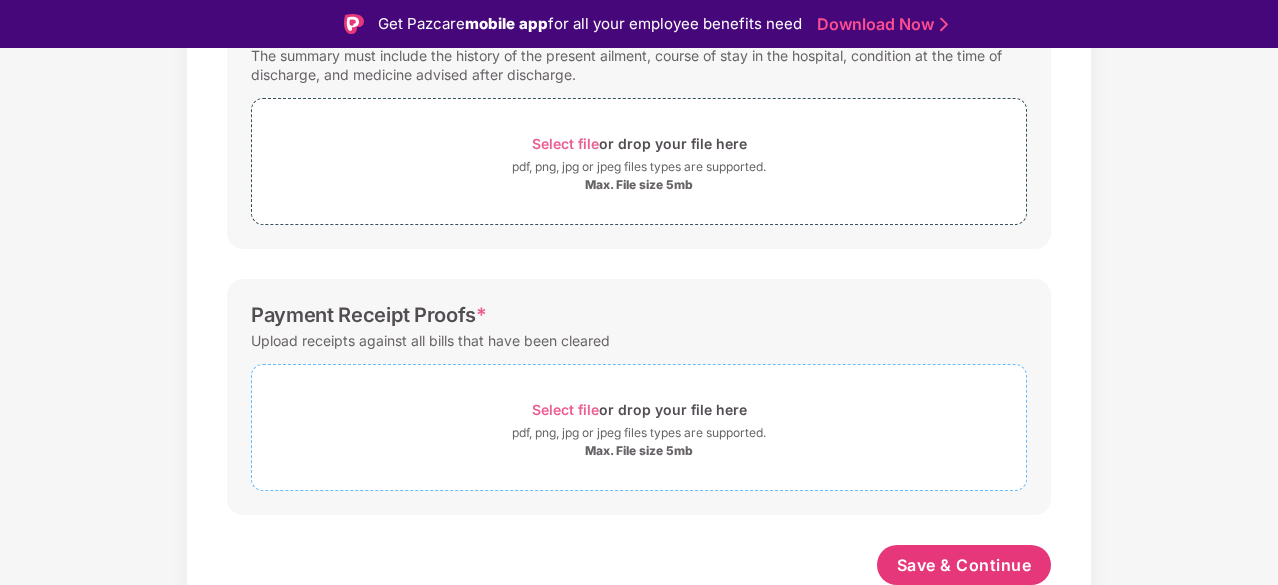 click on "Select file" at bounding box center (565, 409) 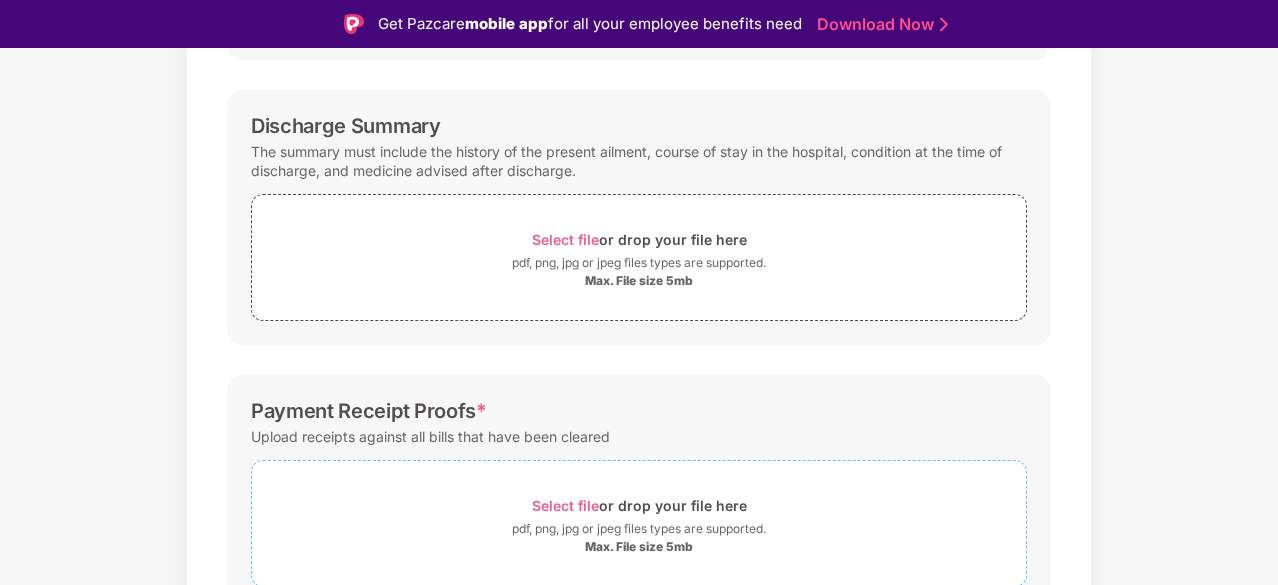 scroll, scrollTop: 712, scrollLeft: 0, axis: vertical 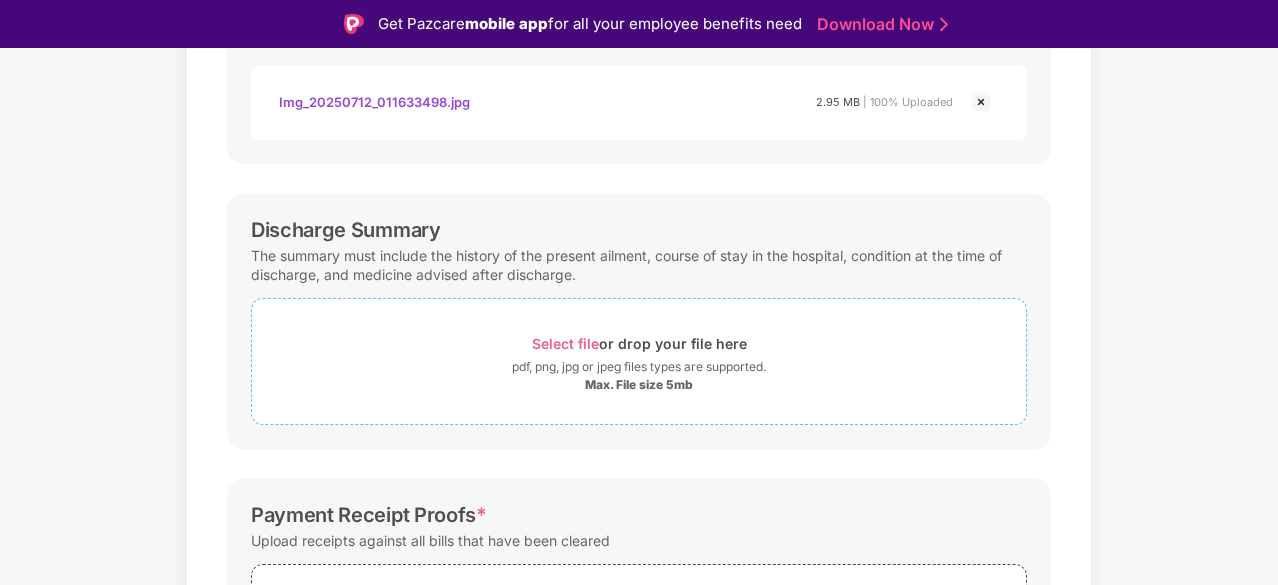 click on "Select file" at bounding box center [565, 343] 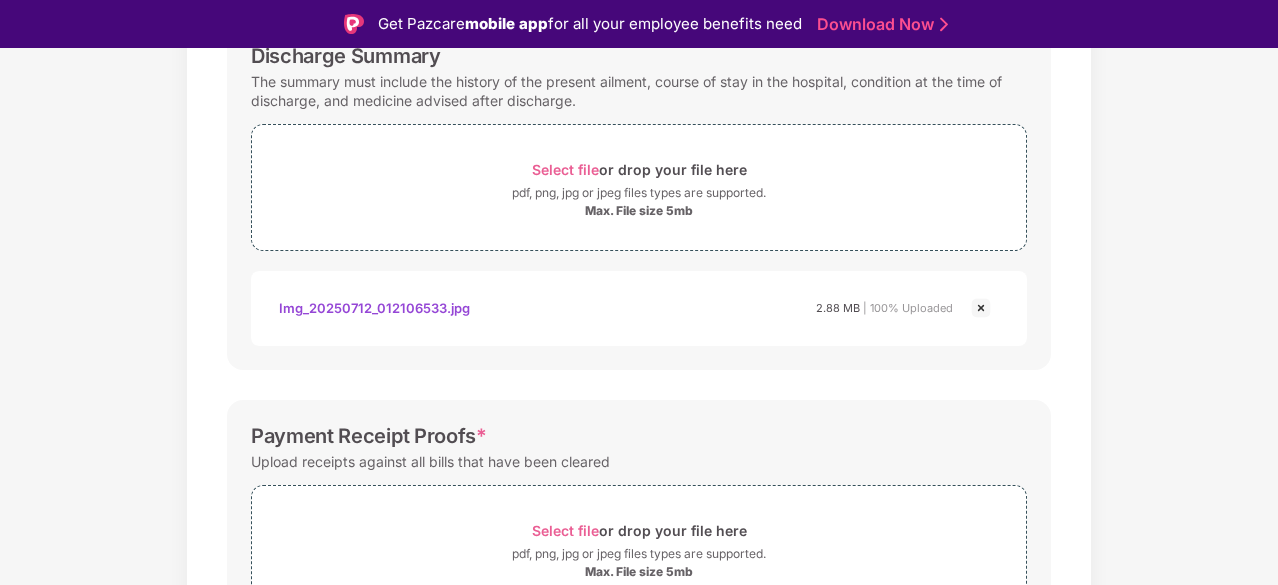 scroll, scrollTop: 1387, scrollLeft: 0, axis: vertical 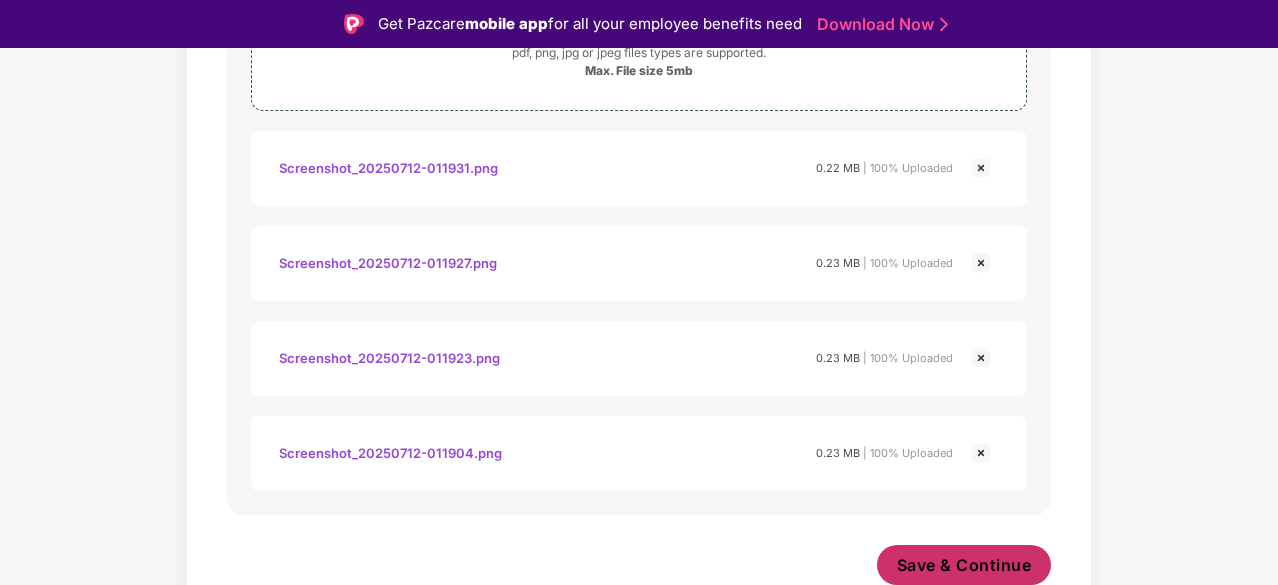 click on "Save & Continue" at bounding box center (964, 565) 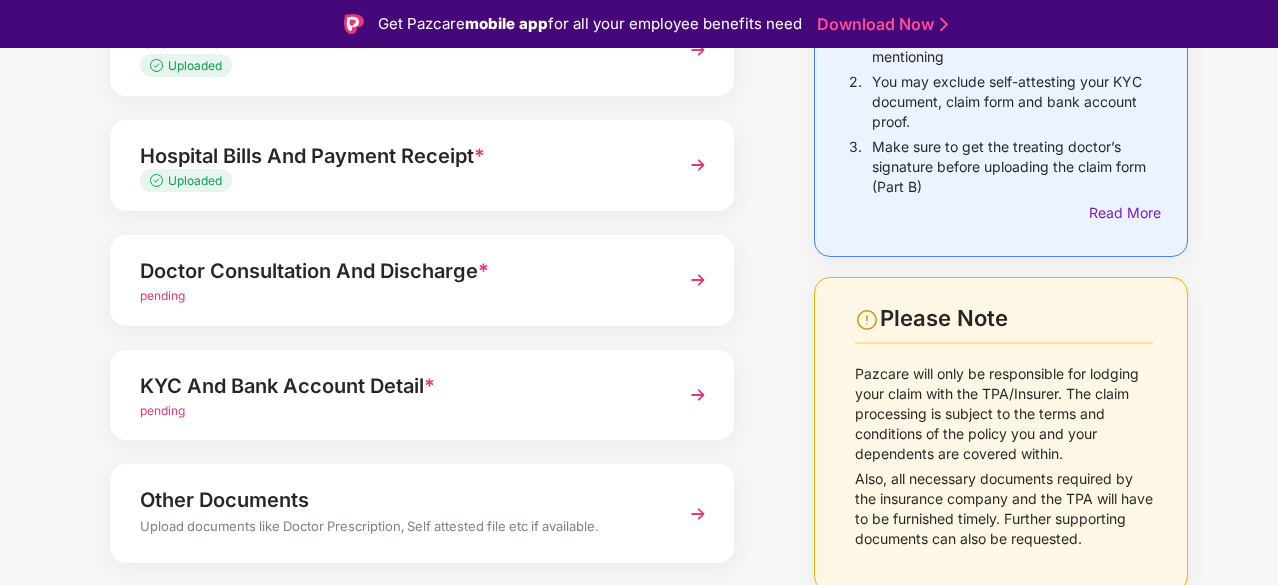 scroll, scrollTop: 300, scrollLeft: 0, axis: vertical 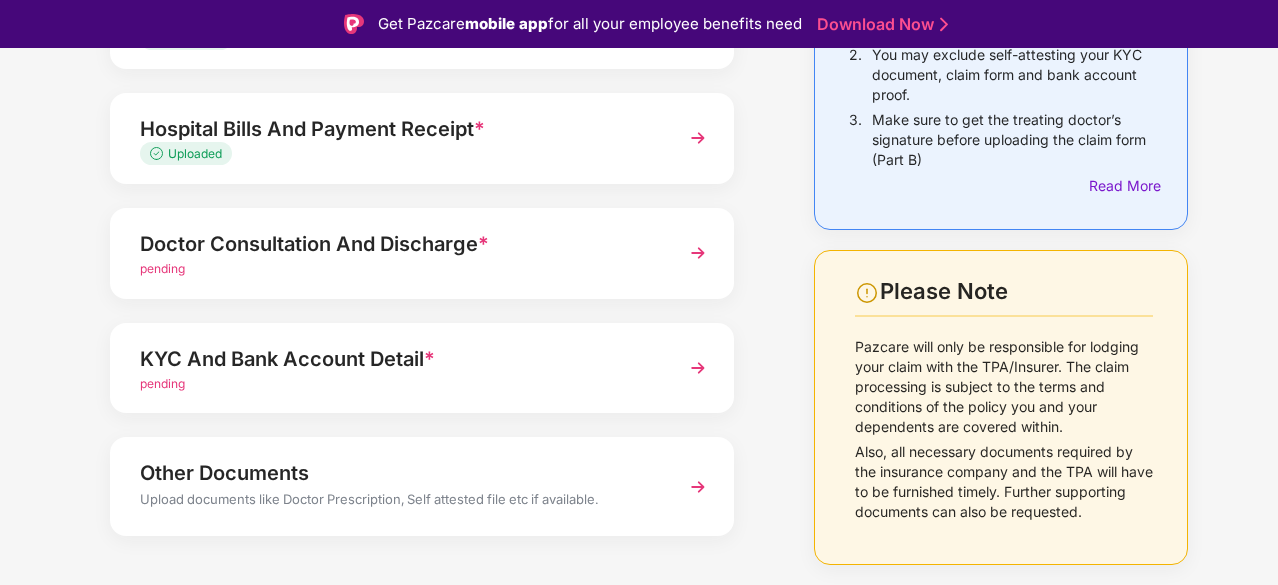 click on "Doctor Consultation And Discharge * pending" at bounding box center (422, 253) 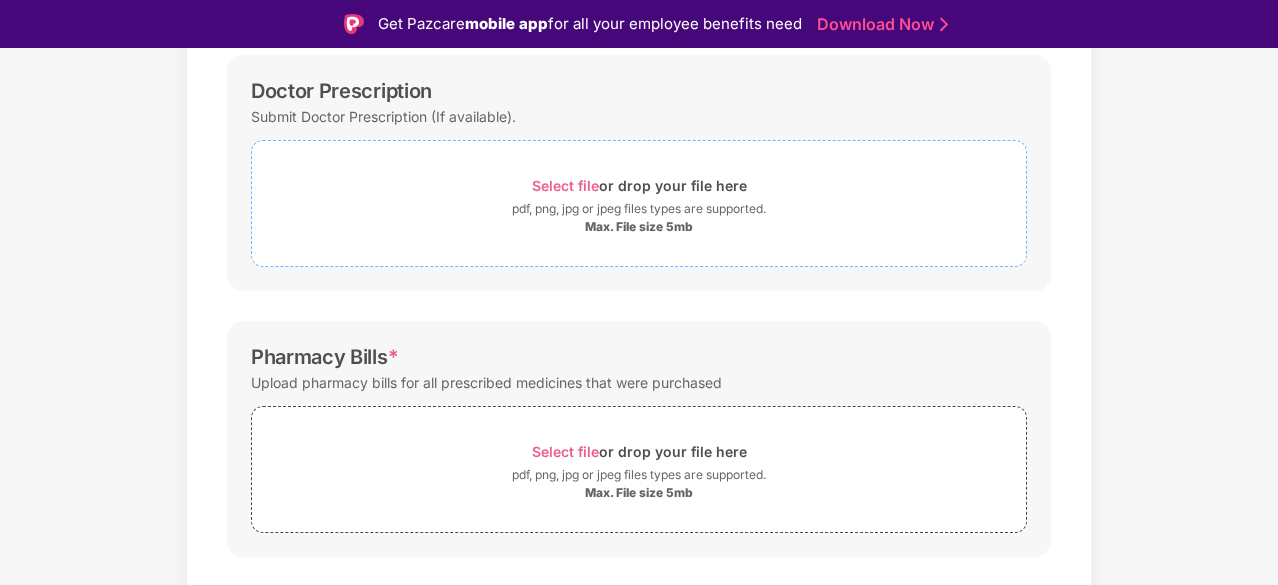 click on "Select file  or drop your file here" at bounding box center (639, 185) 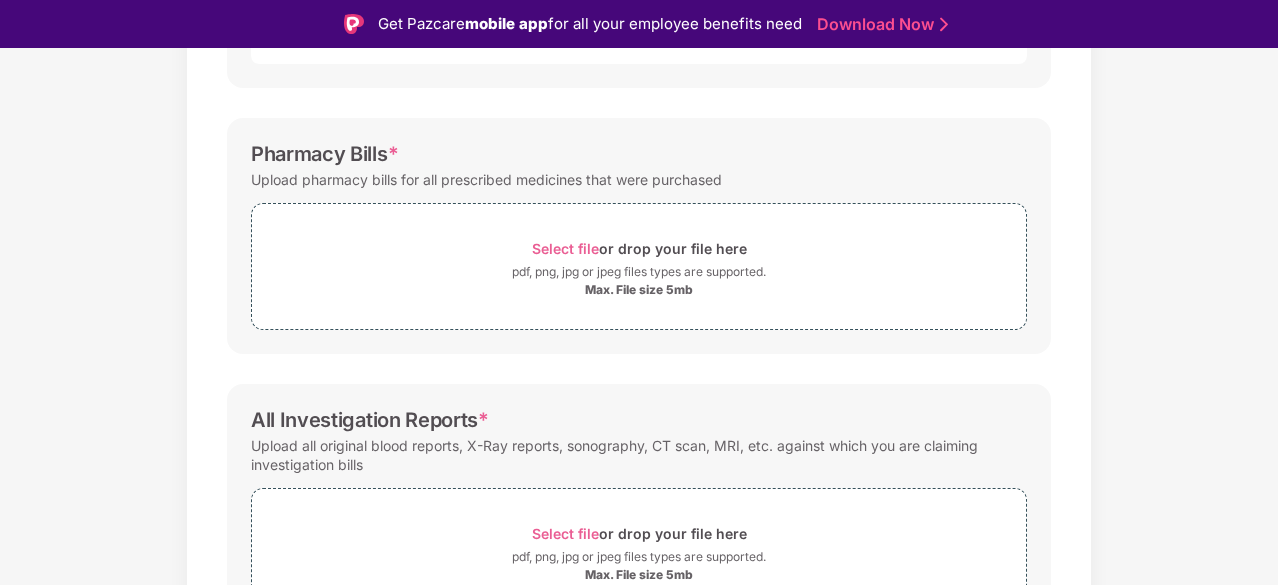 scroll, scrollTop: 700, scrollLeft: 0, axis: vertical 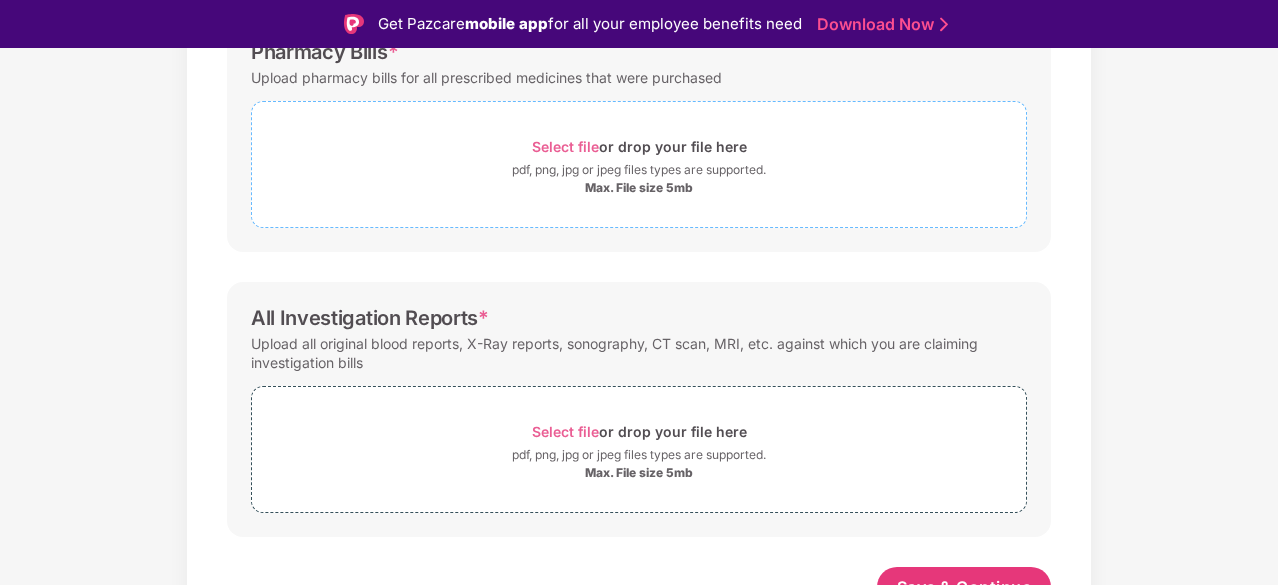 click on "Select file" at bounding box center (565, 146) 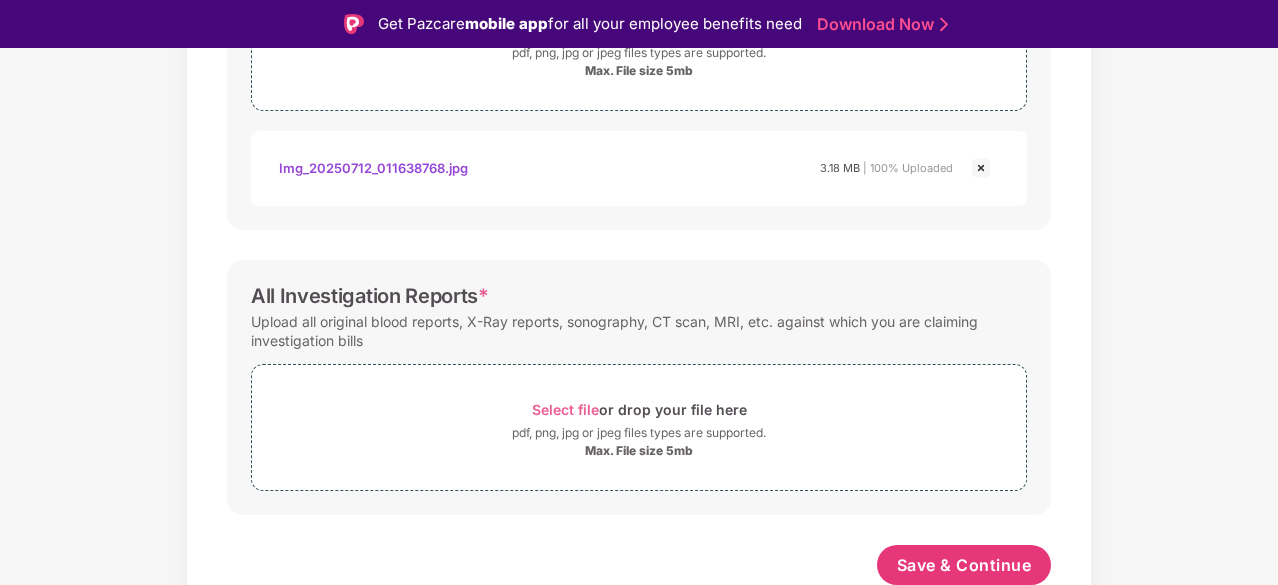 scroll, scrollTop: 817, scrollLeft: 0, axis: vertical 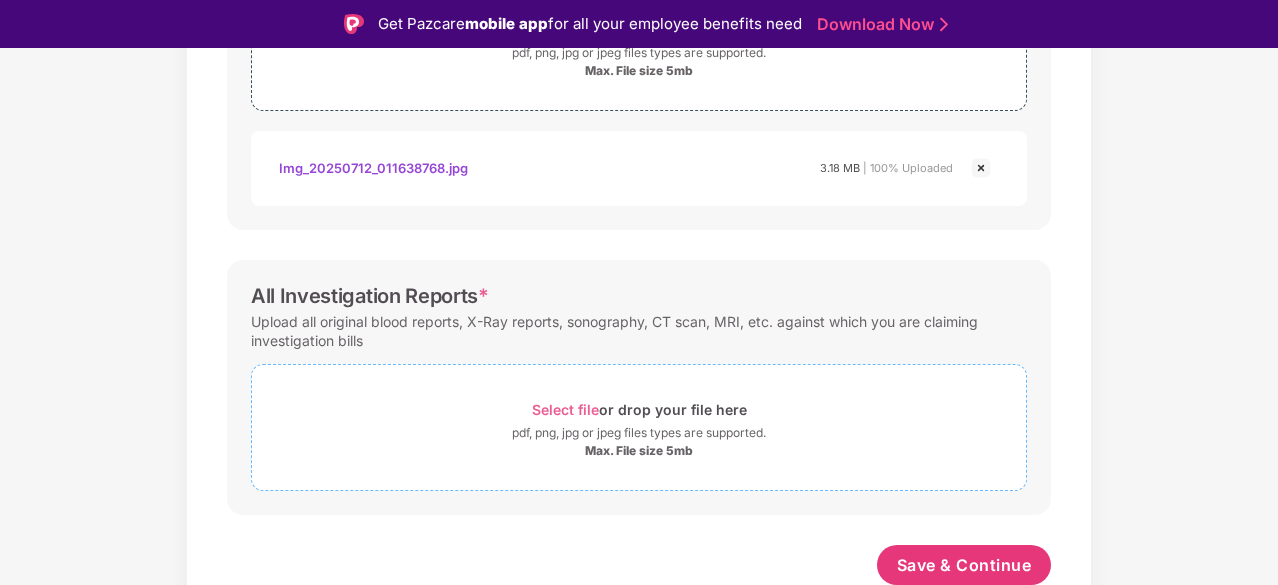 click on "Select file" at bounding box center (565, 409) 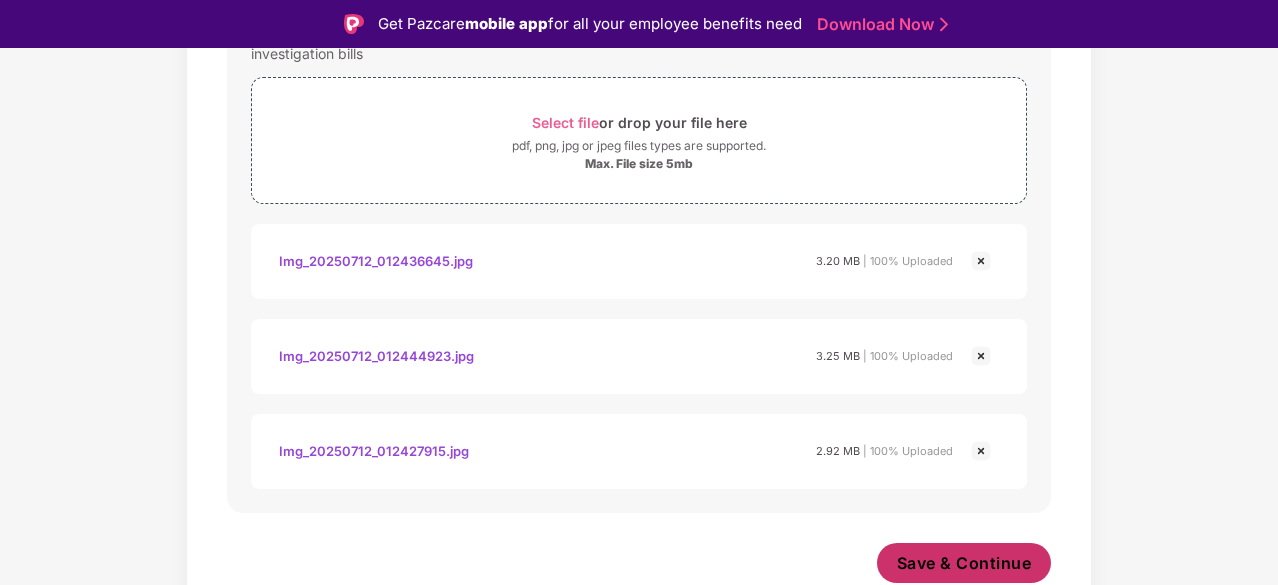 scroll, scrollTop: 1102, scrollLeft: 0, axis: vertical 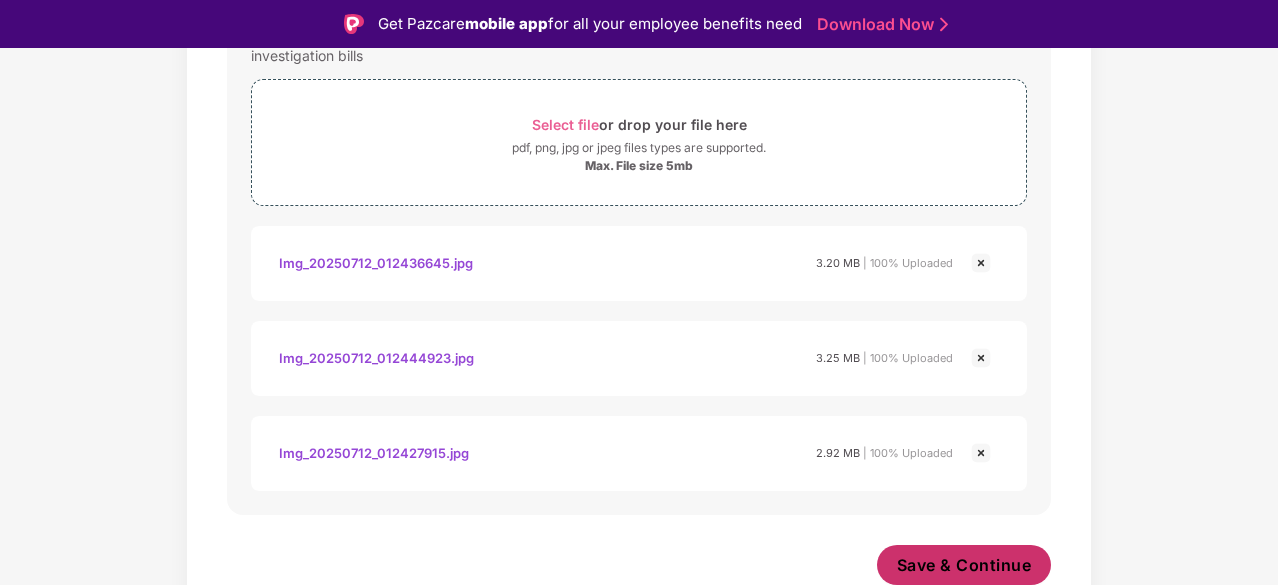 click on "Save & Continue" at bounding box center [964, 565] 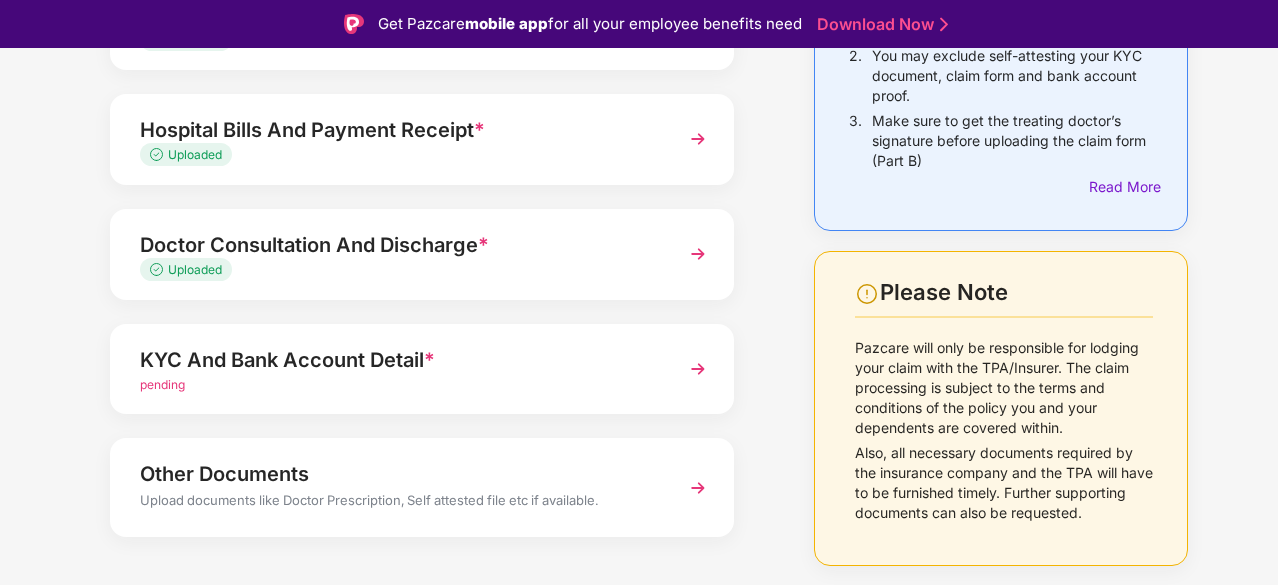 scroll, scrollTop: 300, scrollLeft: 0, axis: vertical 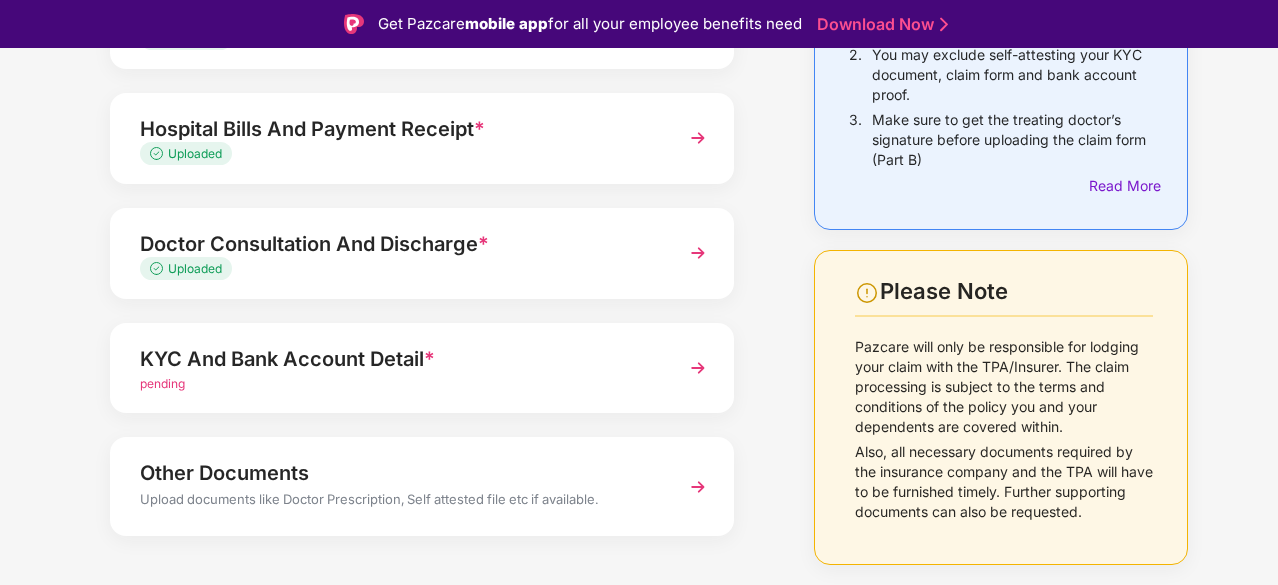 click on "pending" at bounding box center (162, 383) 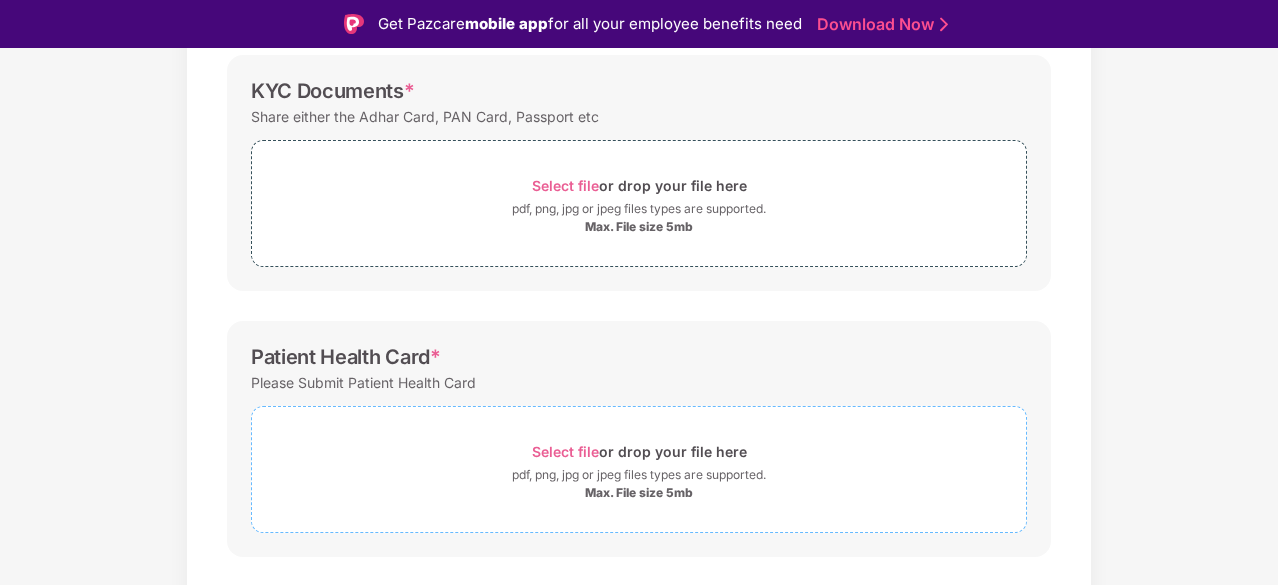 click on "Select file" at bounding box center [565, 451] 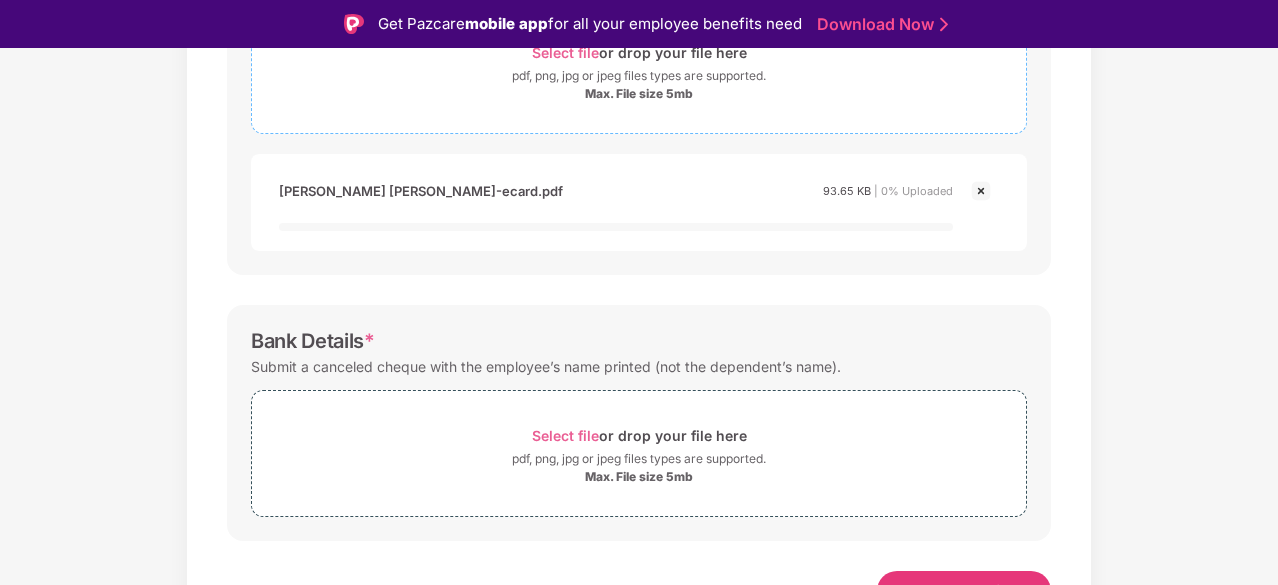 scroll, scrollTop: 700, scrollLeft: 0, axis: vertical 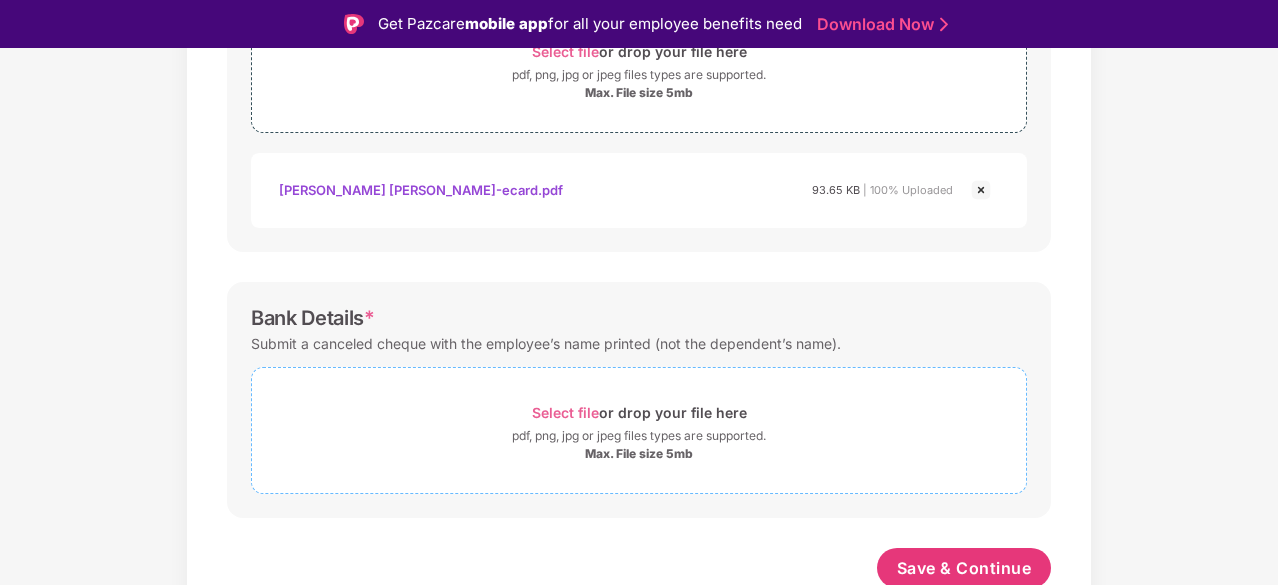 click on "Select file  or drop your file here" at bounding box center (639, 412) 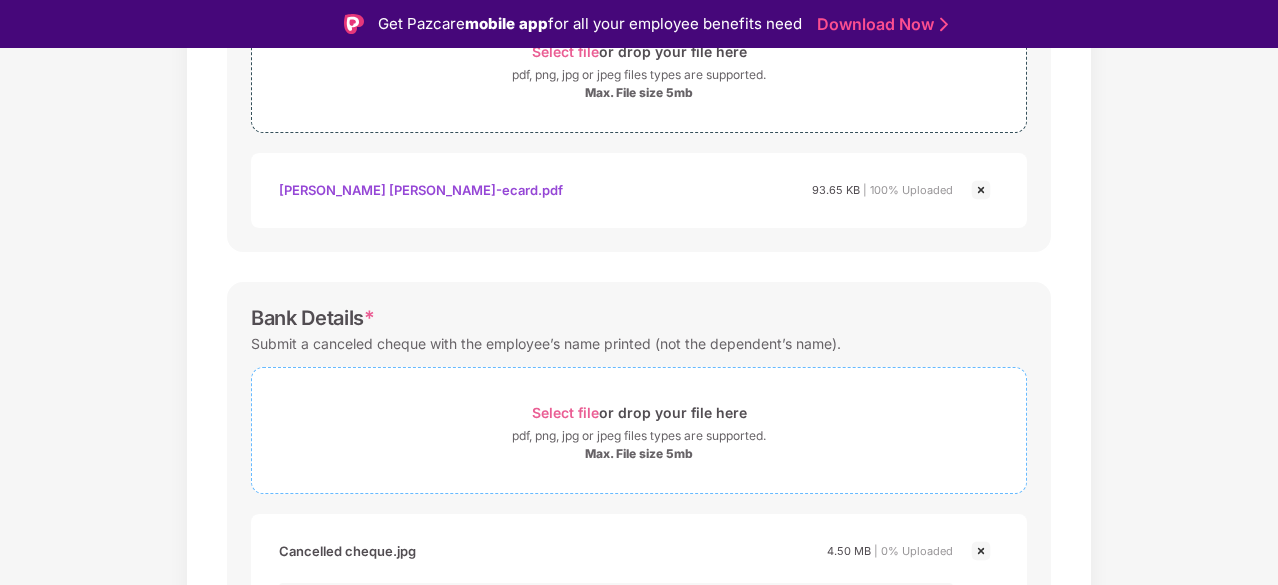 scroll, scrollTop: 200, scrollLeft: 0, axis: vertical 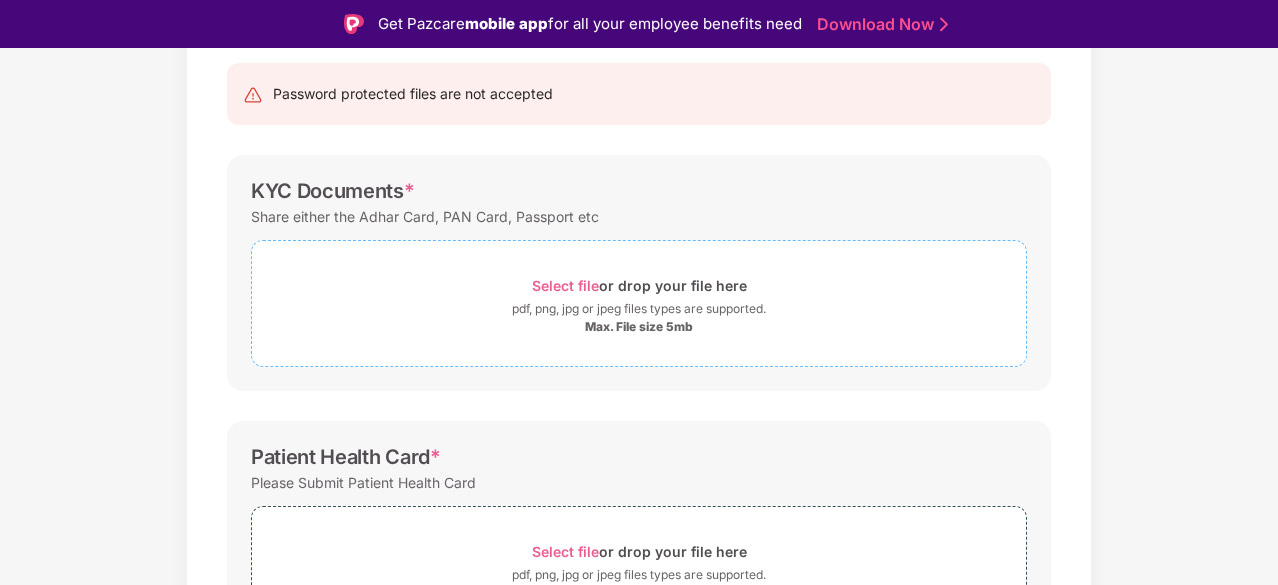 click on "Select file" at bounding box center [565, 285] 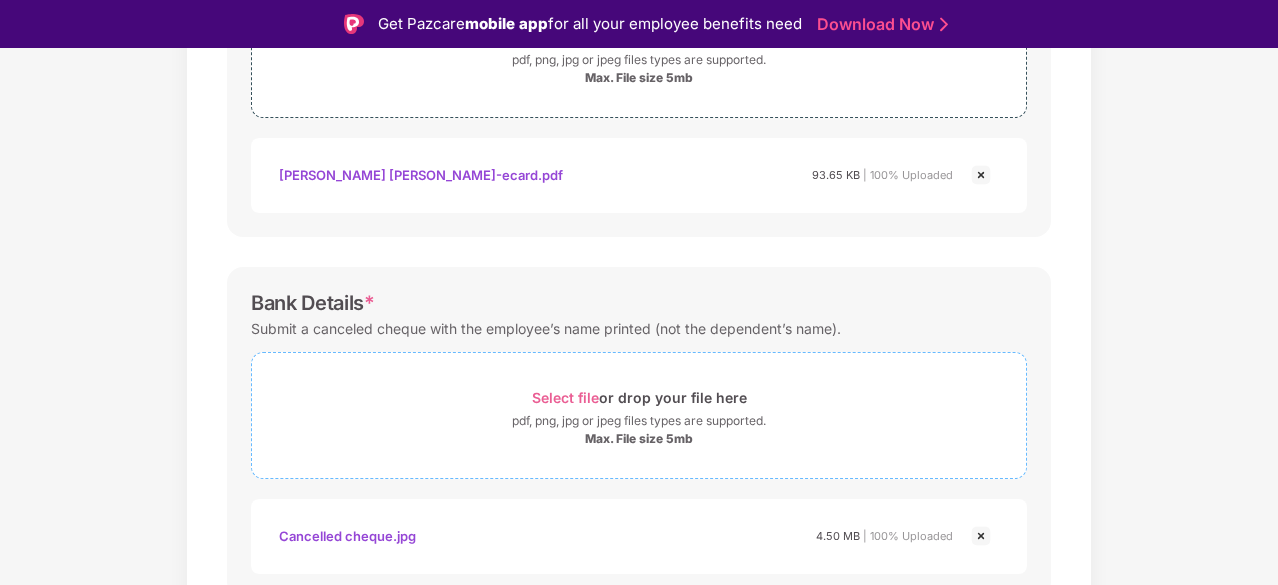scroll, scrollTop: 893, scrollLeft: 0, axis: vertical 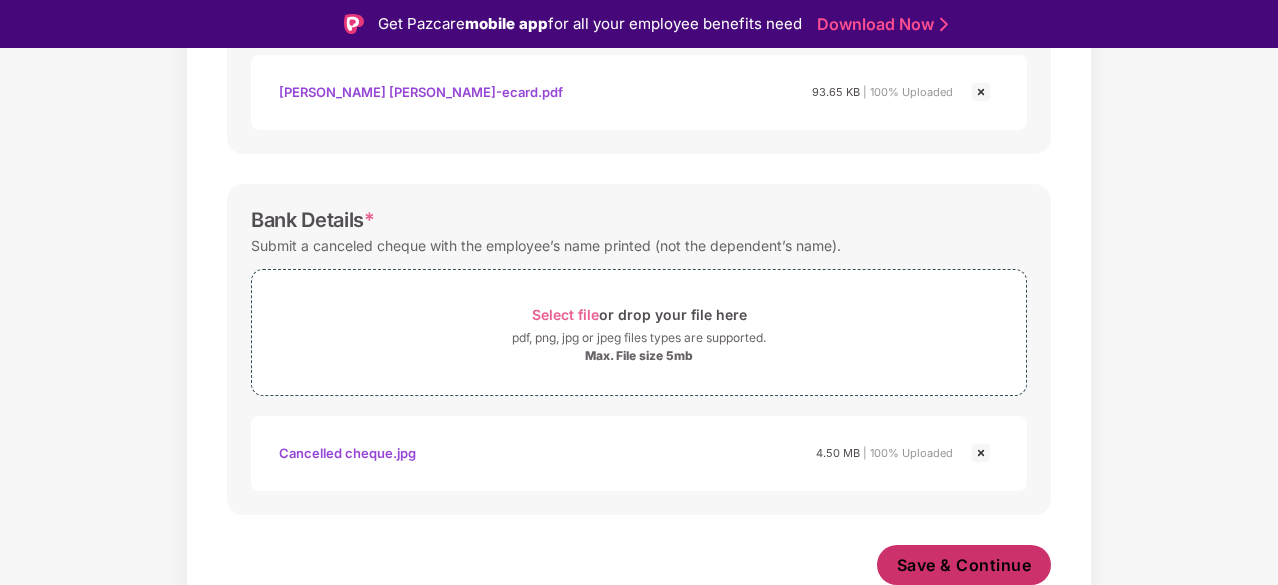 click on "Save & Continue" at bounding box center (964, 565) 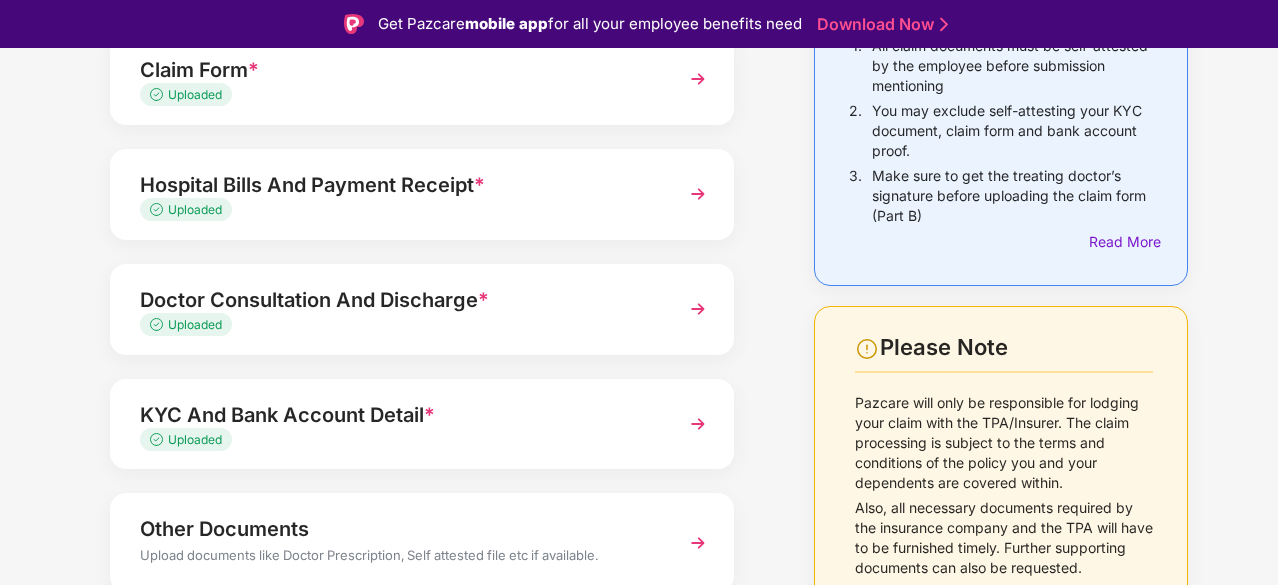 scroll, scrollTop: 326, scrollLeft: 0, axis: vertical 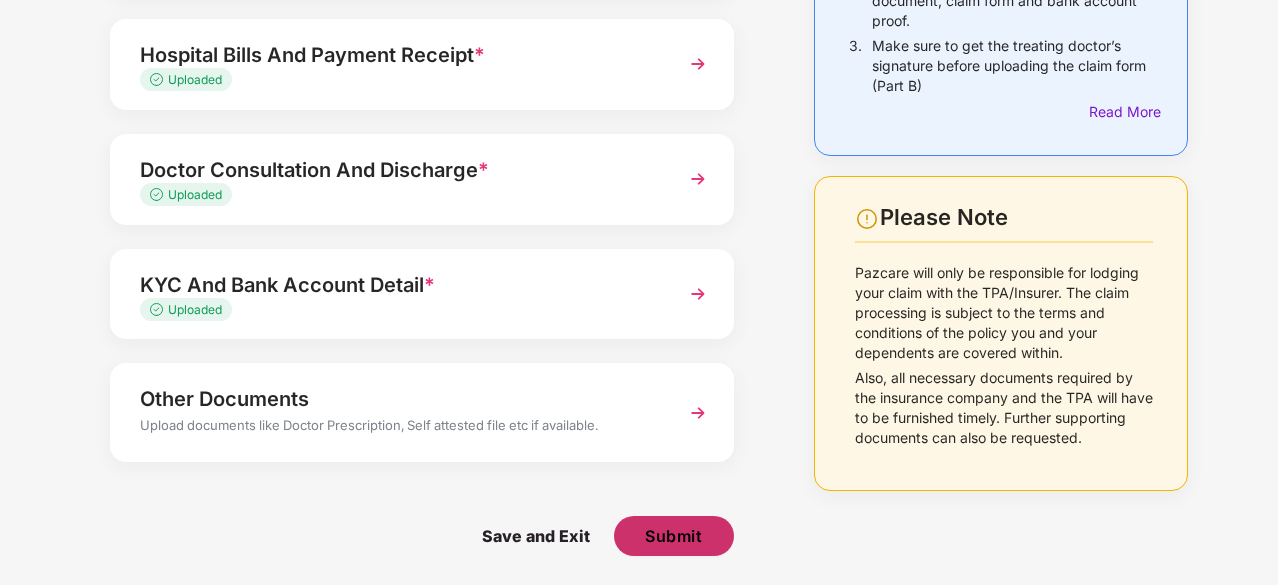 click on "Submit" at bounding box center (673, 536) 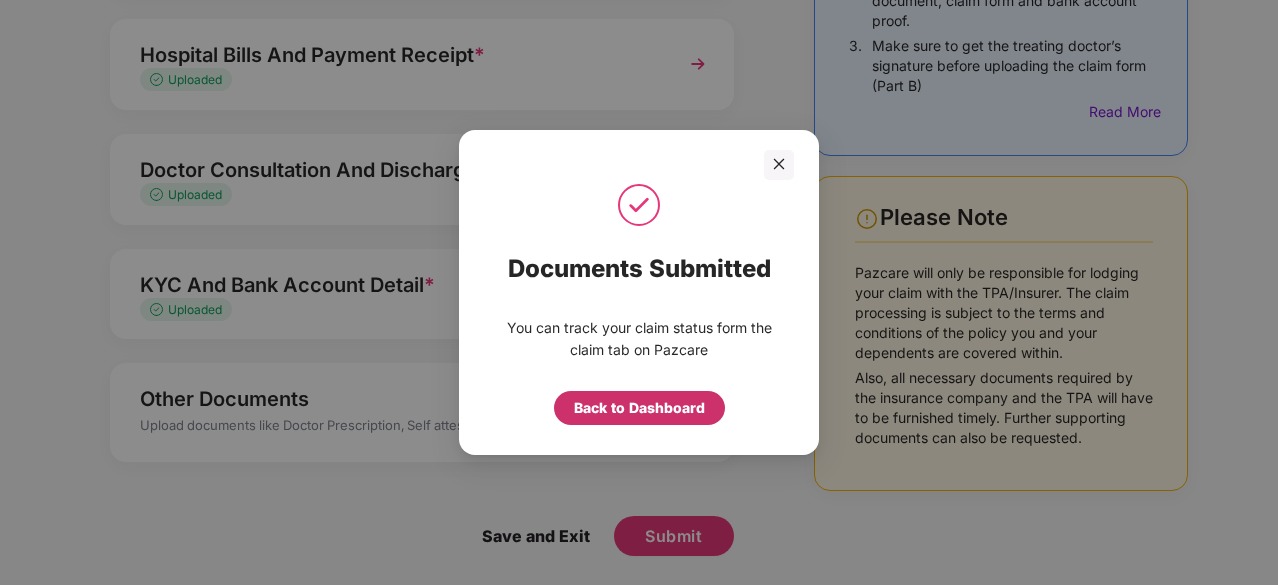 click on "Back to Dashboard" at bounding box center [639, 408] 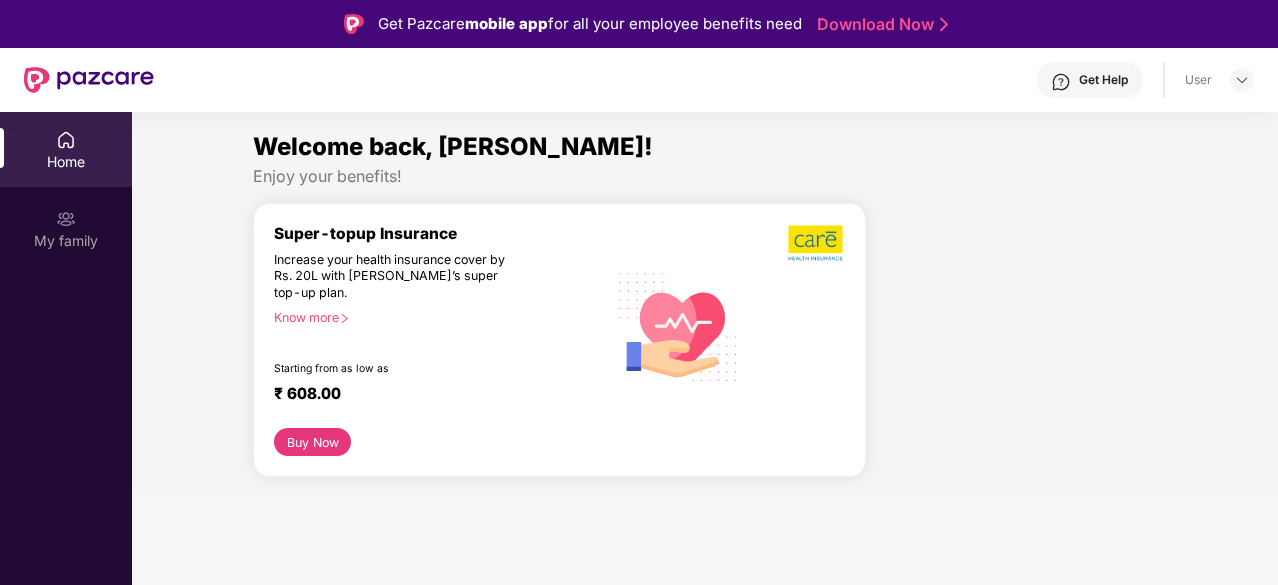 scroll, scrollTop: 0, scrollLeft: 0, axis: both 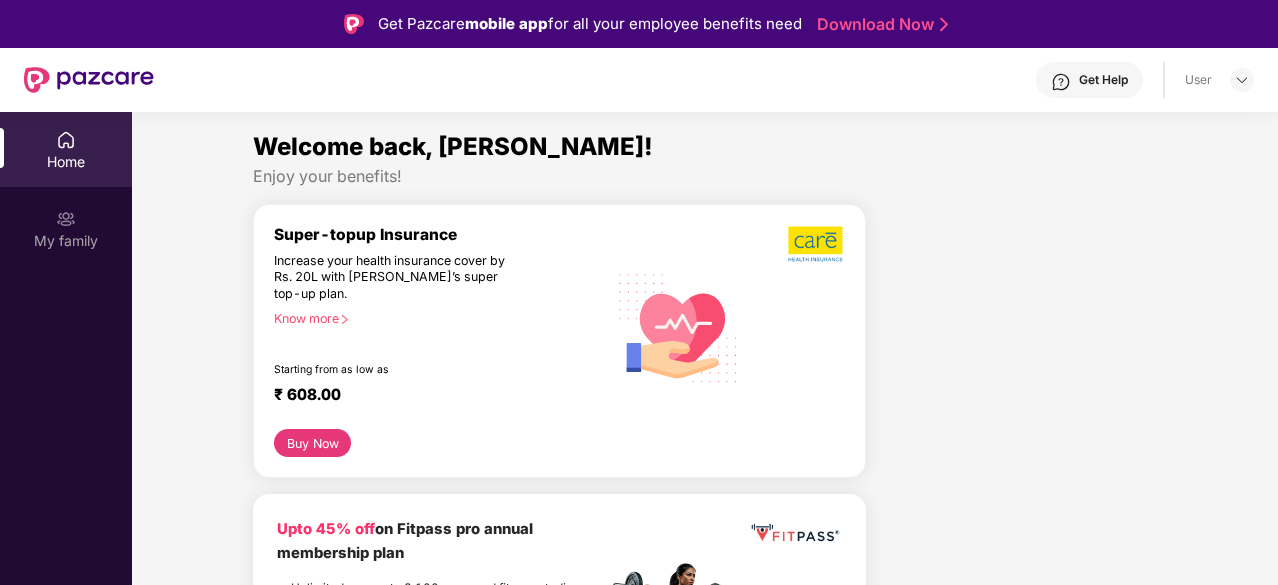 click on "Home" at bounding box center (66, 162) 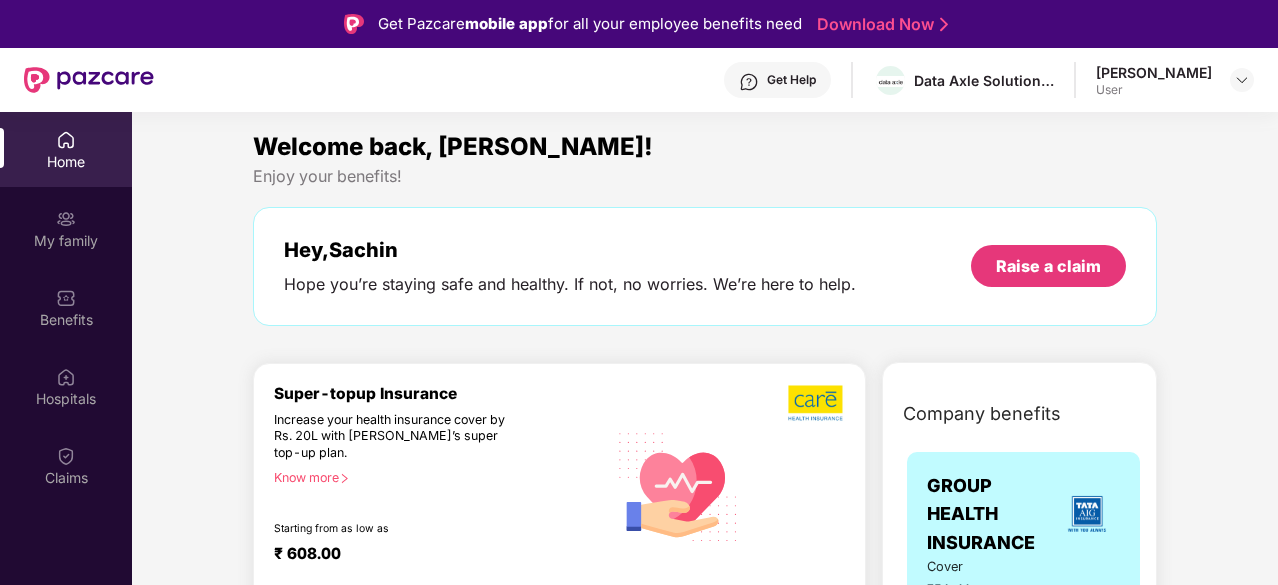 scroll, scrollTop: 400, scrollLeft: 0, axis: vertical 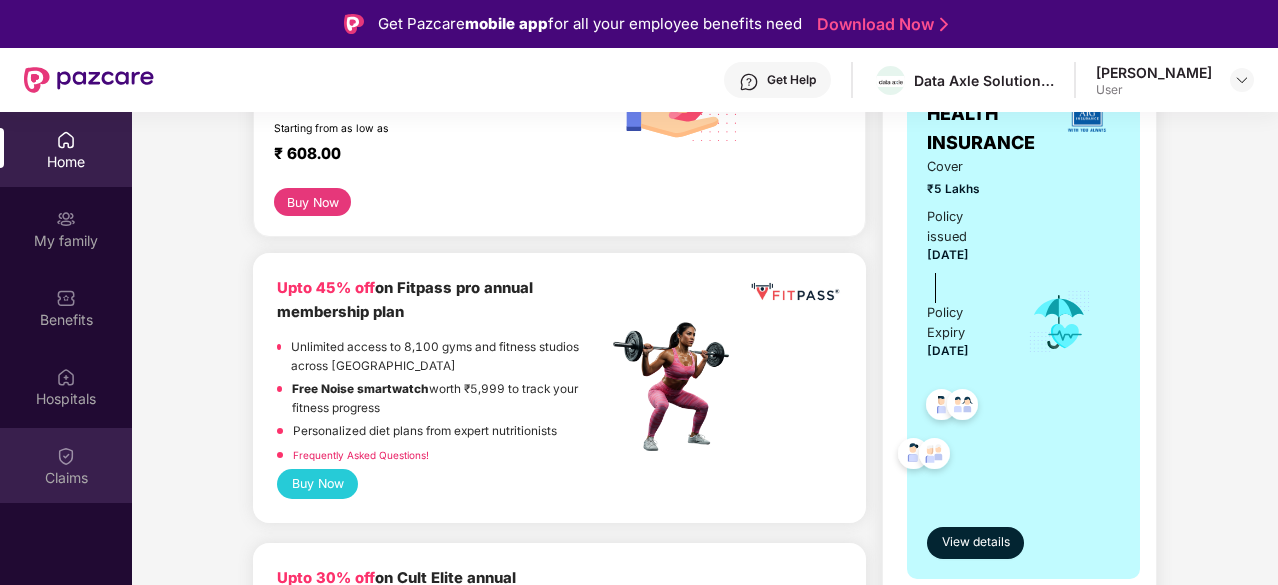 click on "Claims" at bounding box center [66, 465] 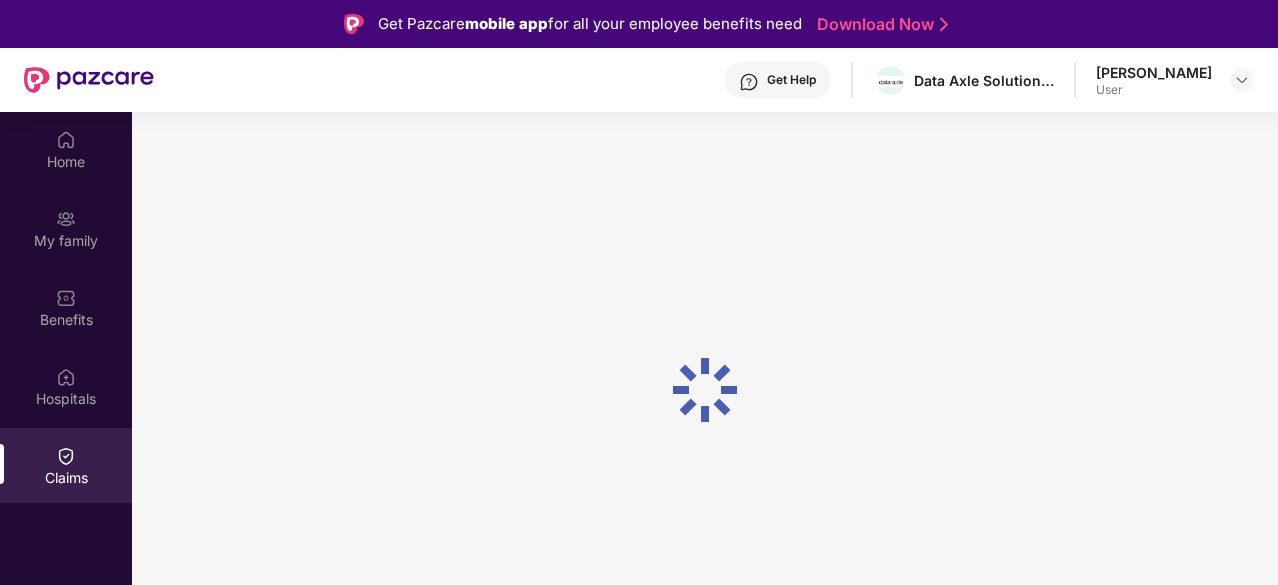scroll, scrollTop: 0, scrollLeft: 0, axis: both 